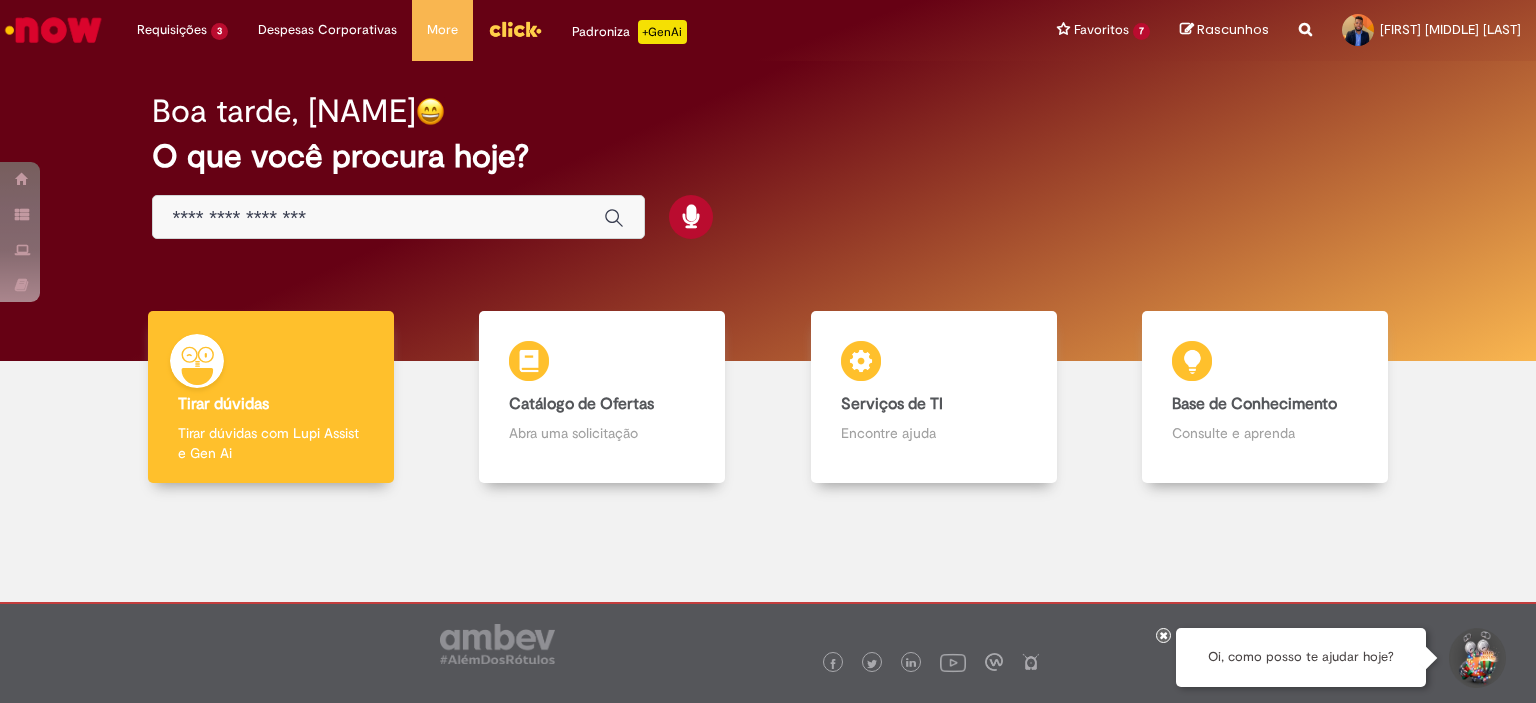 scroll, scrollTop: 0, scrollLeft: 0, axis: both 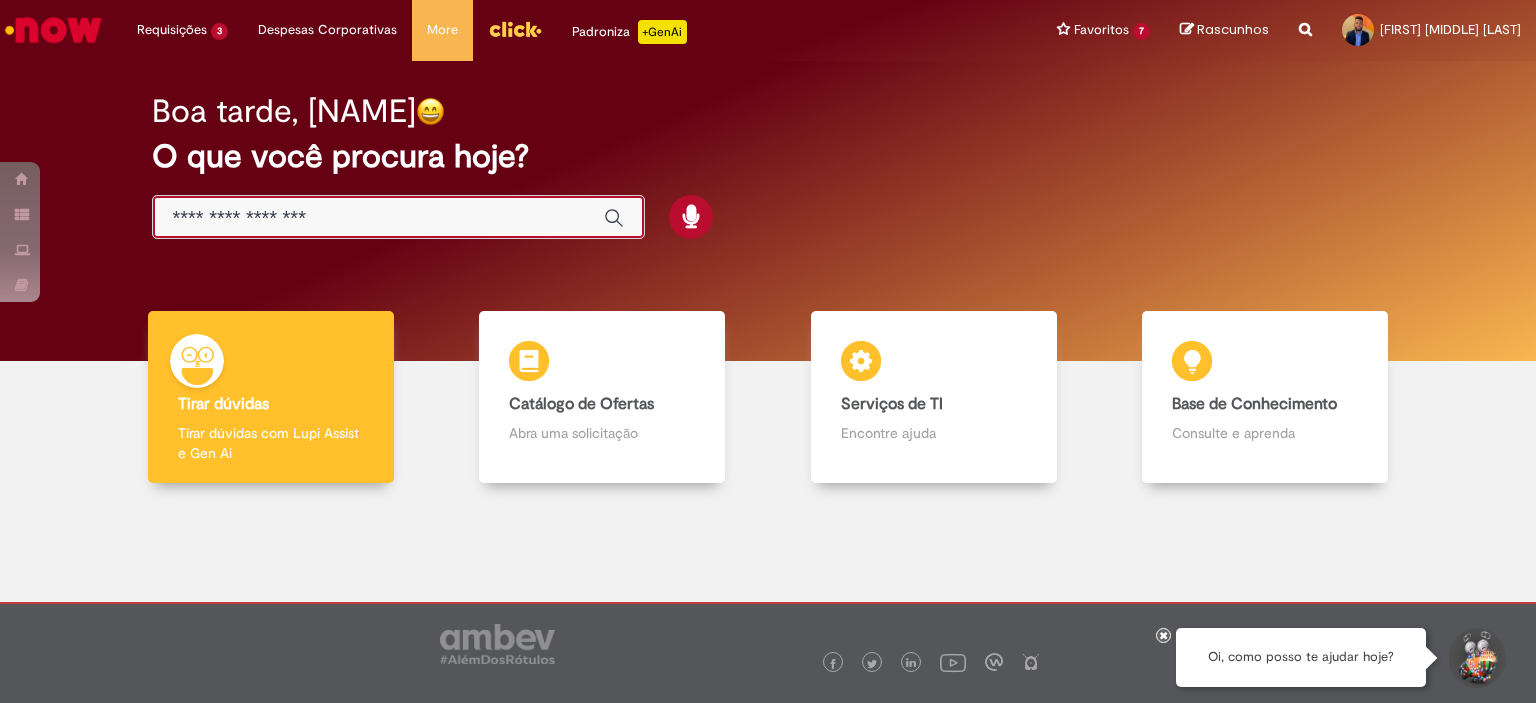 click at bounding box center [378, 218] 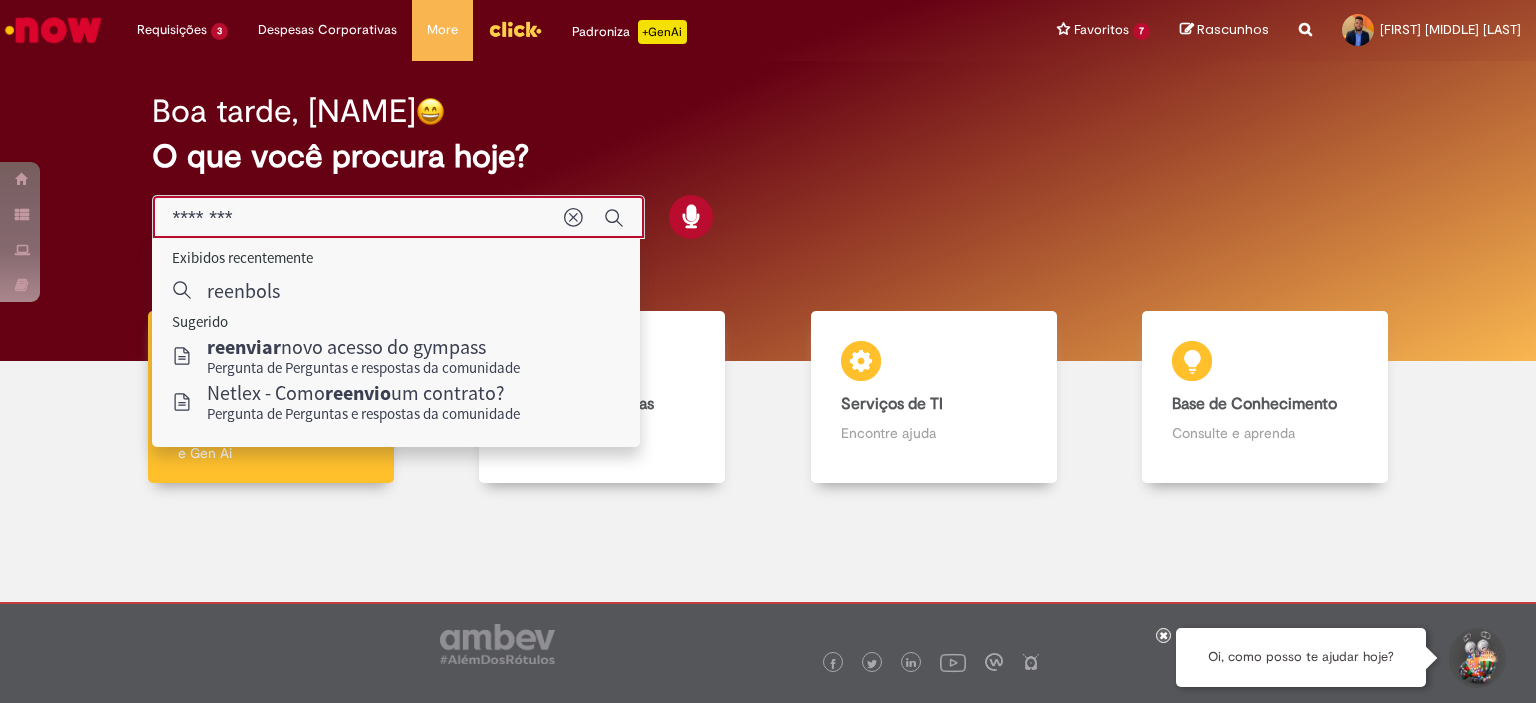 type on "*********" 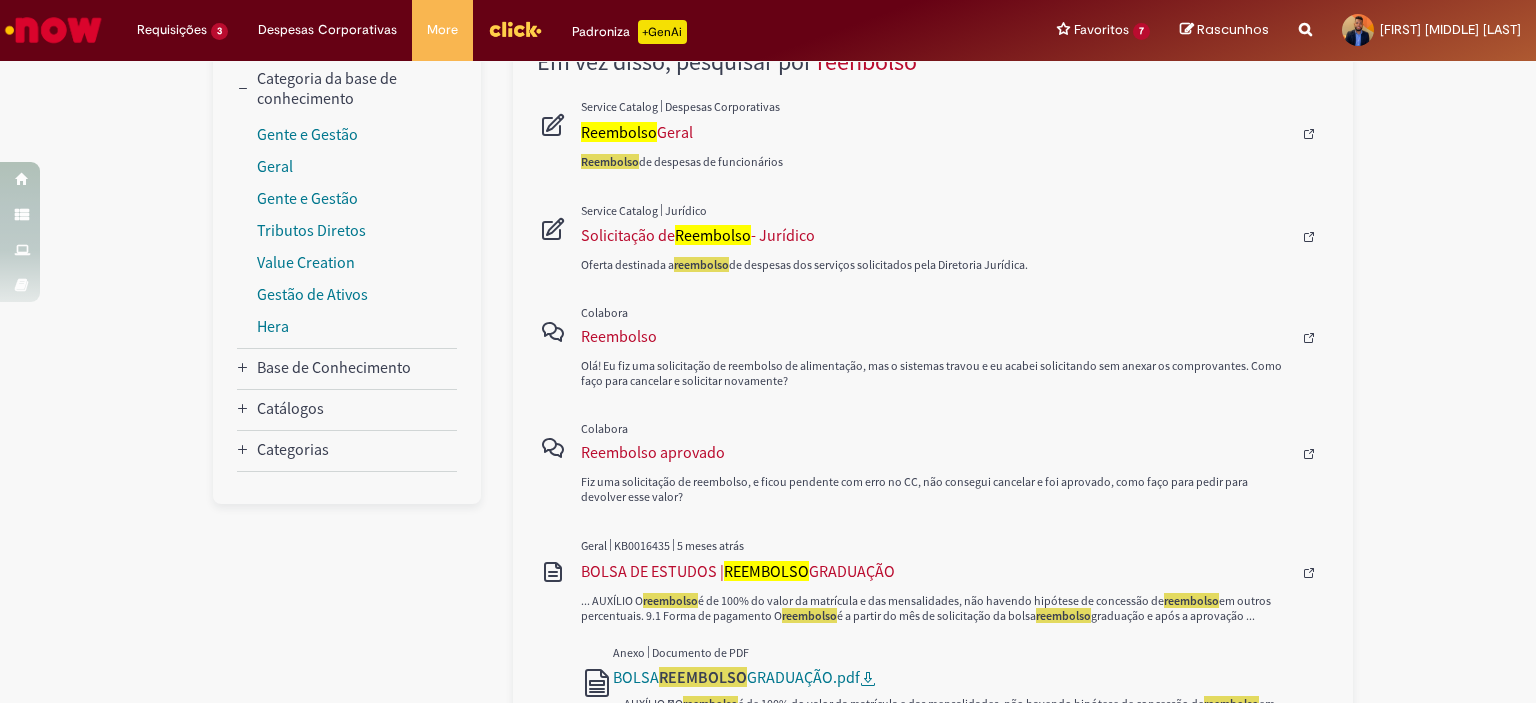 scroll, scrollTop: 0, scrollLeft: 0, axis: both 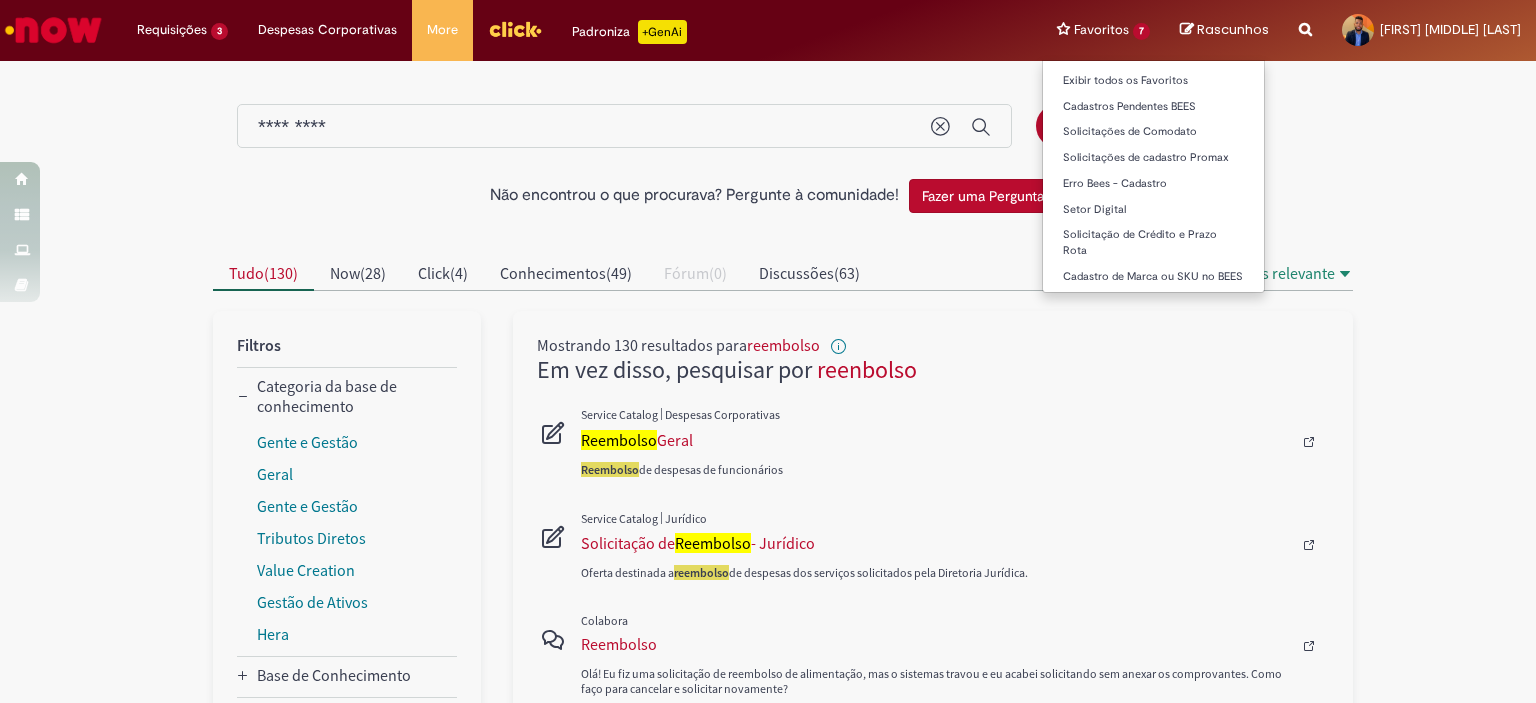 click on "Favoritos   7
Exibir todos os Favoritos
Cadastros Pendentes BEES
Solicitações de Comodato
Solicitações de cadastro Promax
Erro Bees - Cadastro
Setor Digital
Solicitação de Crédito e Prazo Rota
Cadastro de Marca ou SKU no BEES" at bounding box center [1103, 30] 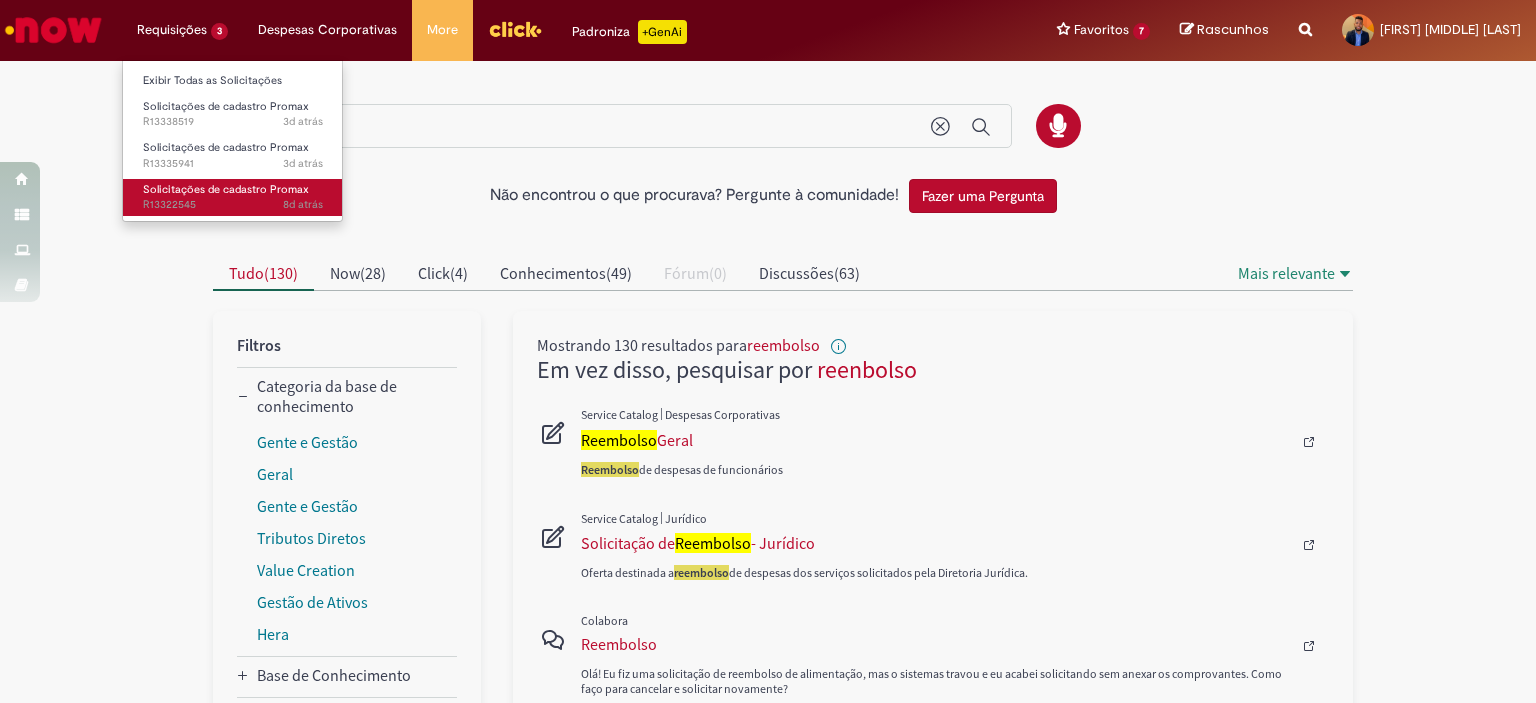 click on "Solicitações de cadastro Promax" at bounding box center (226, 189) 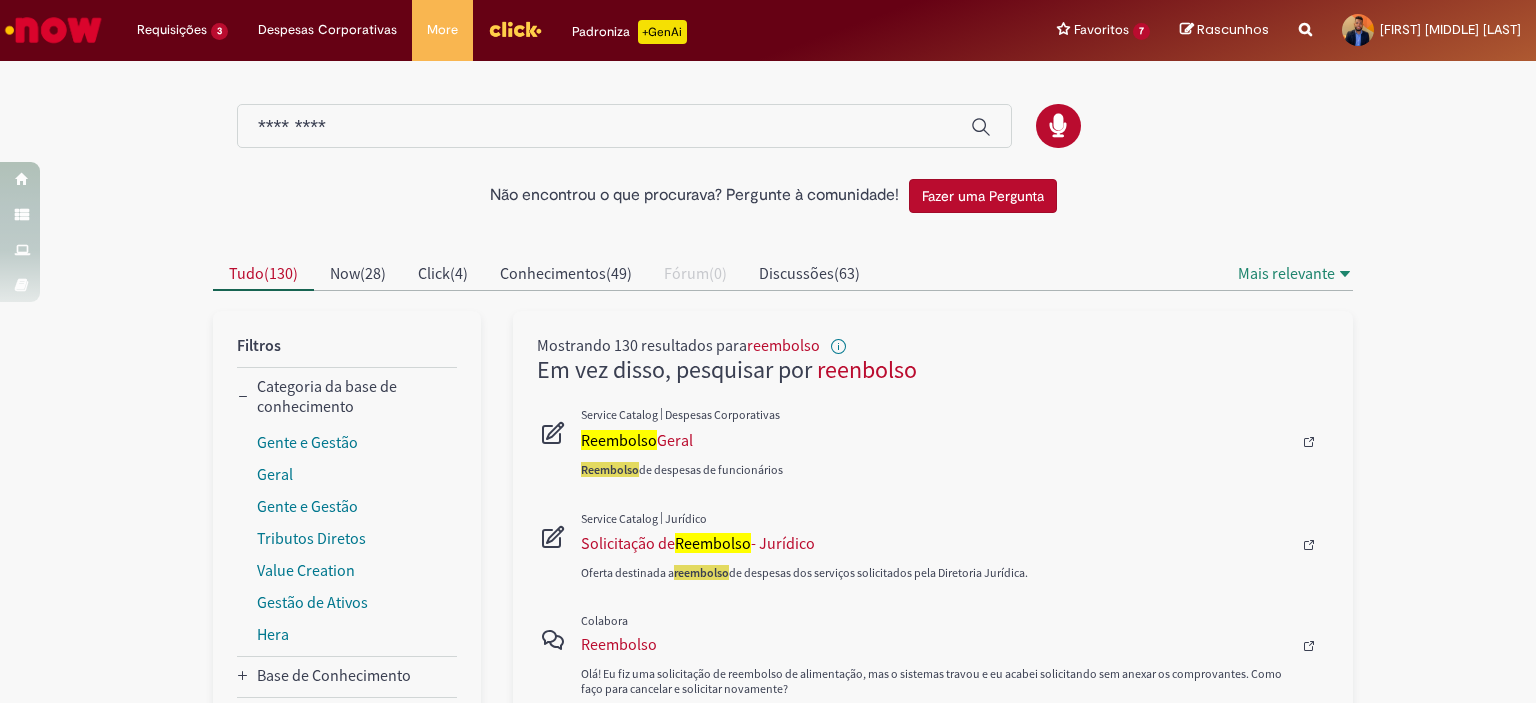 click on "Não encontrou o que procurava? Pergunte à comunidade!   Fazer uma Pergunta
Cancelar      resultados      Concluído
Categorias de Pesquisa Origens Tudo
Aguarde, os filtros estão sendo carregados..." at bounding box center (768, 870) 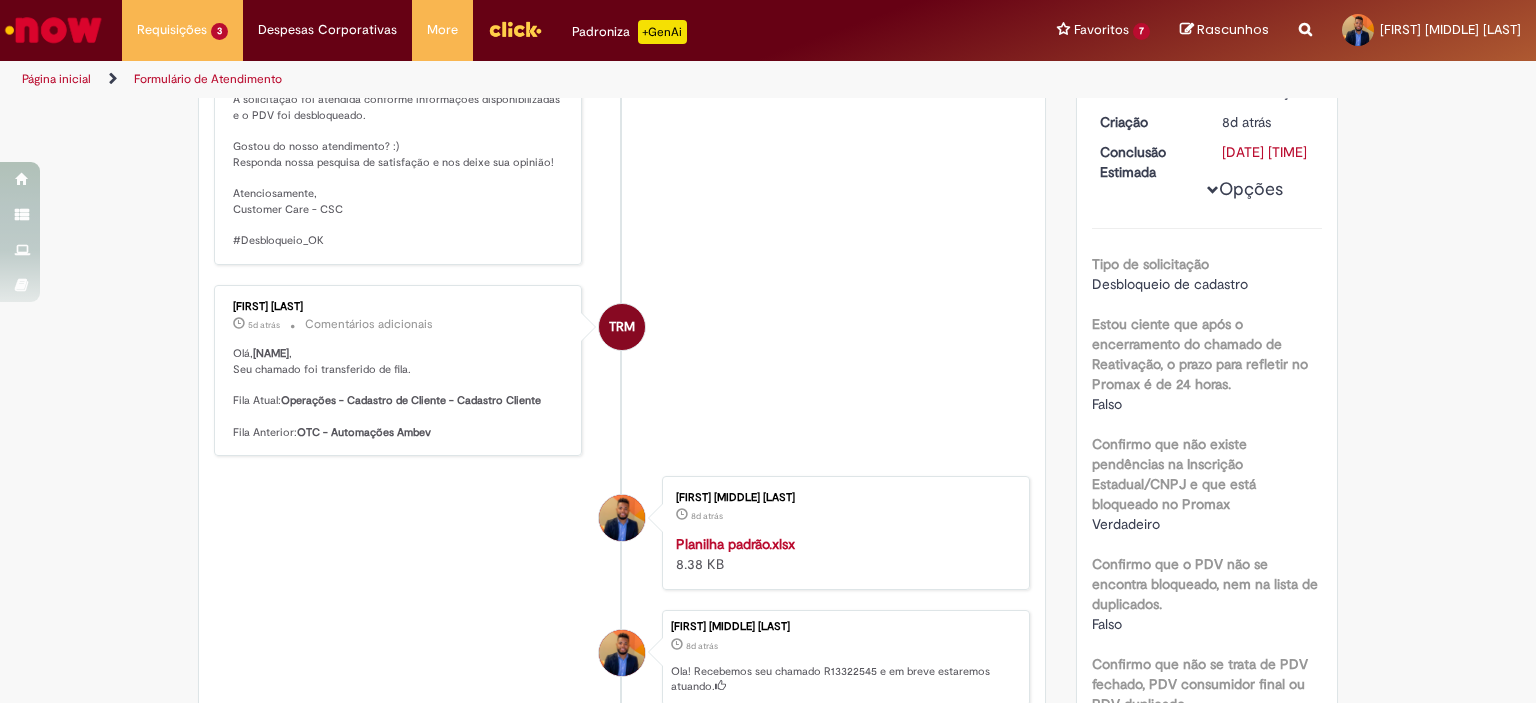 scroll, scrollTop: 346, scrollLeft: 0, axis: vertical 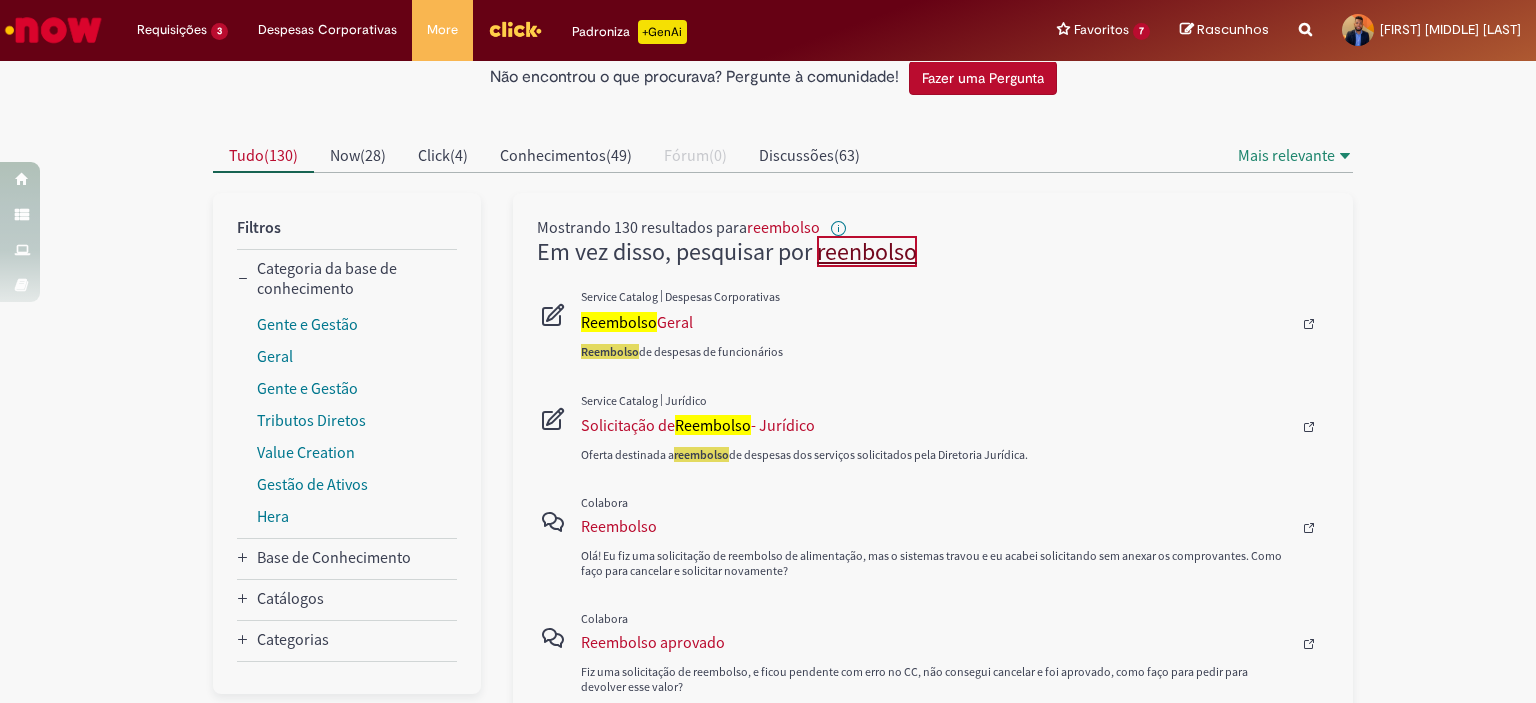 click on "reenbolso" at bounding box center [867, 251] 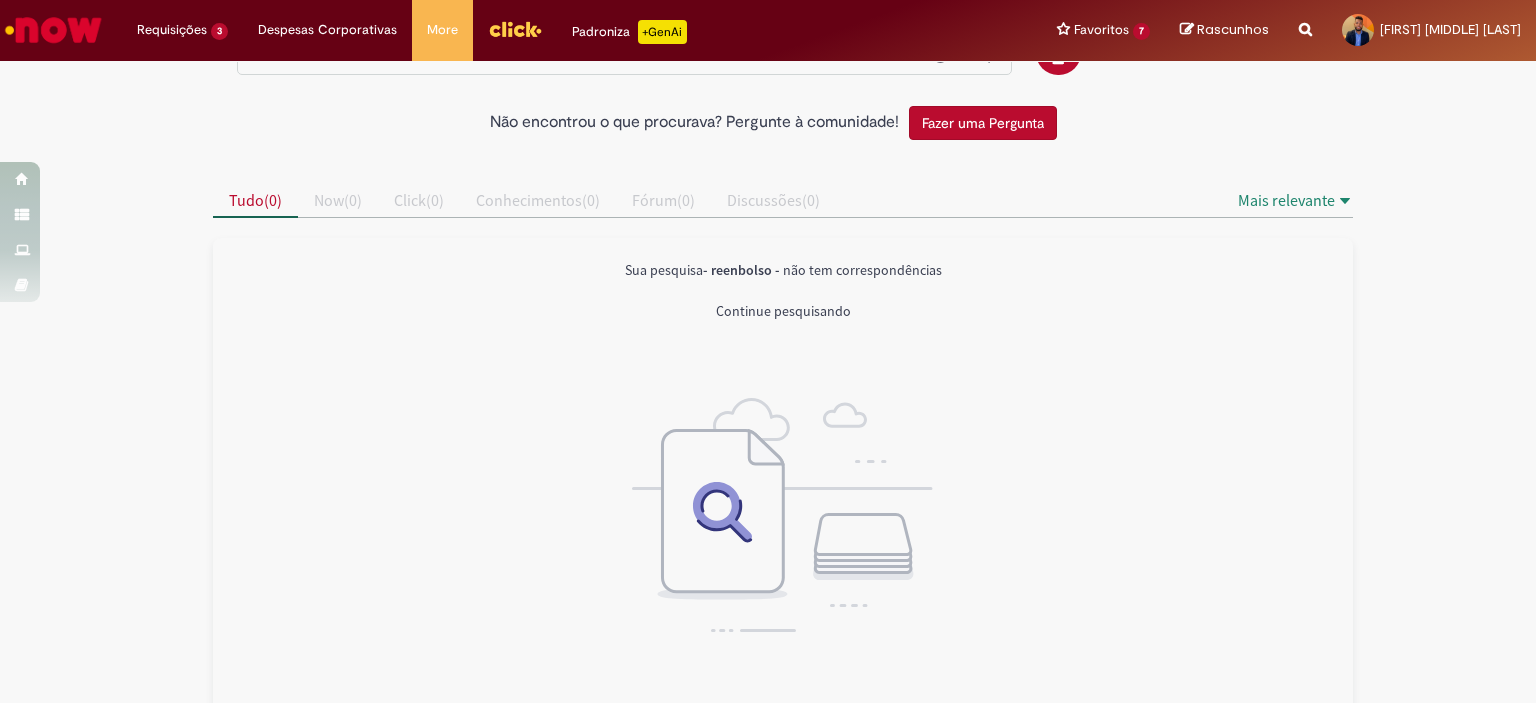scroll, scrollTop: 0, scrollLeft: 0, axis: both 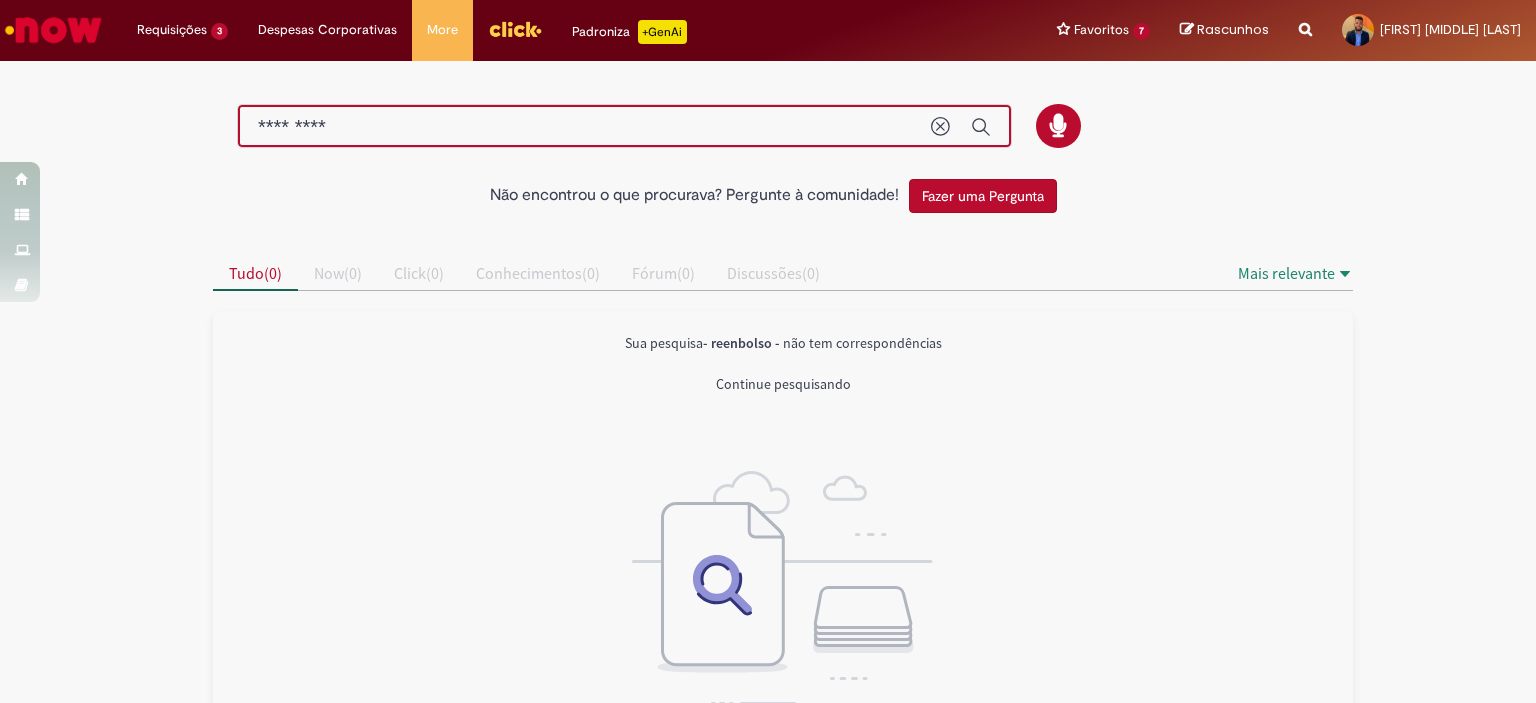 click on "*********" at bounding box center [584, 127] 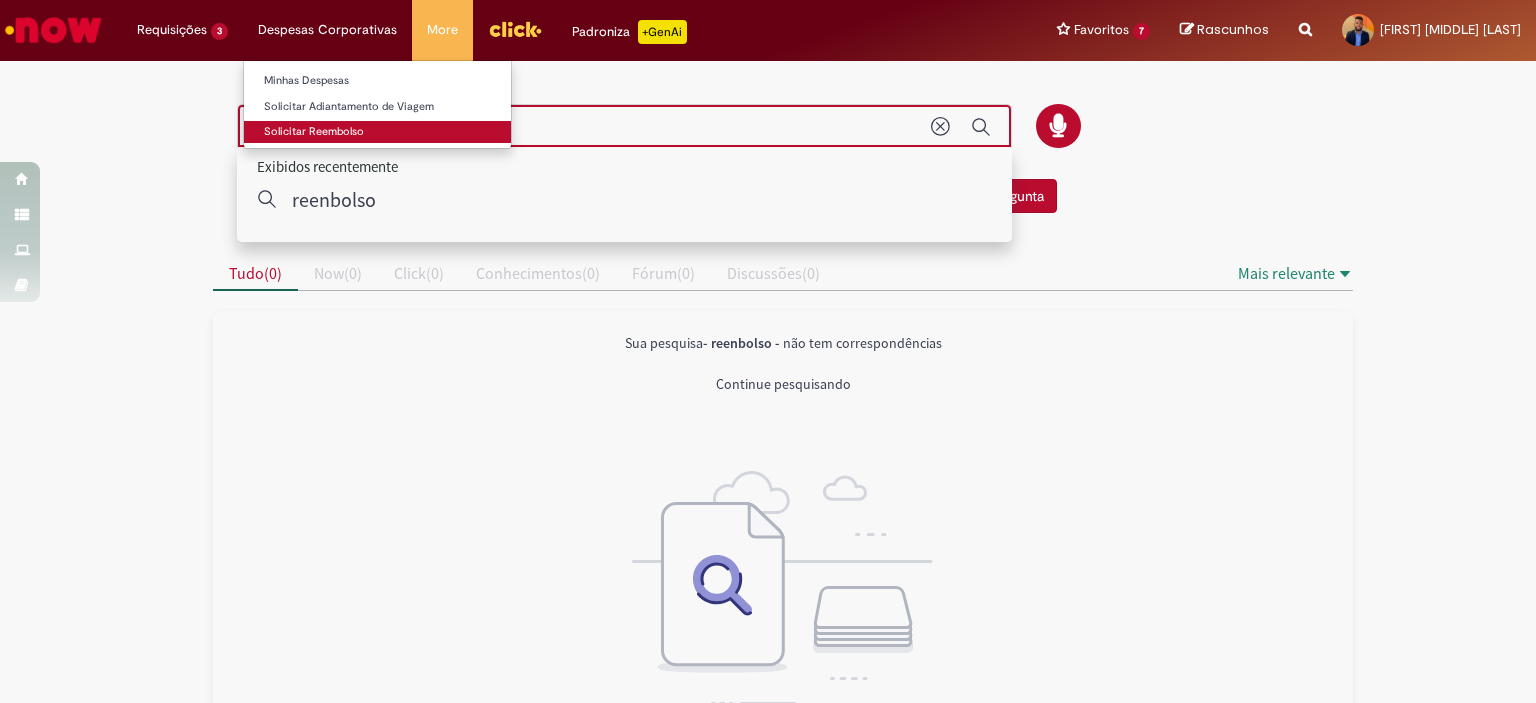 click on "Solicitar Reembolso" at bounding box center [377, 132] 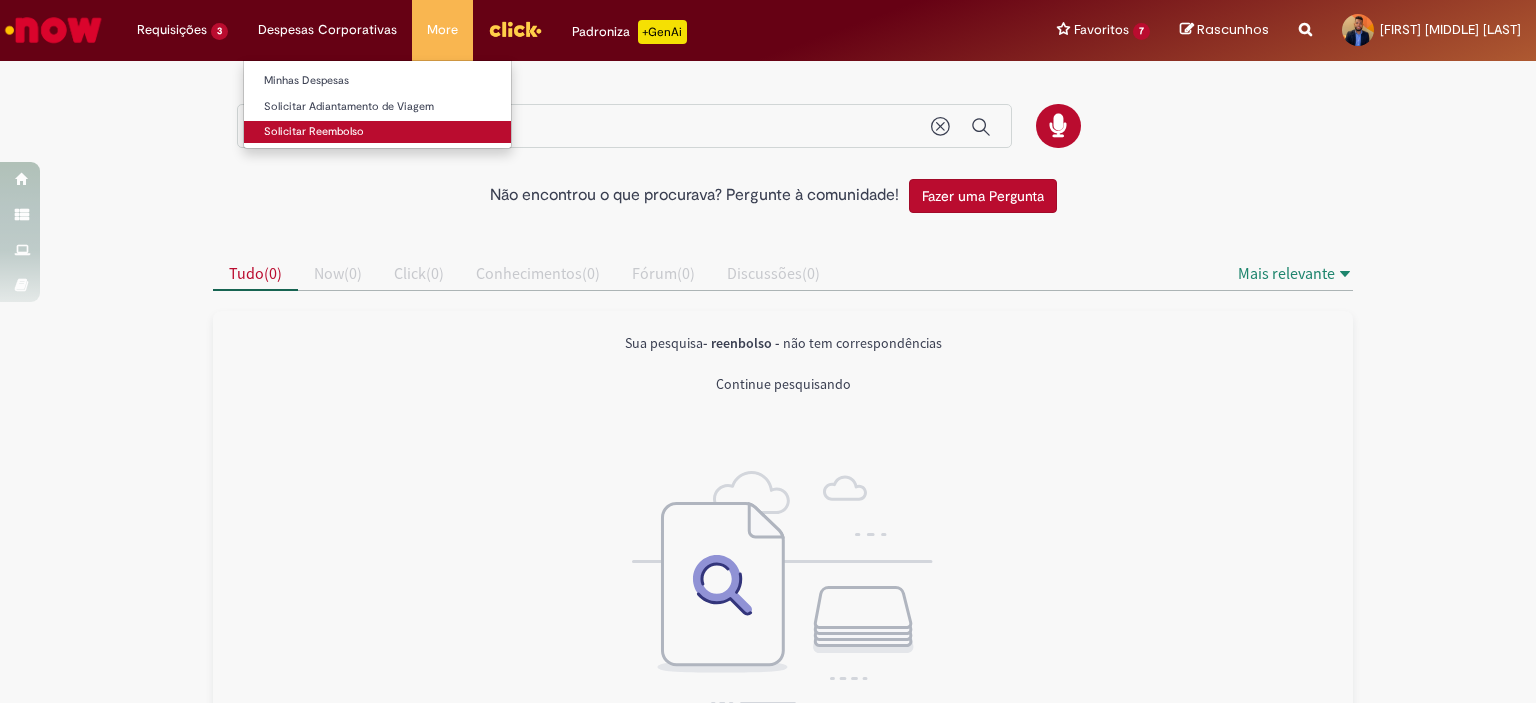 type 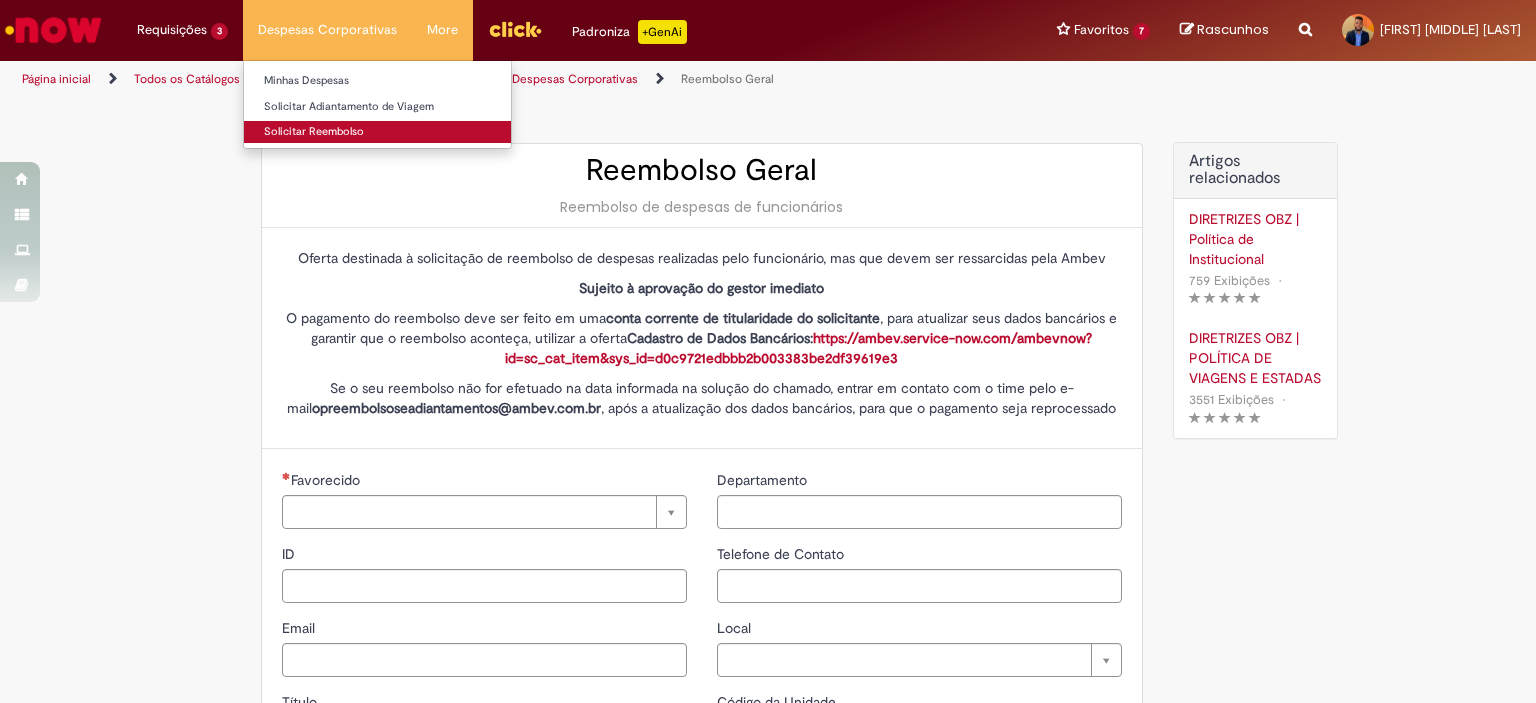 type on "********" 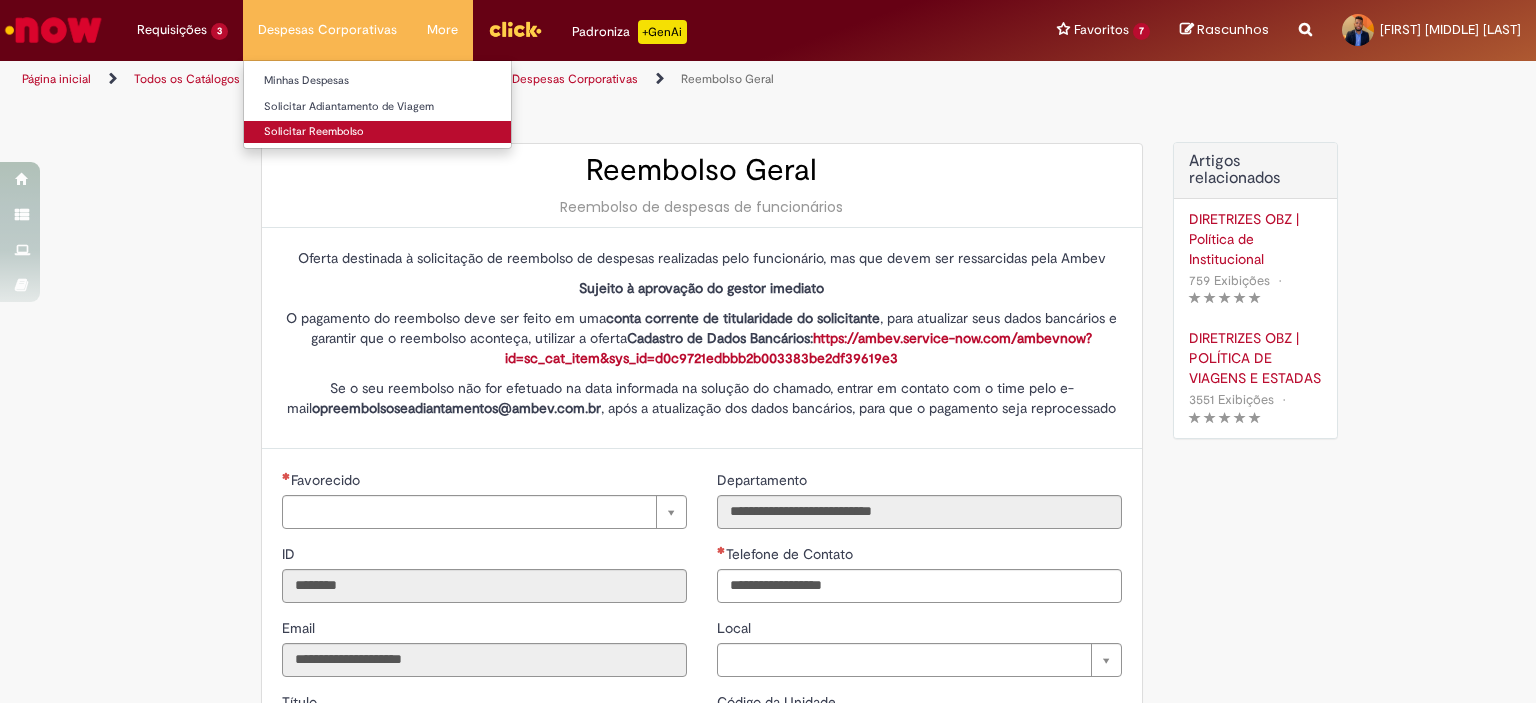 type on "**********" 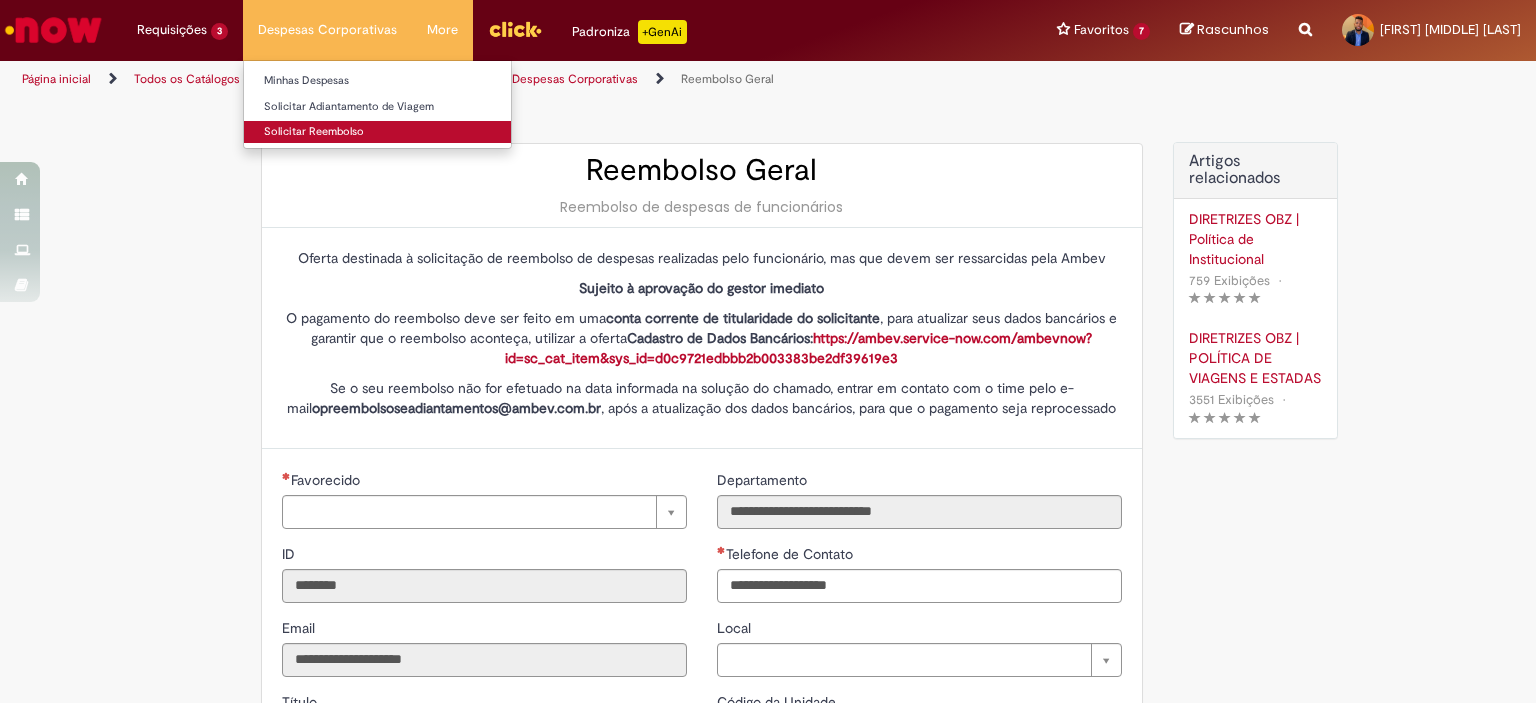 type on "**********" 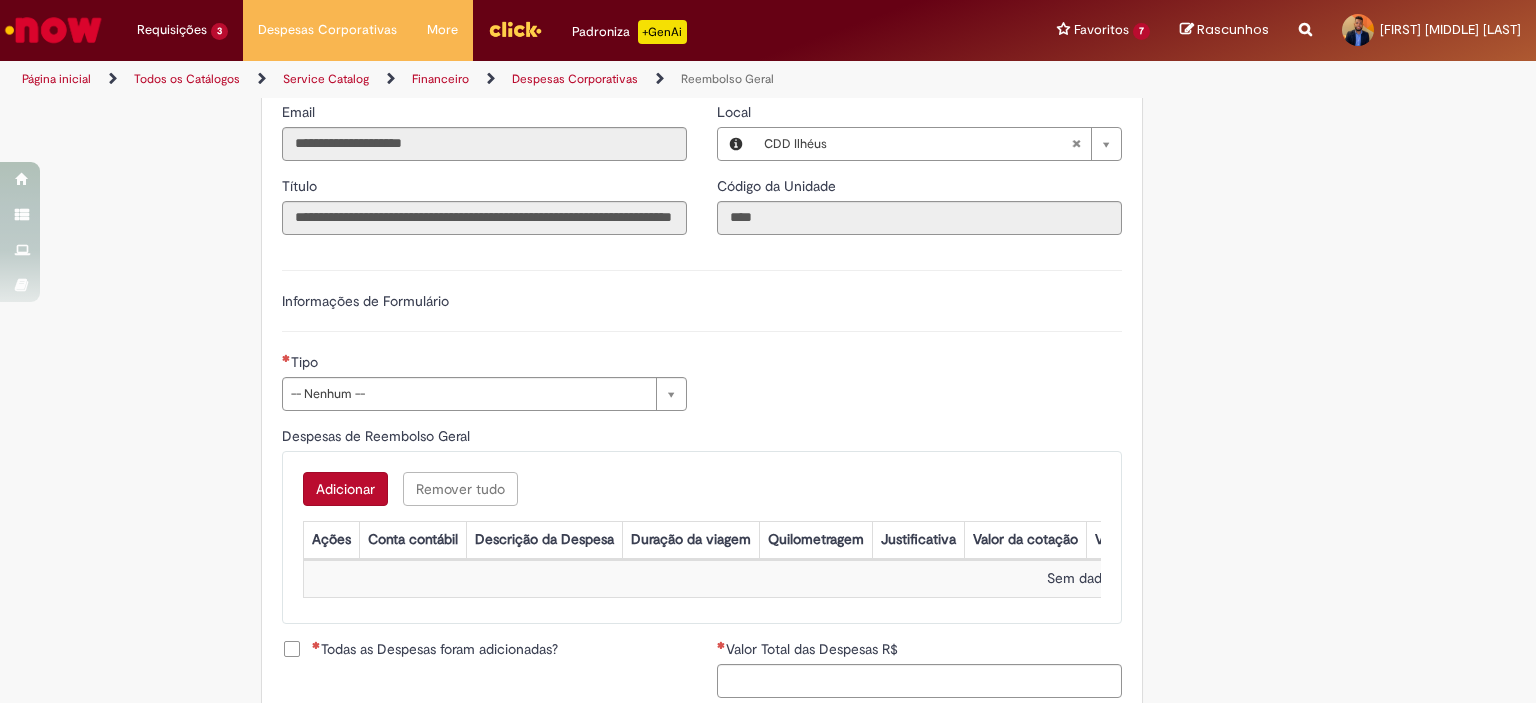 scroll, scrollTop: 521, scrollLeft: 0, axis: vertical 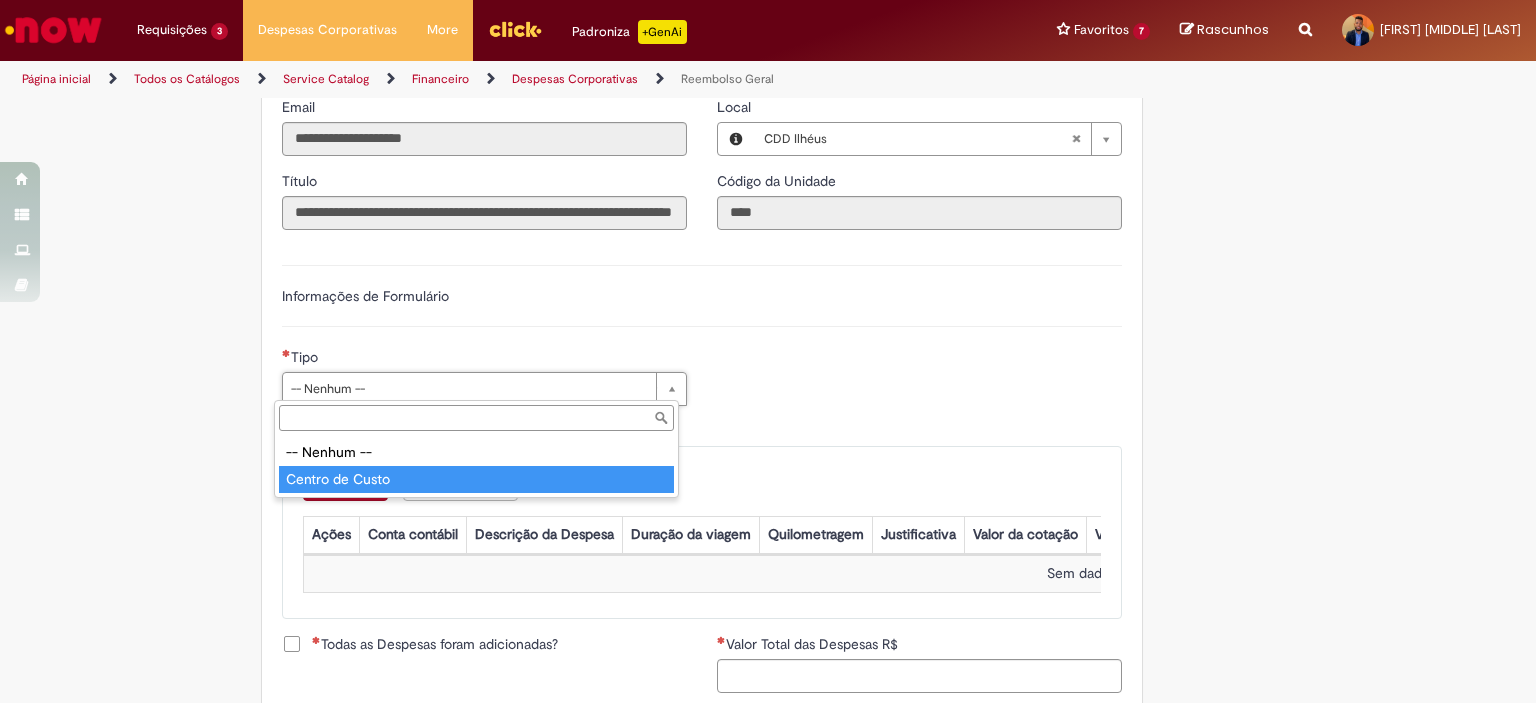 type on "**********" 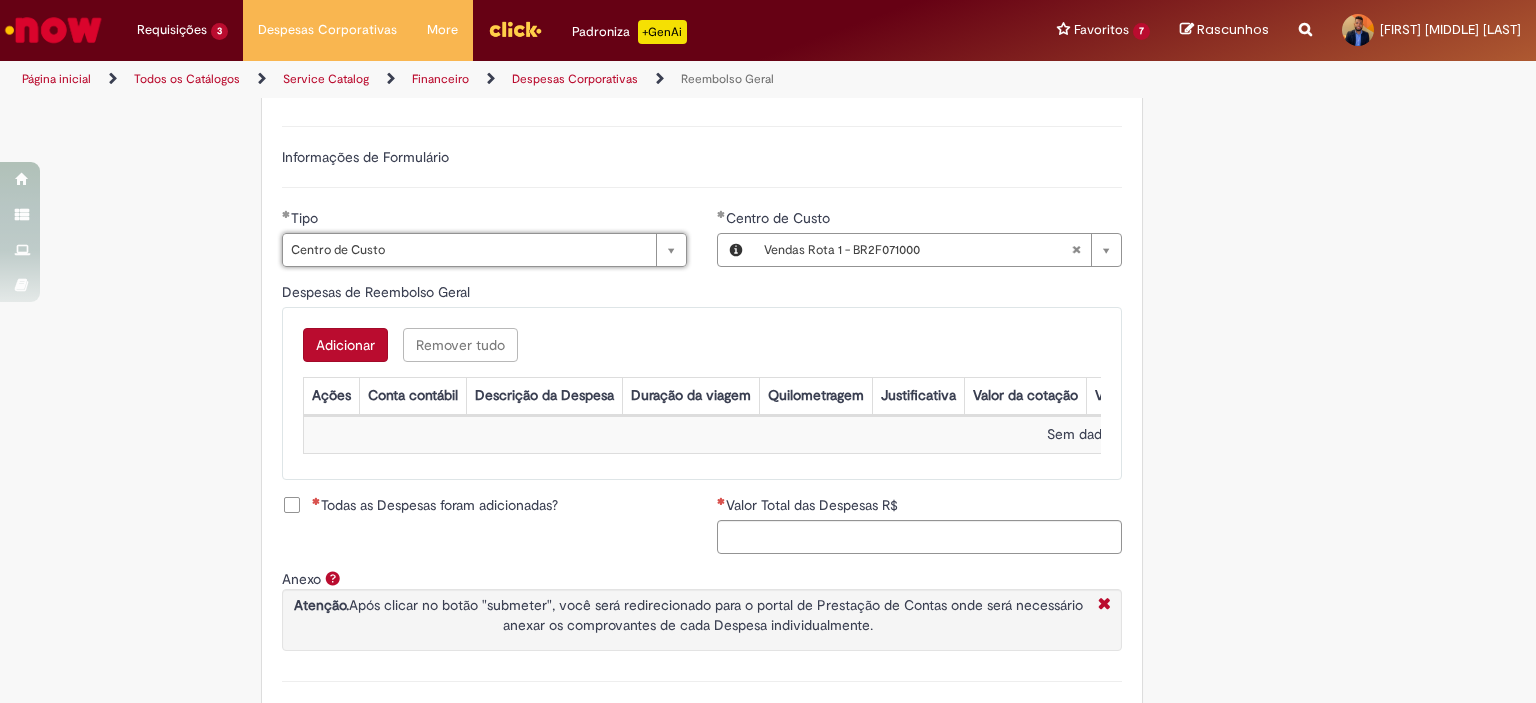 scroll, scrollTop: 690, scrollLeft: 0, axis: vertical 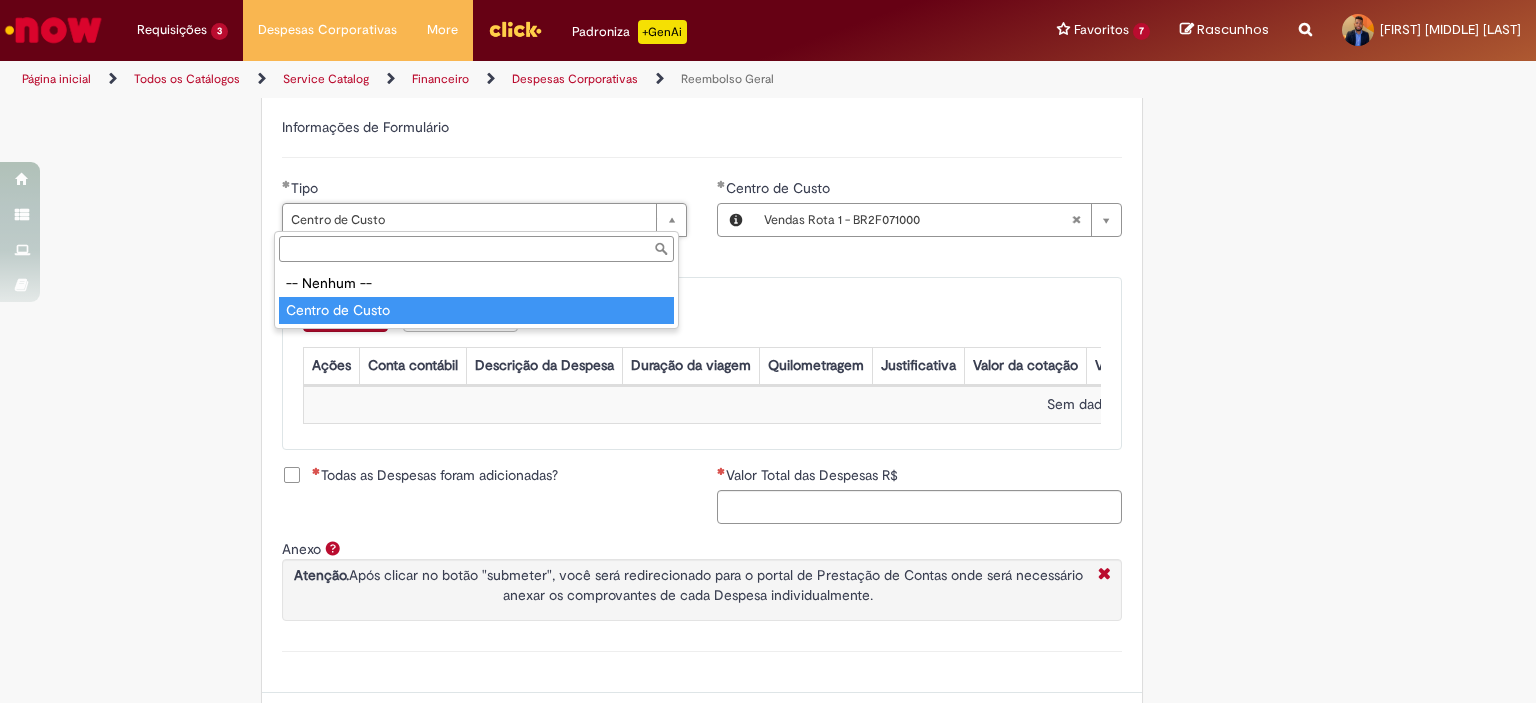 type on "**********" 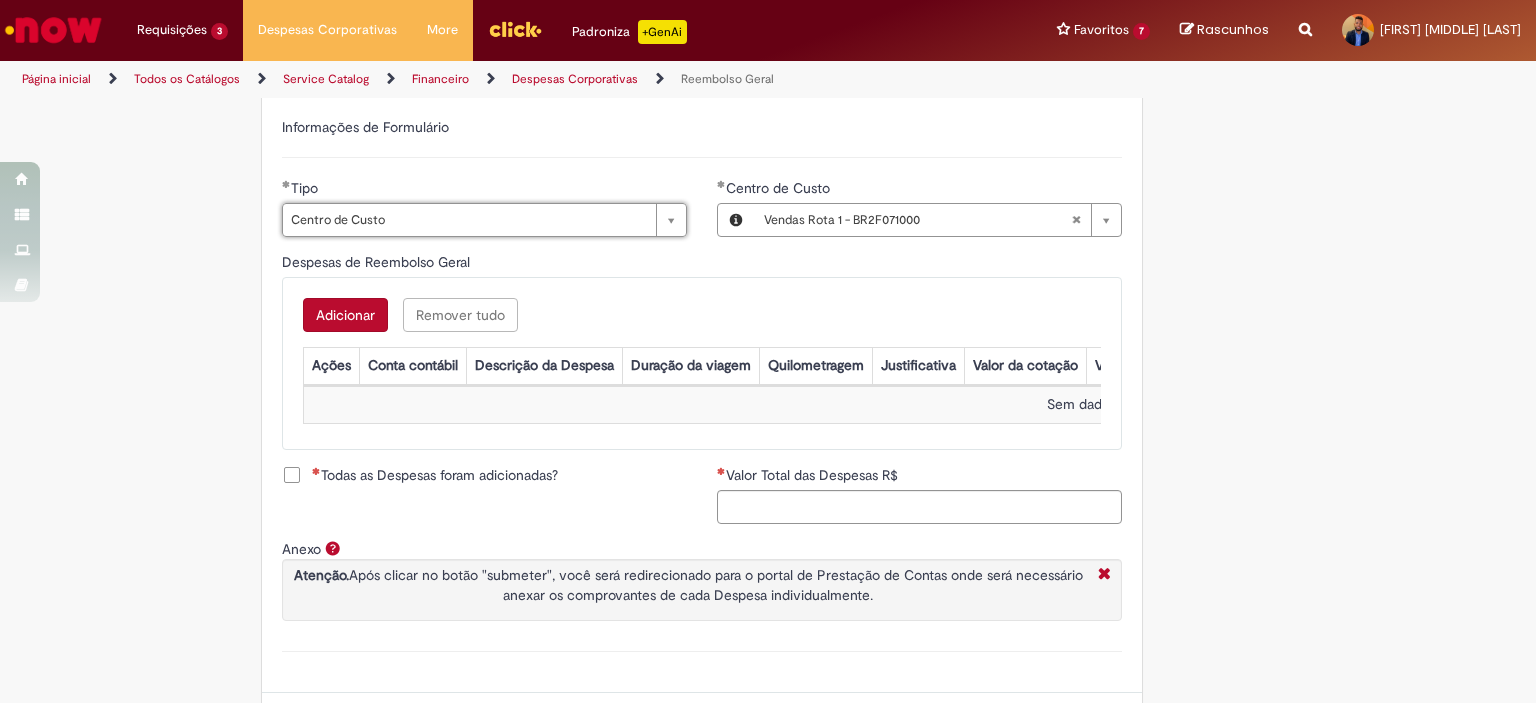 scroll, scrollTop: 0, scrollLeft: 0, axis: both 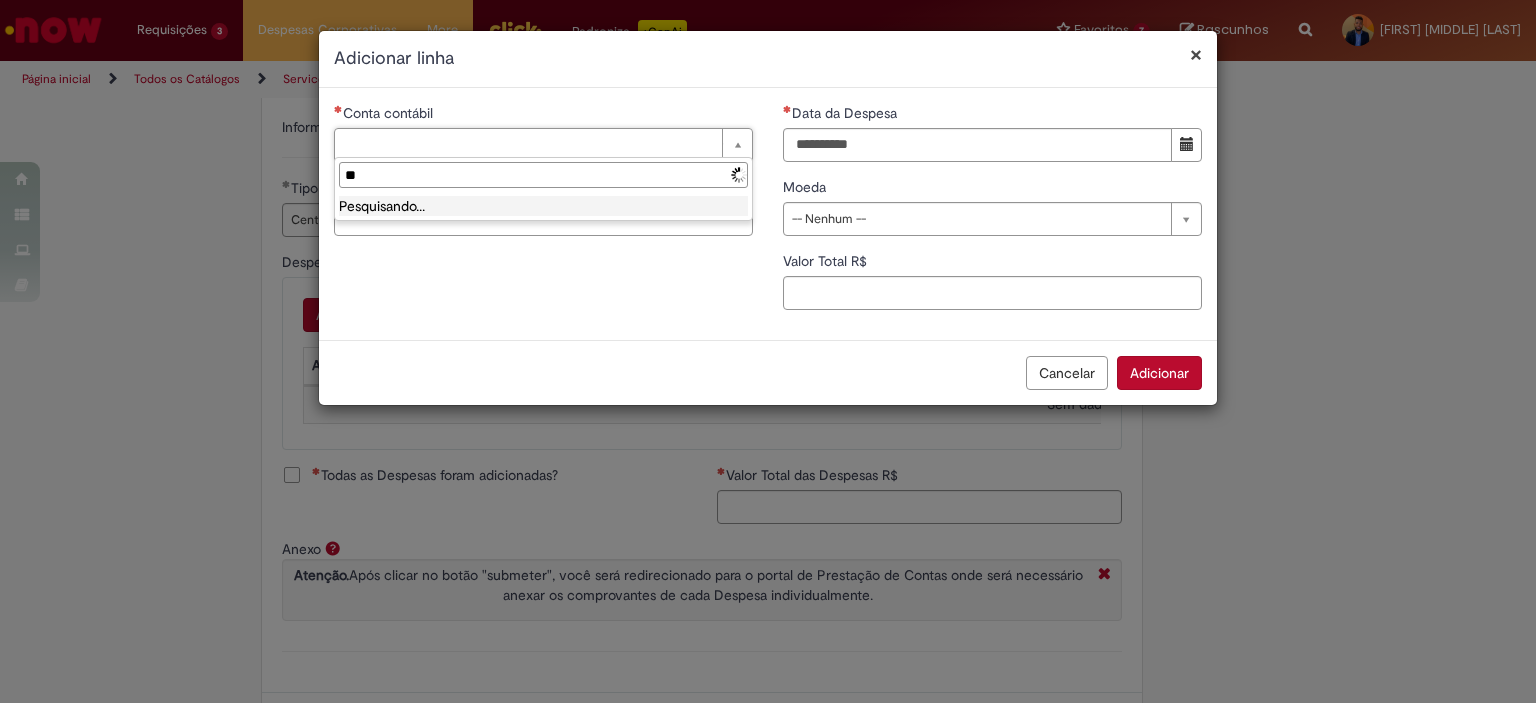 type on "*" 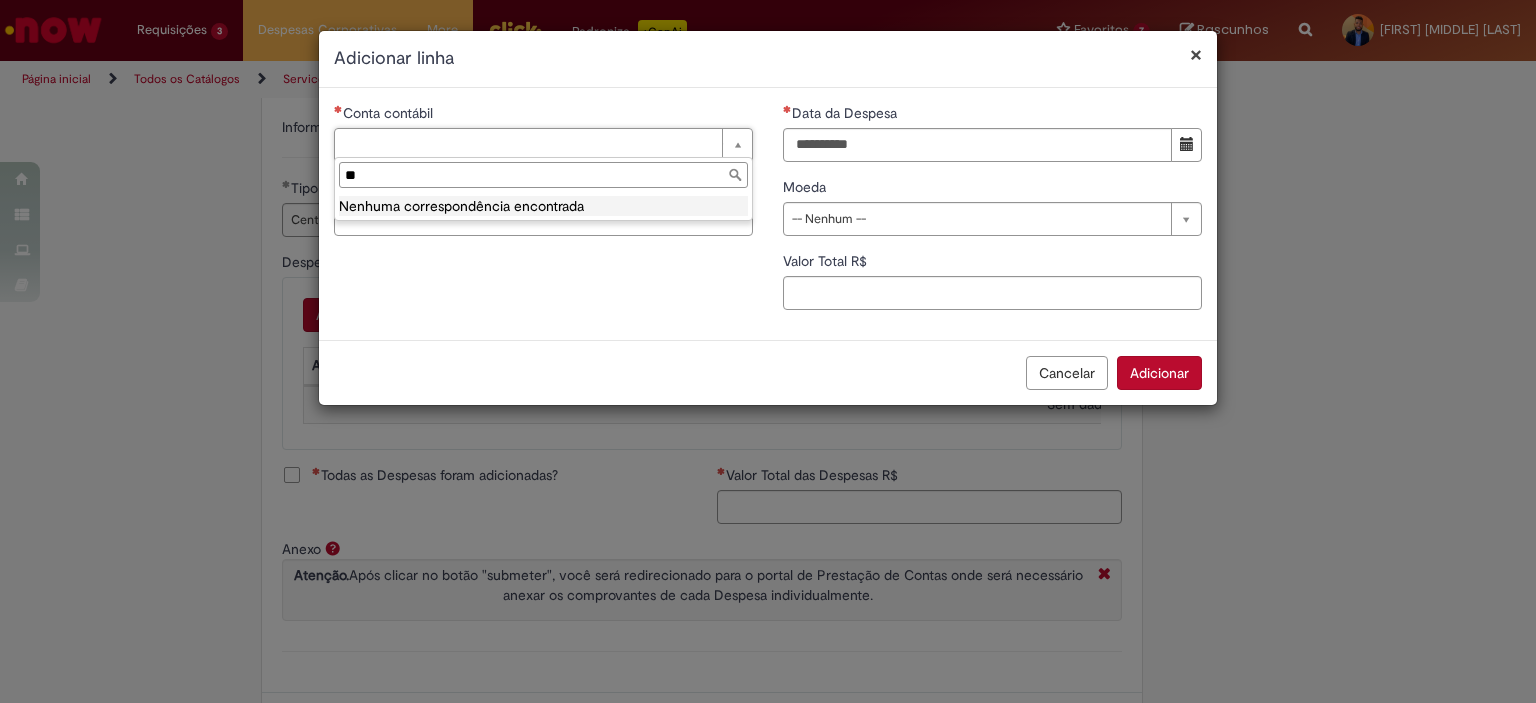 type on "*" 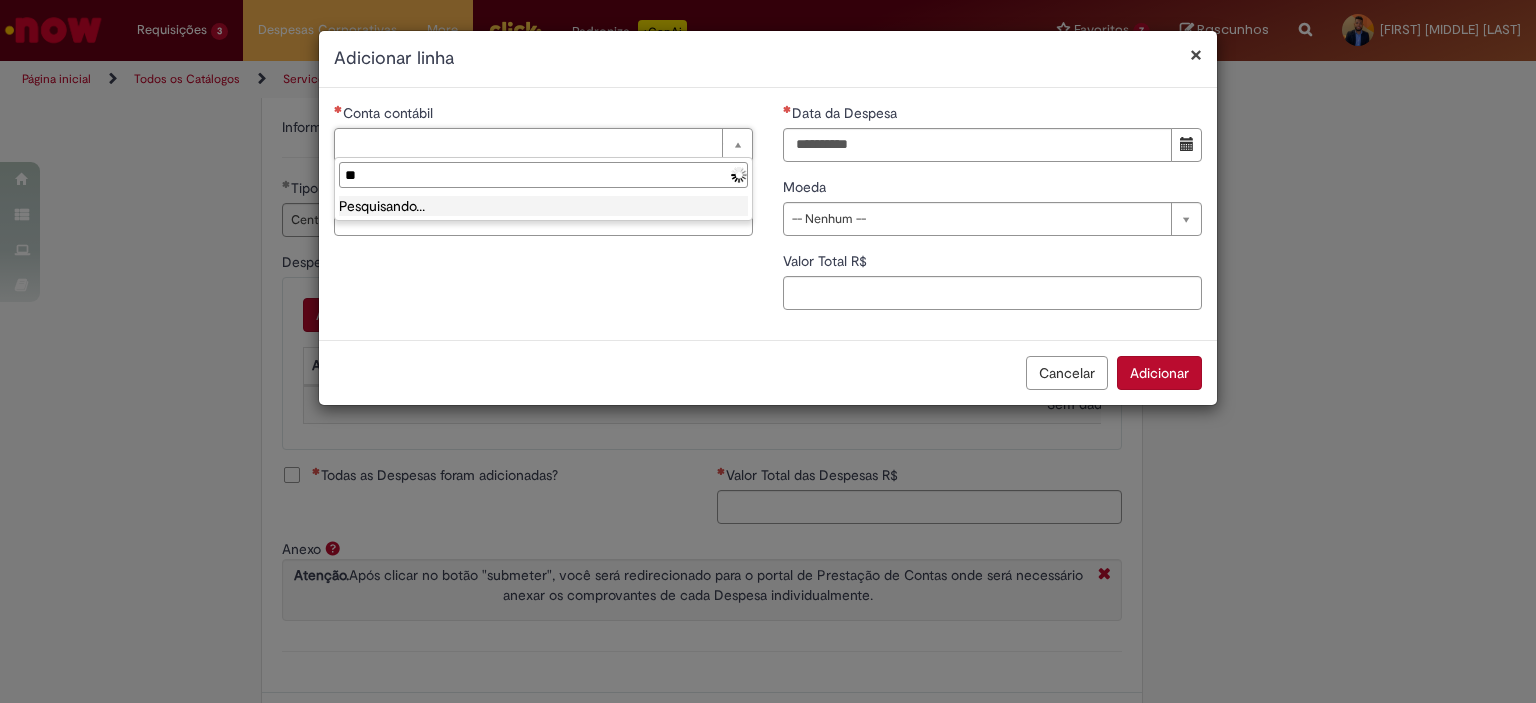 type on "*" 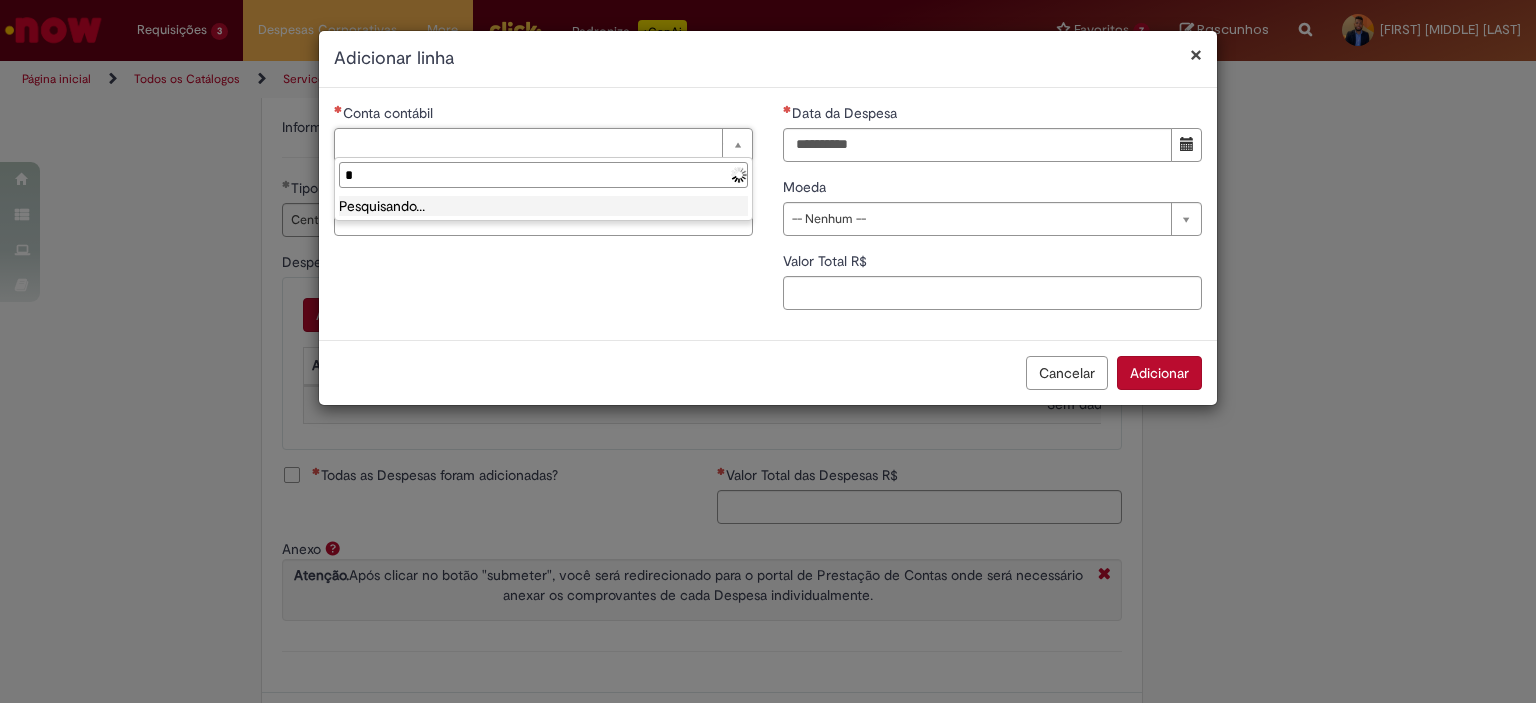 type 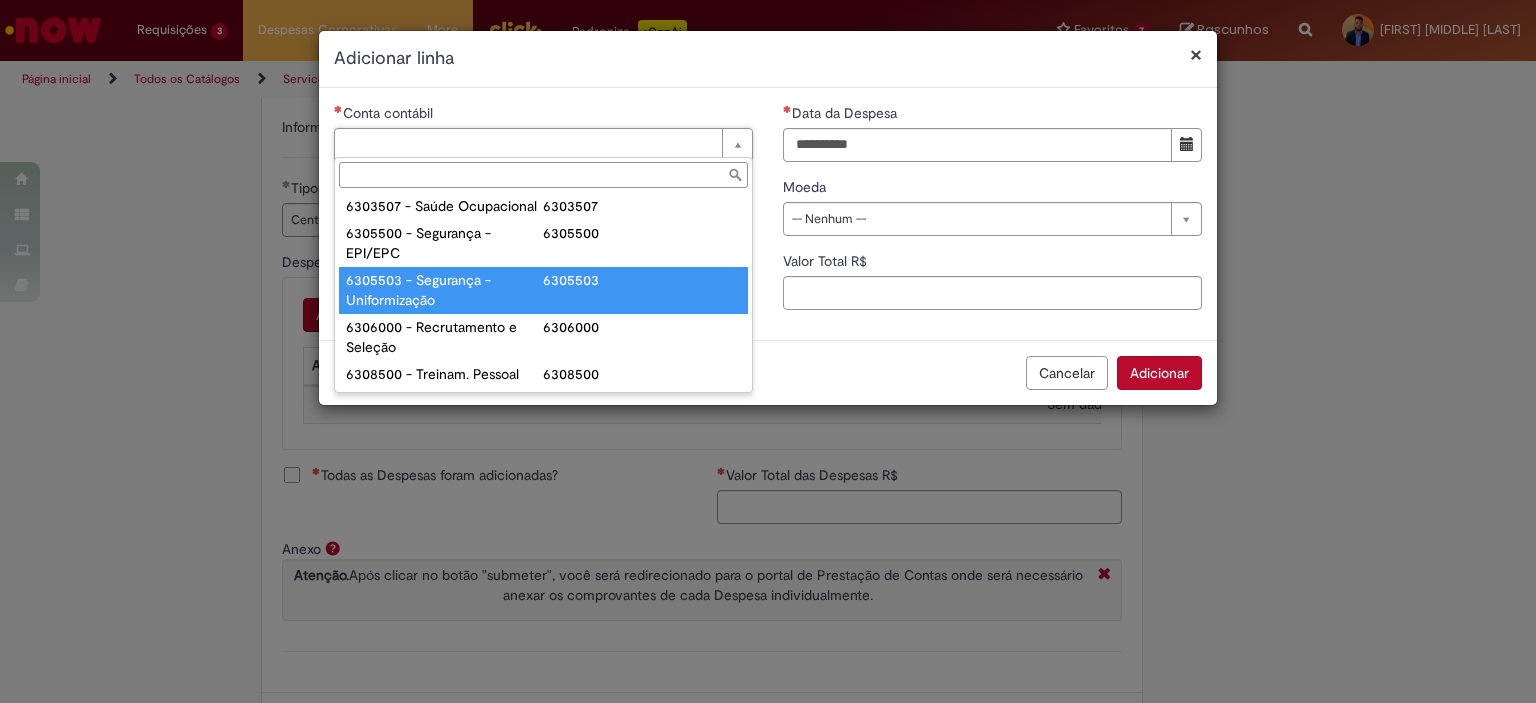 scroll, scrollTop: 1460, scrollLeft: 0, axis: vertical 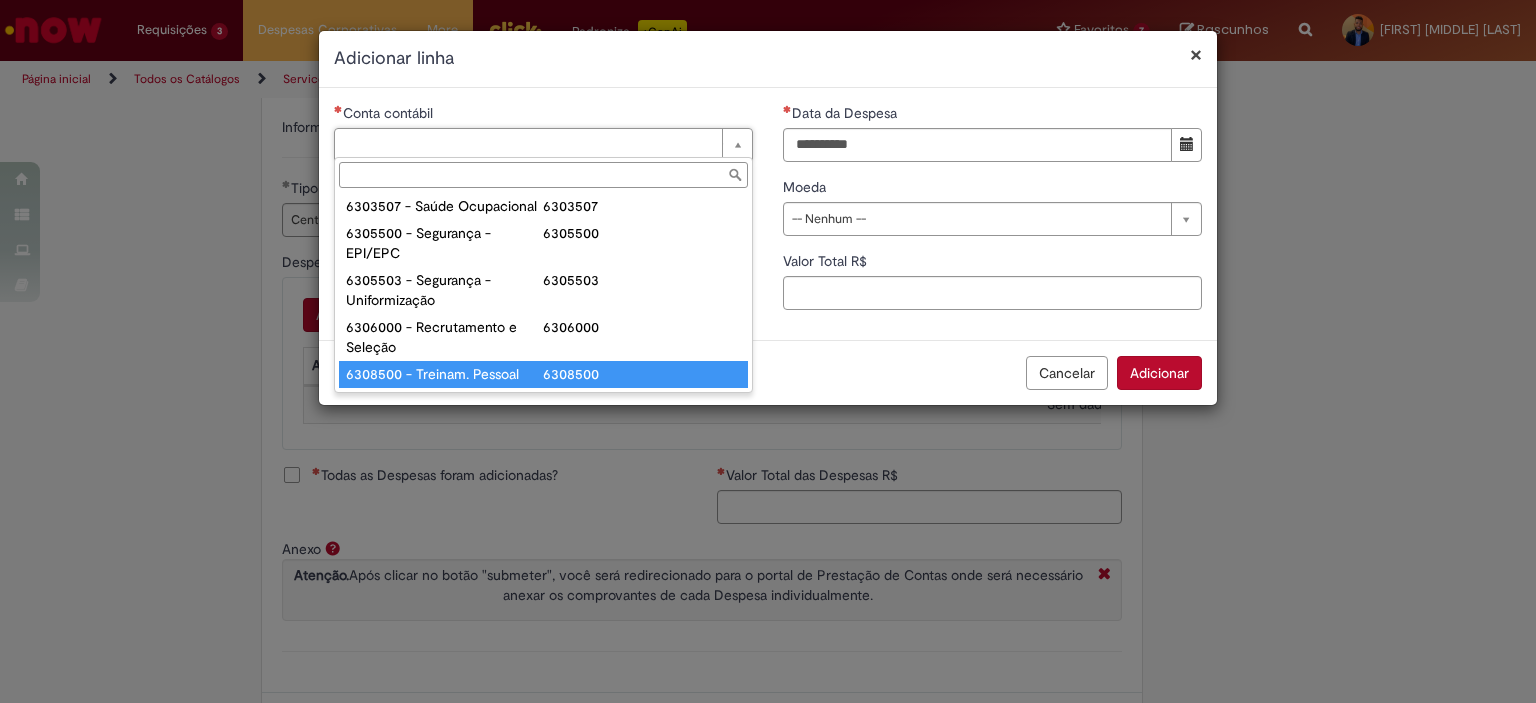 type on "**********" 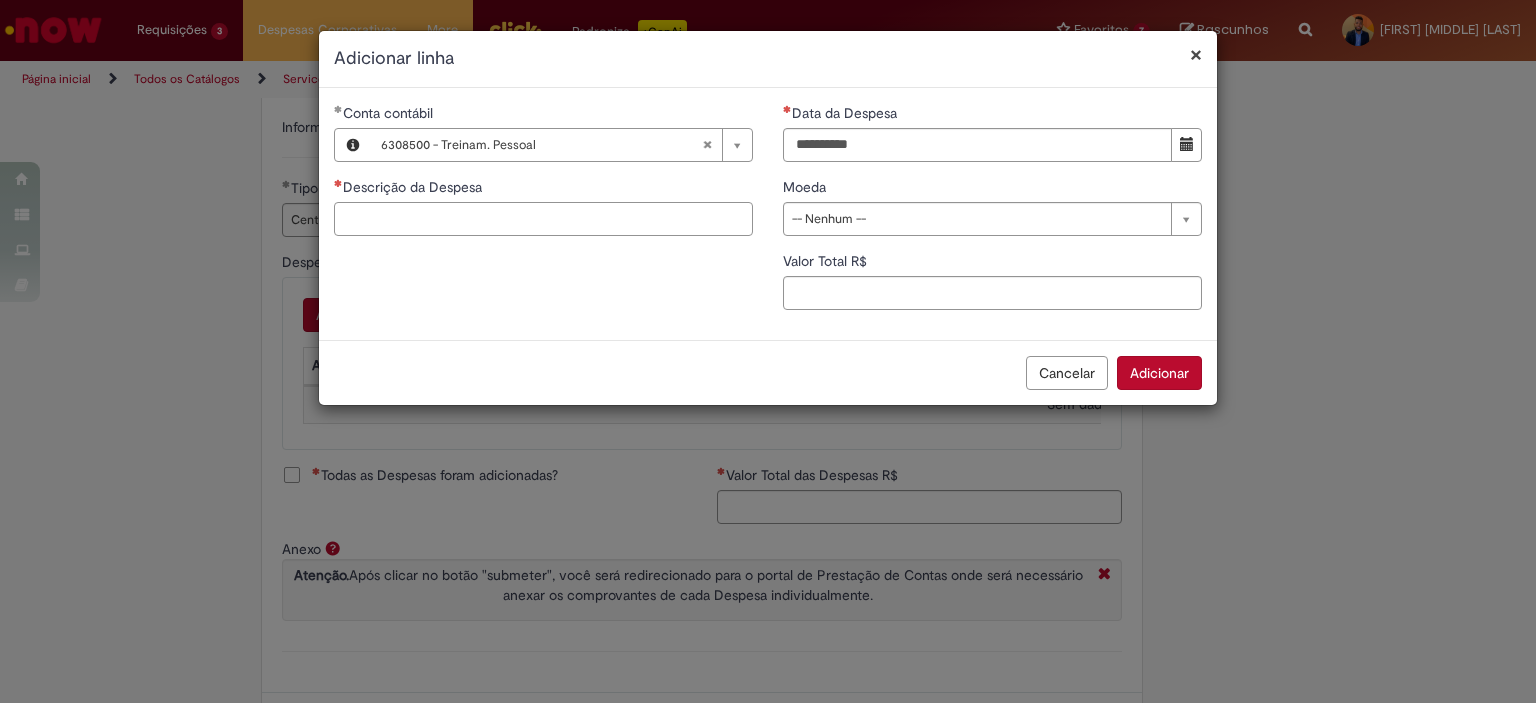 click on "Descrição da Despesa" at bounding box center [543, 219] 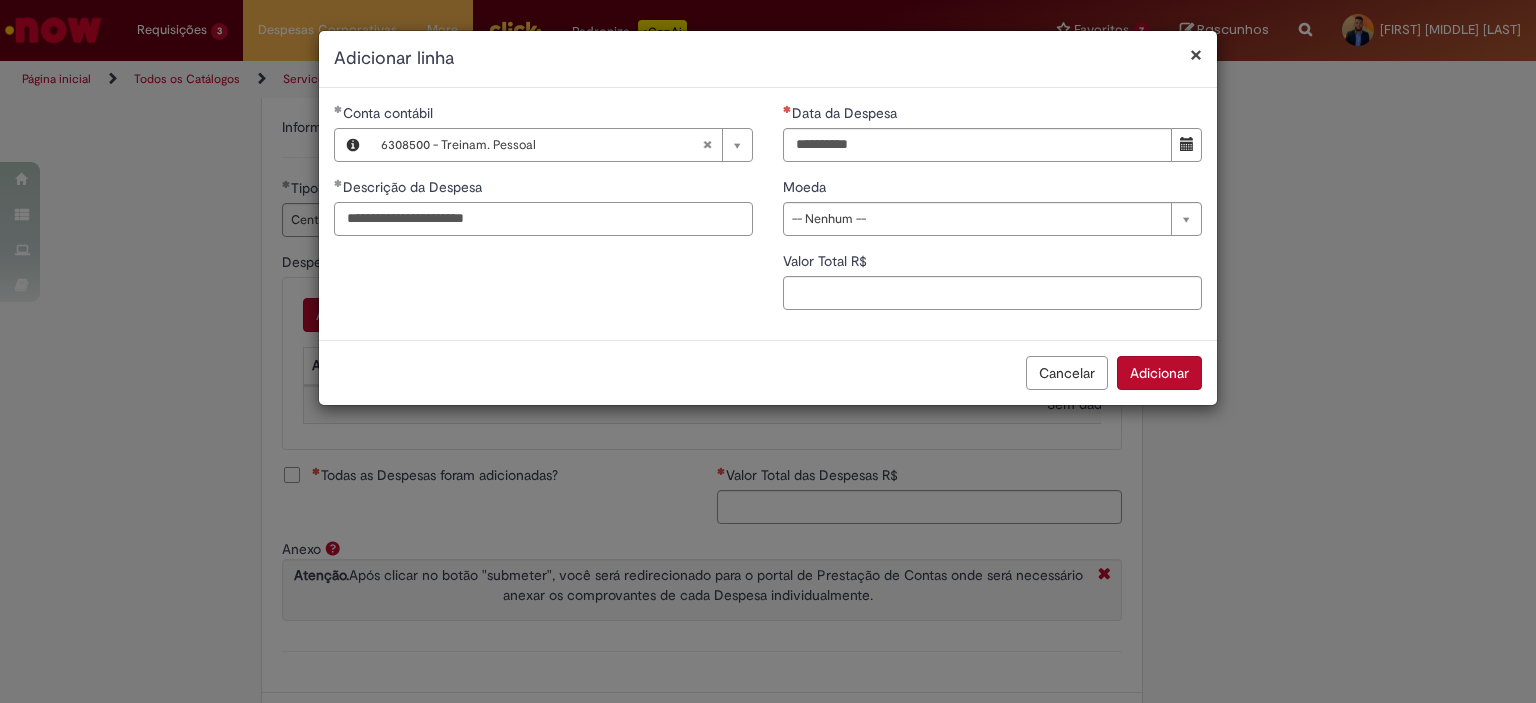type on "**********" 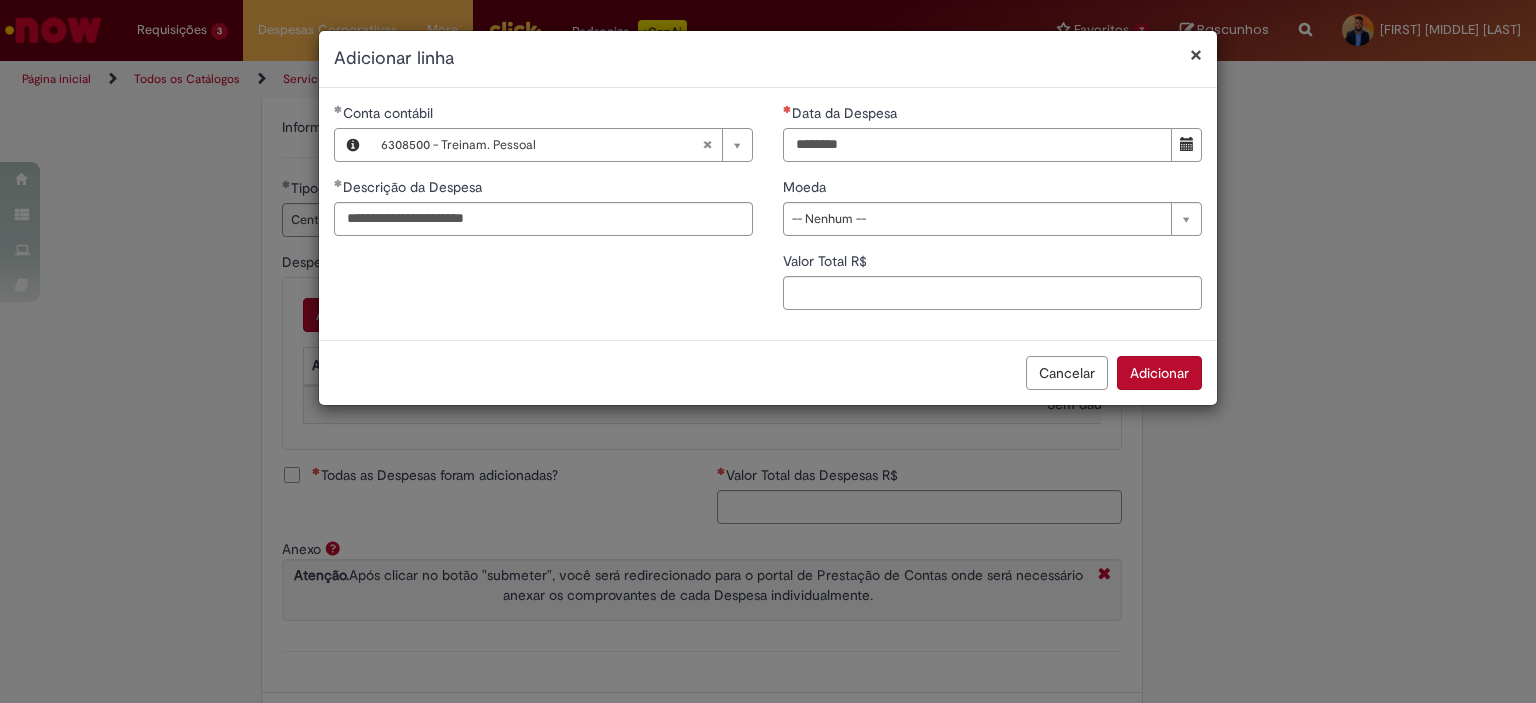 type on "********" 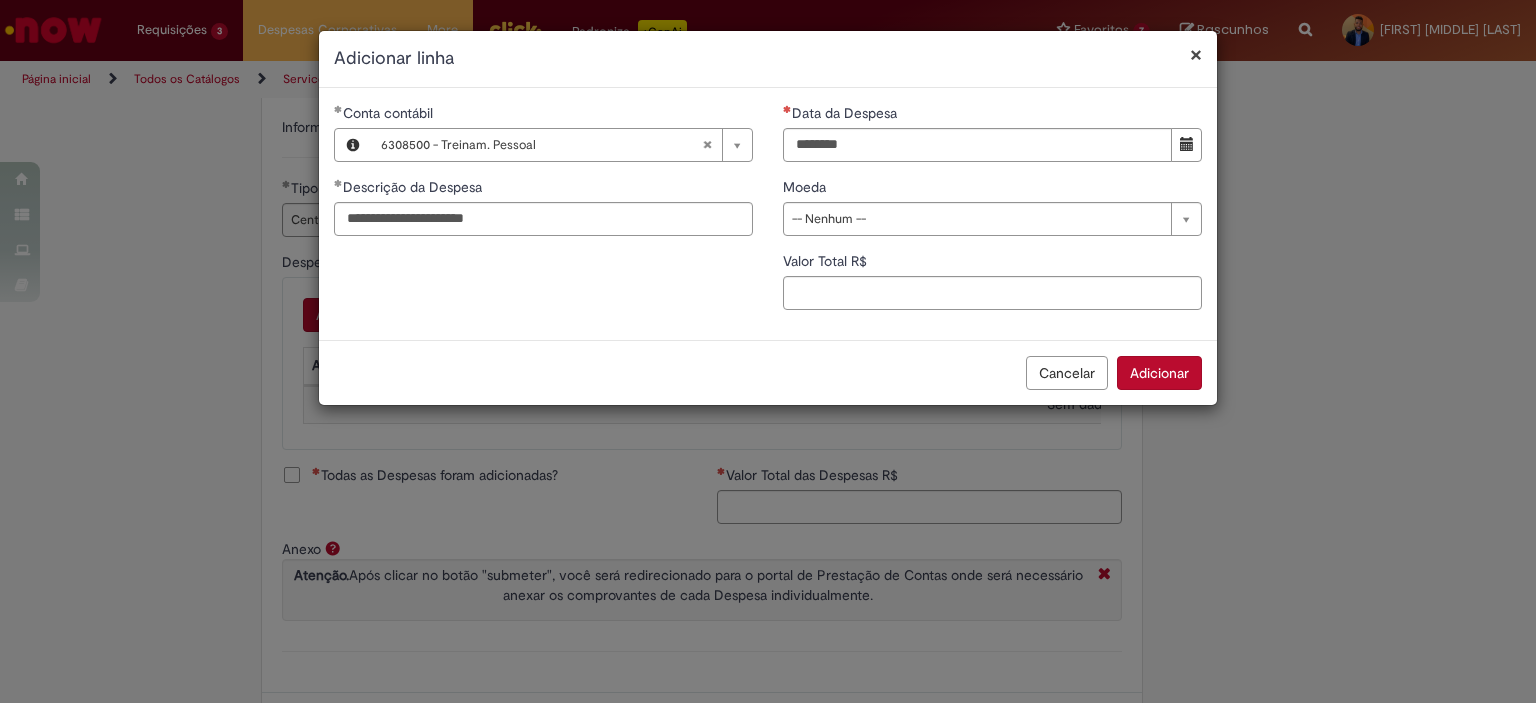 type 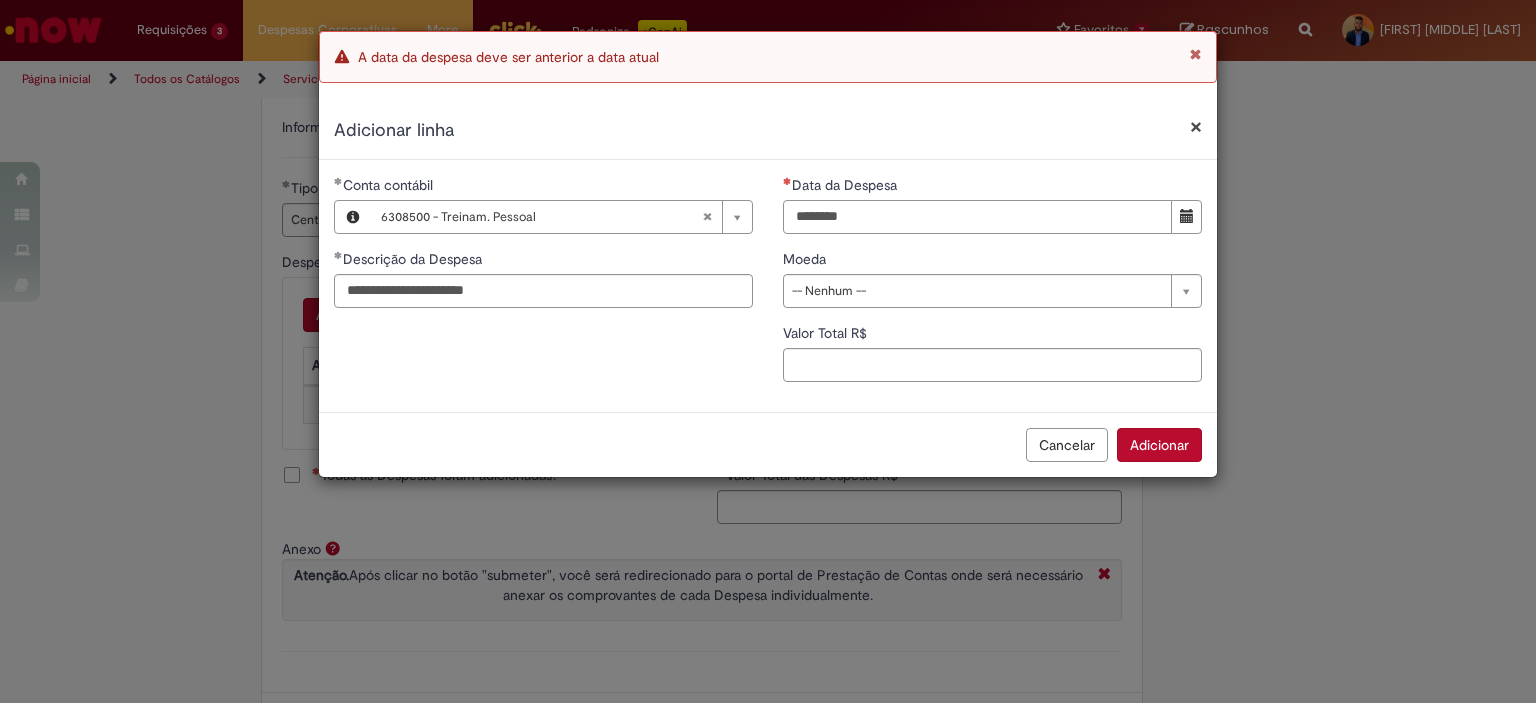 type on "********" 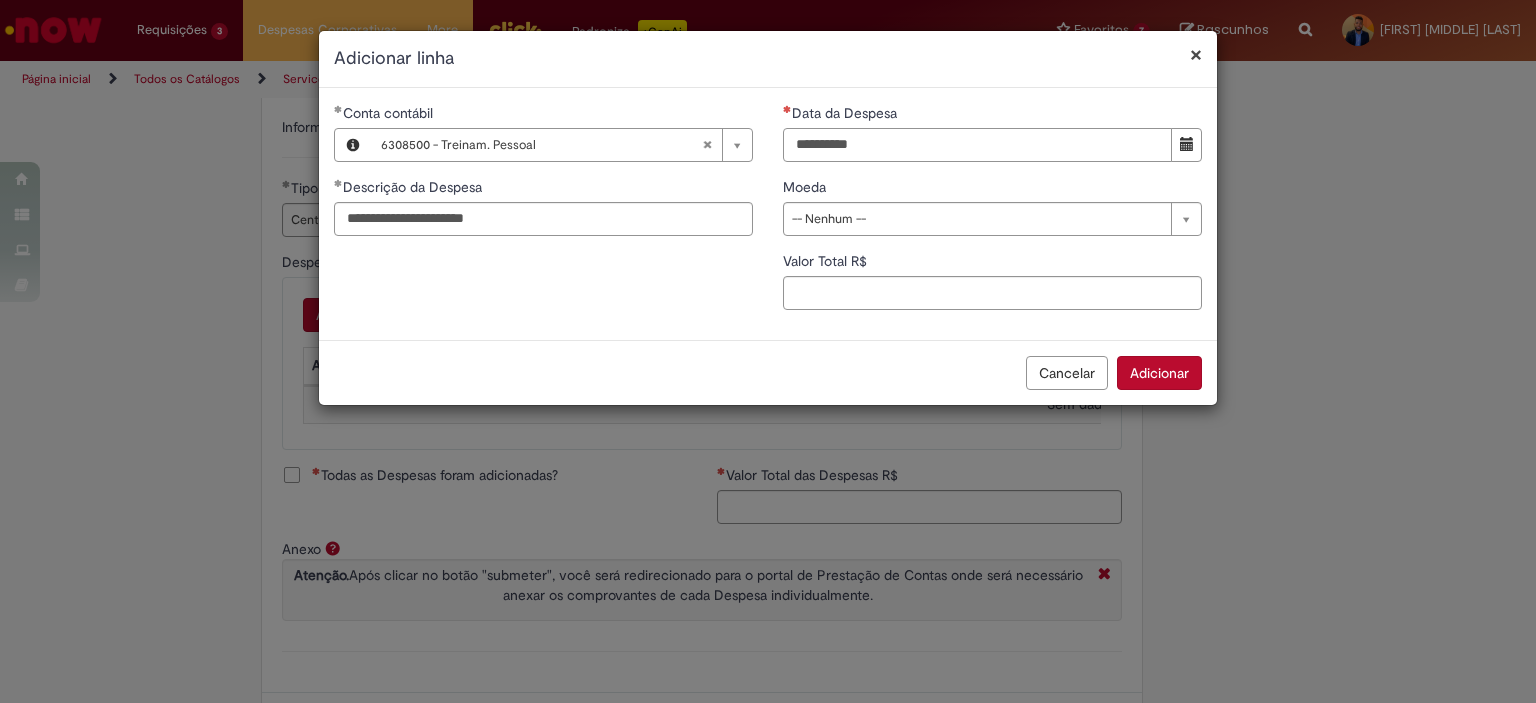 type on "**********" 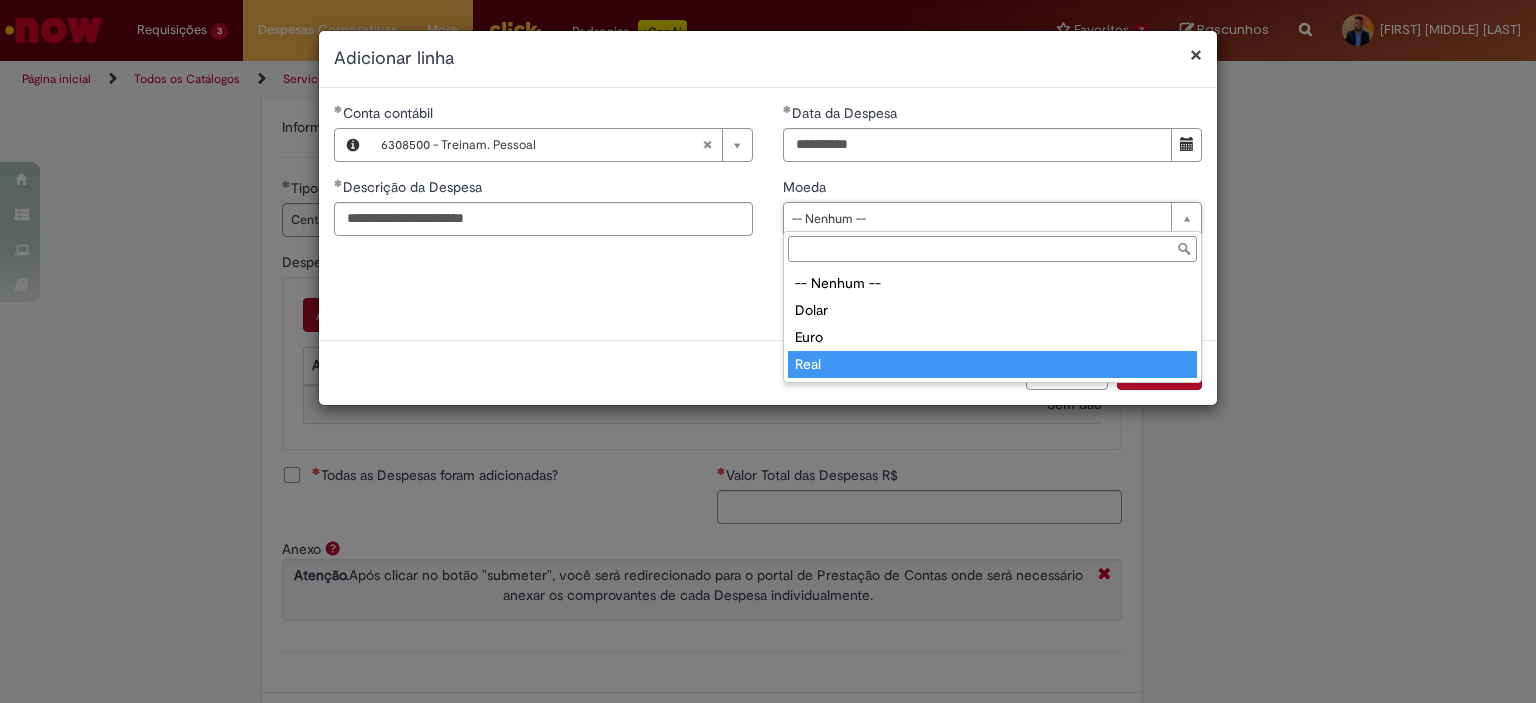 type on "****" 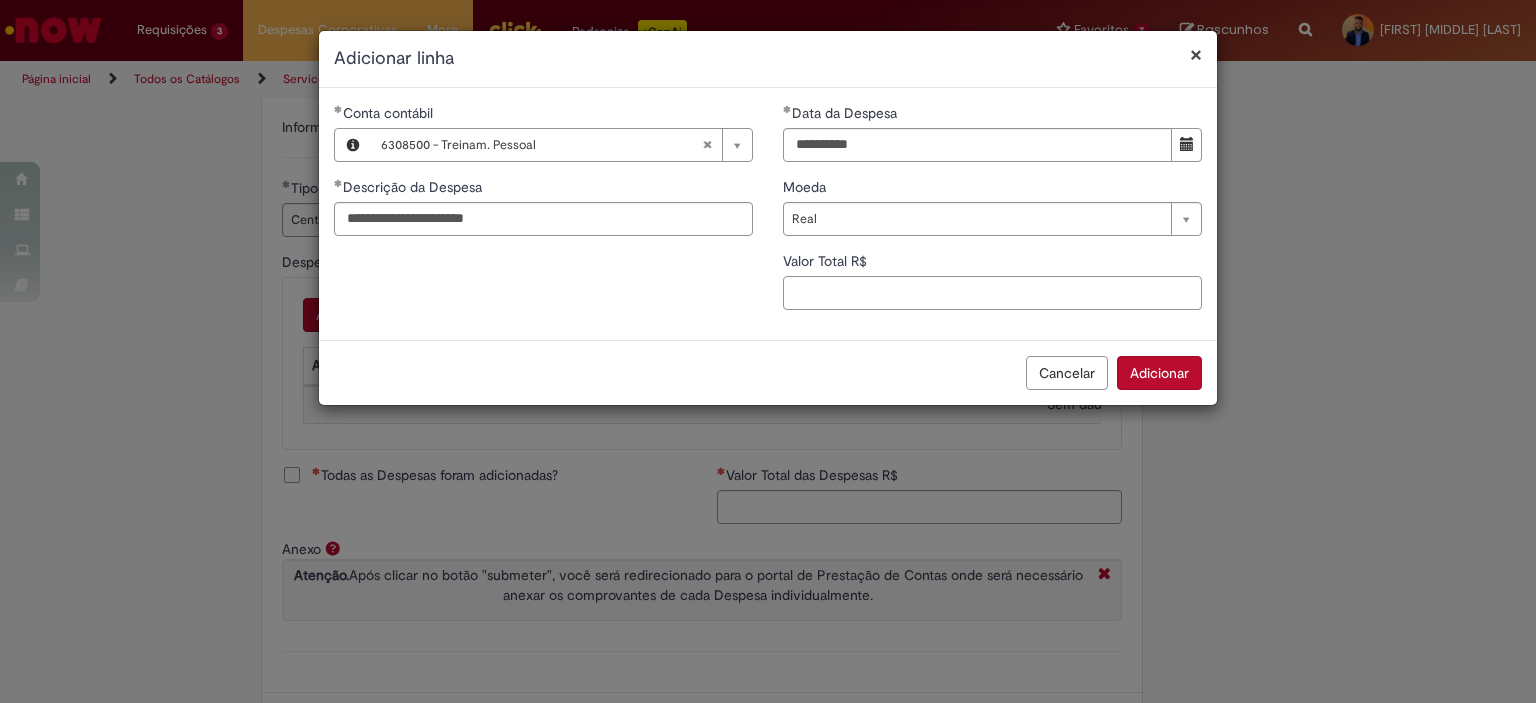 click on "Valor Total R$" at bounding box center (992, 293) 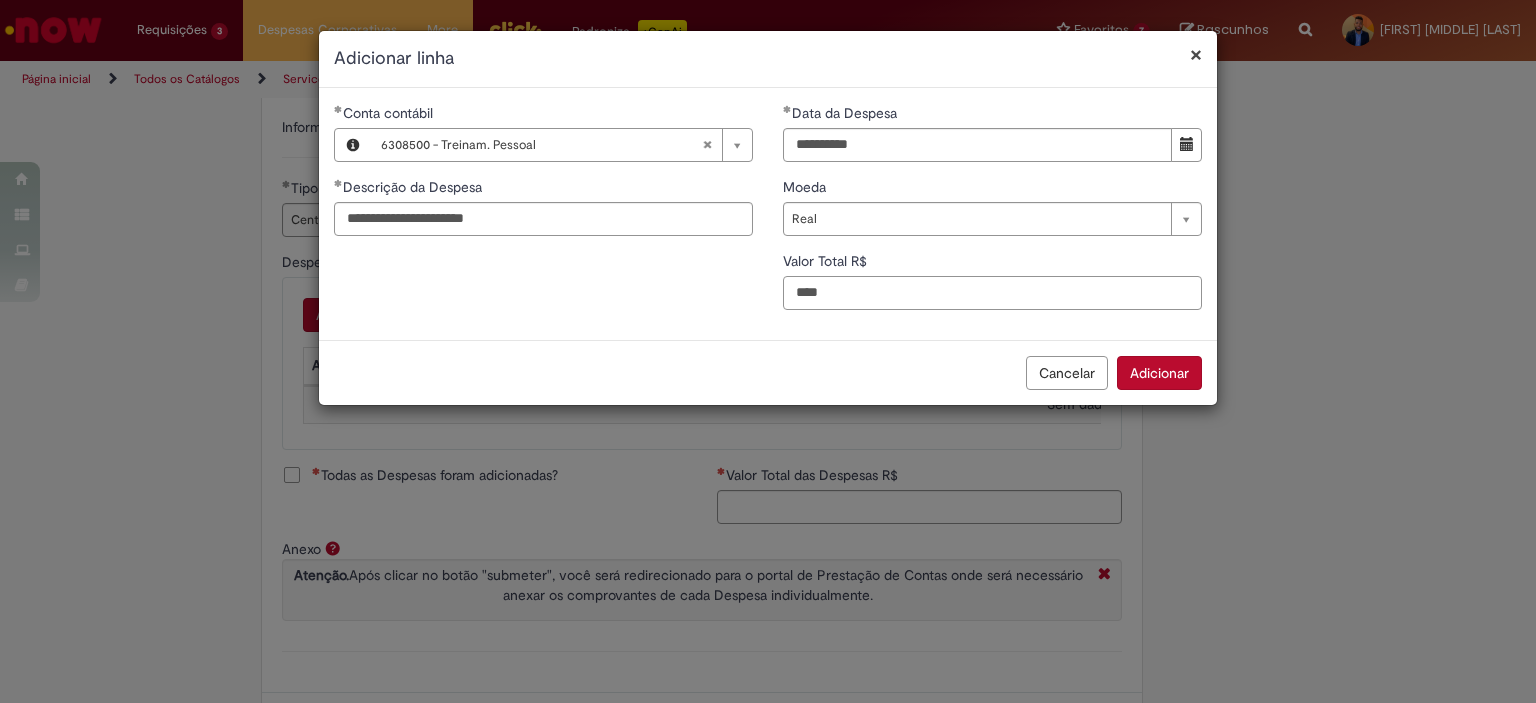 type on "****" 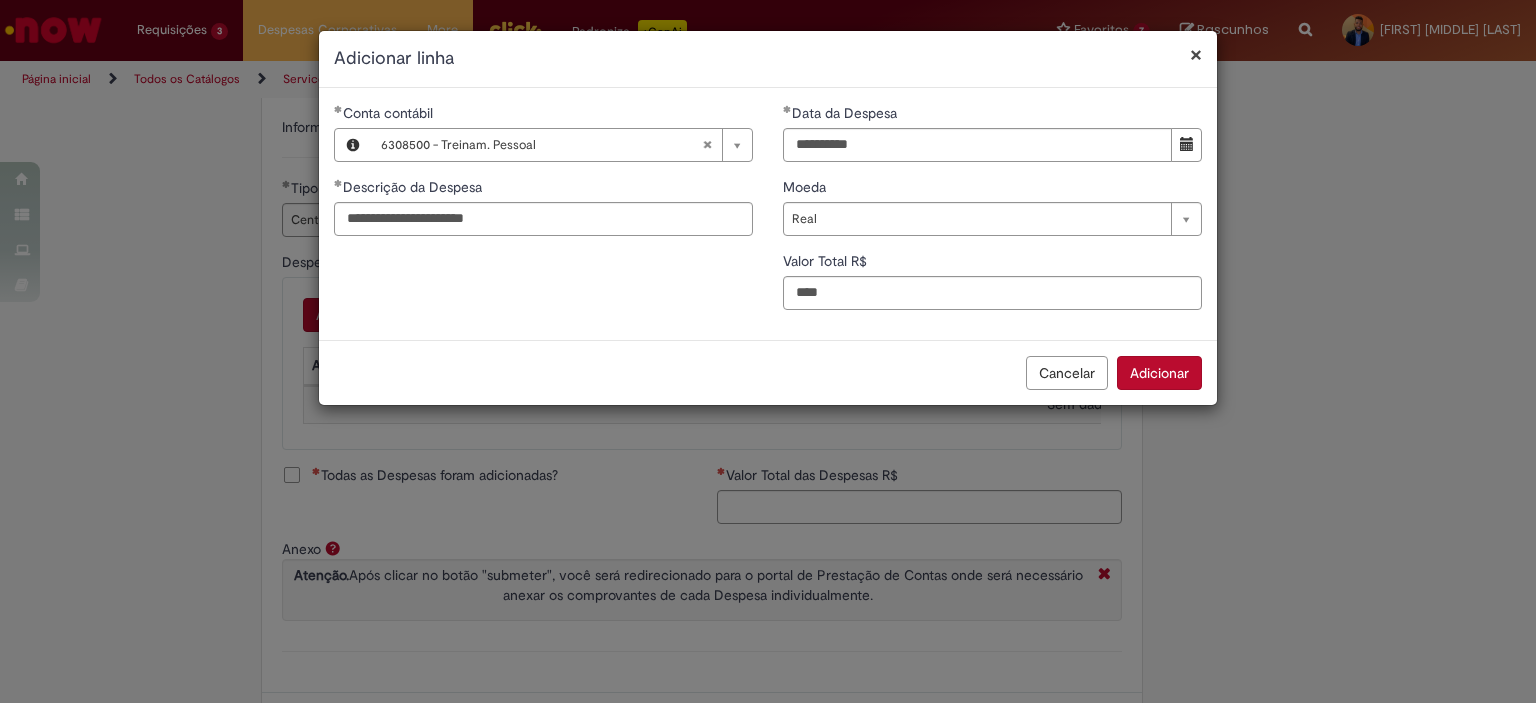 type 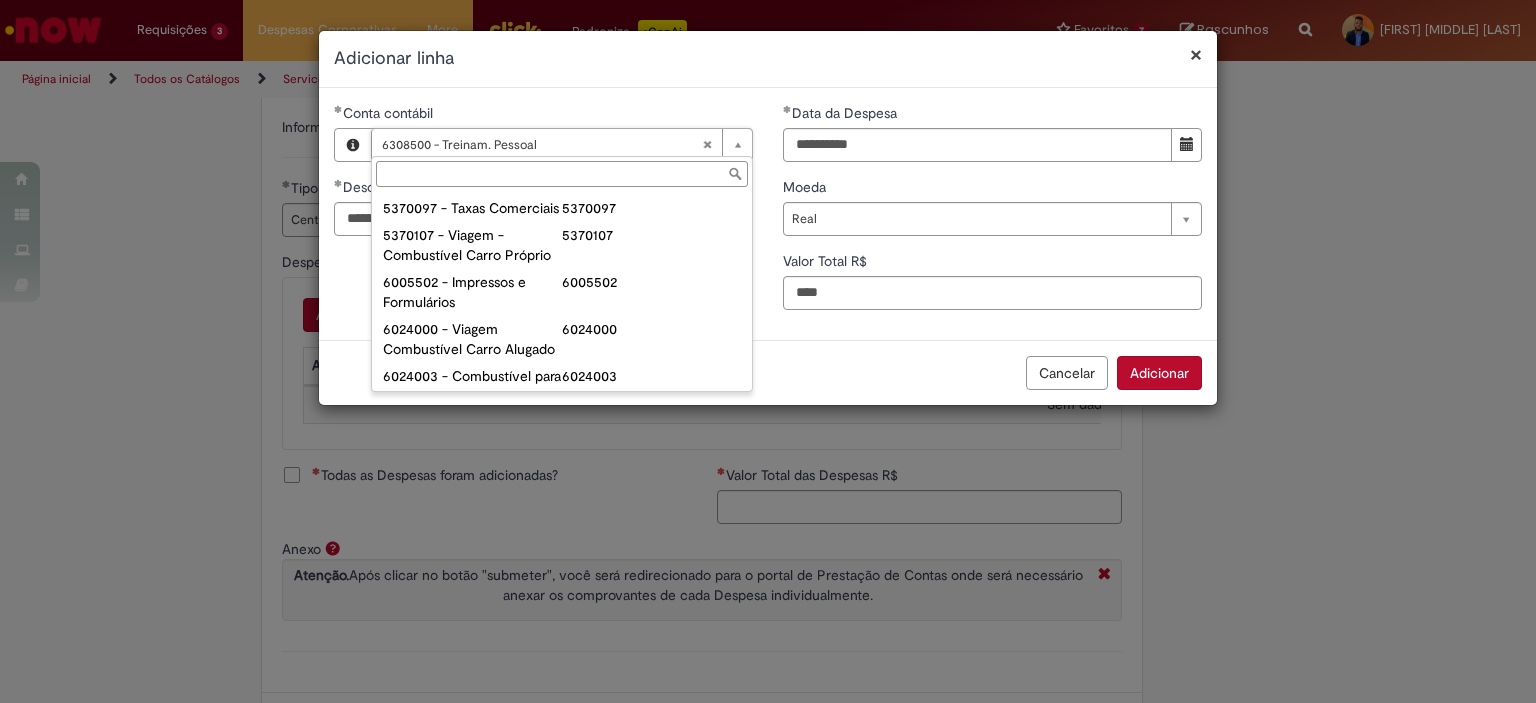 type on "**********" 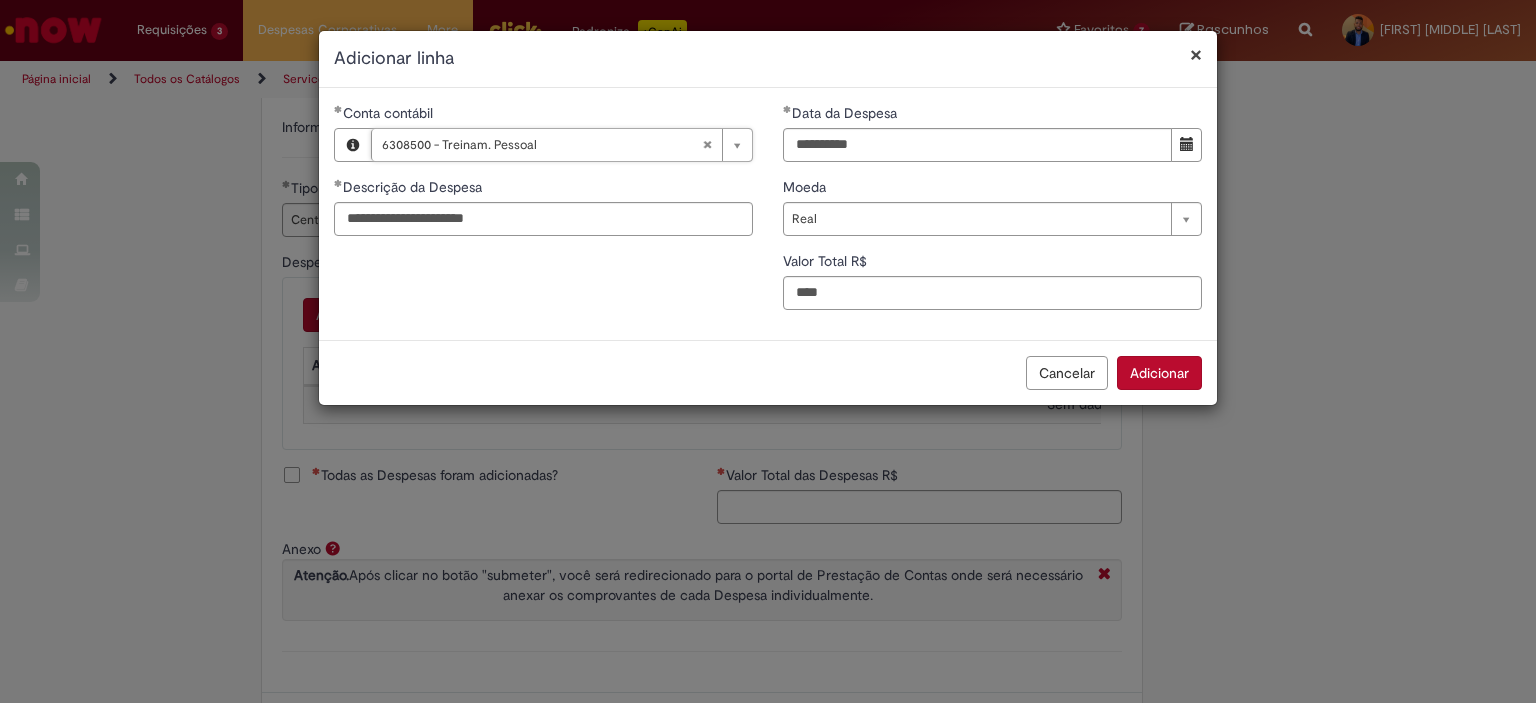scroll, scrollTop: 0, scrollLeft: 171, axis: horizontal 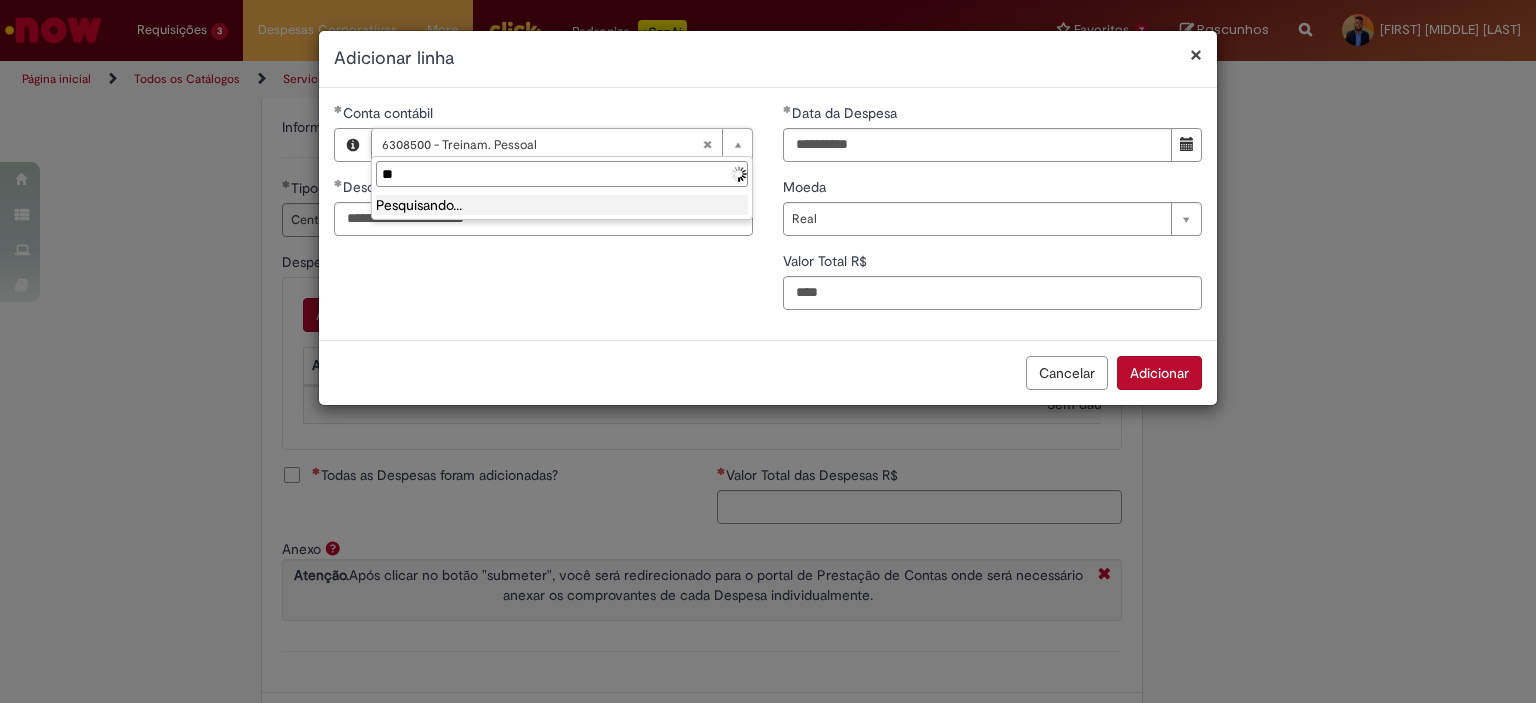 type on "*" 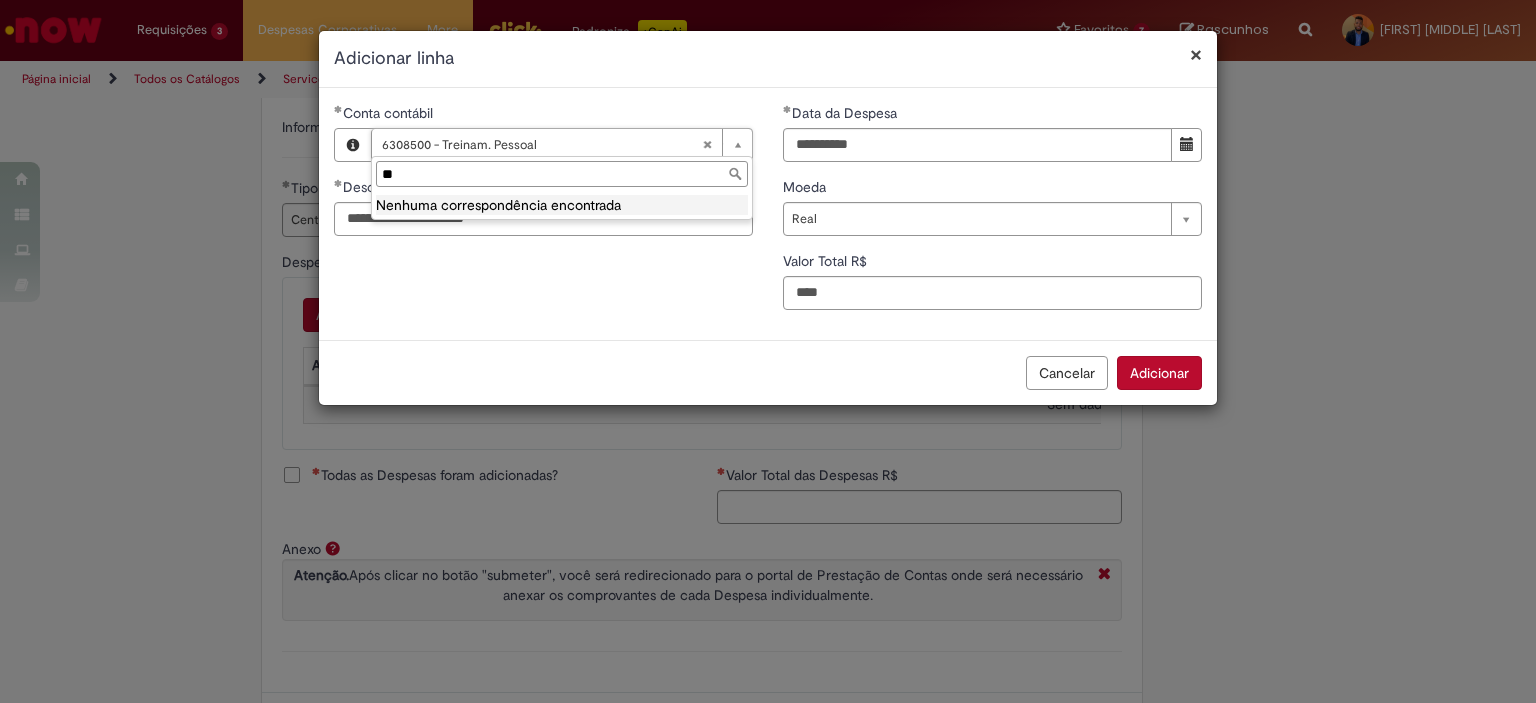 type on "*" 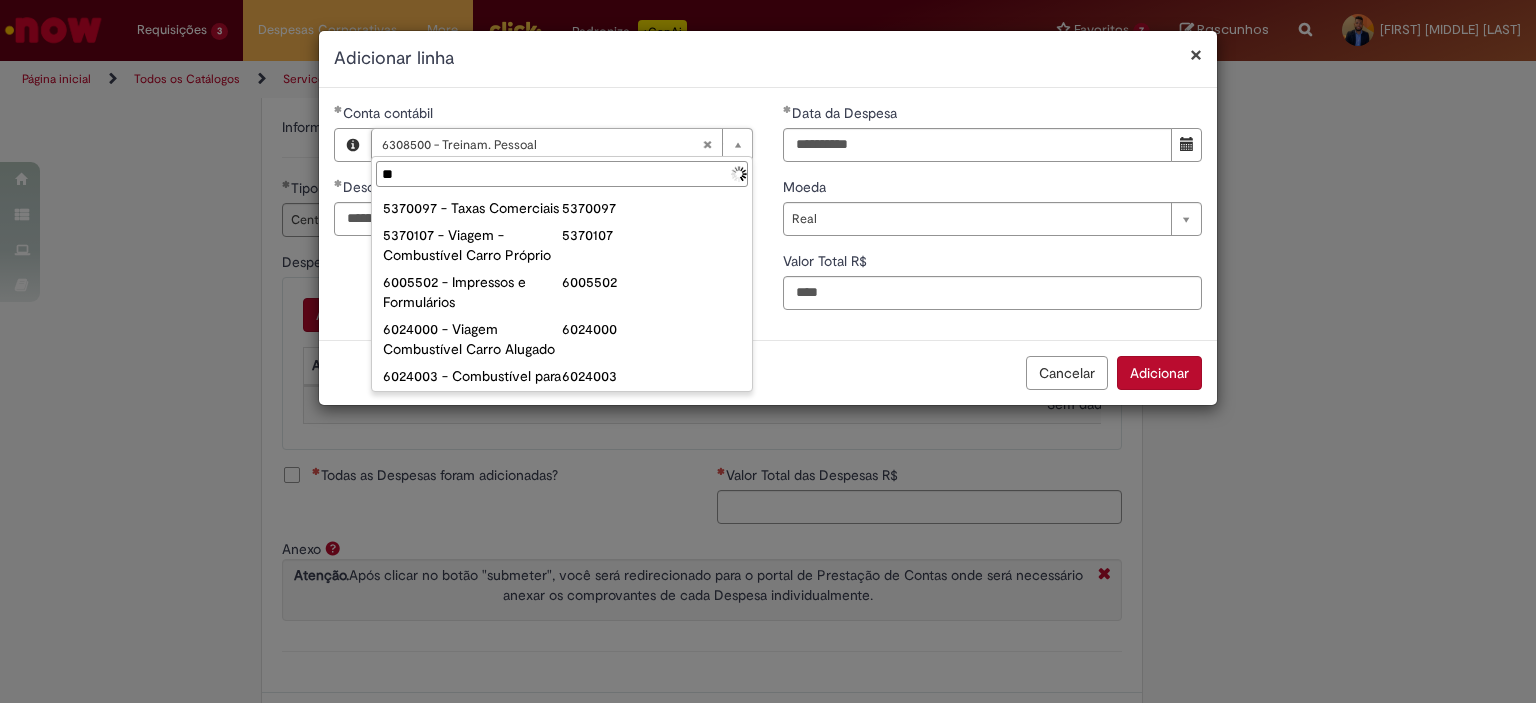 type on "***" 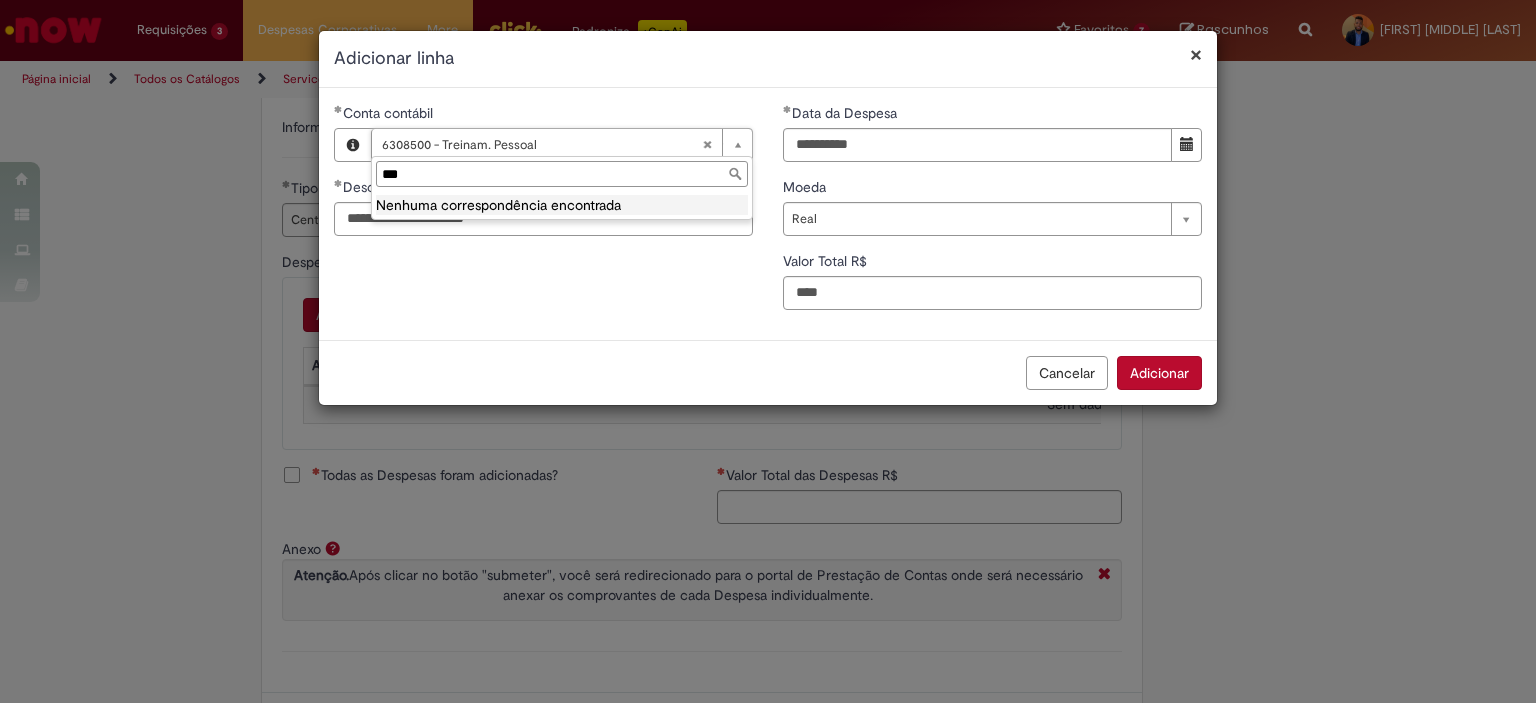 type on "**********" 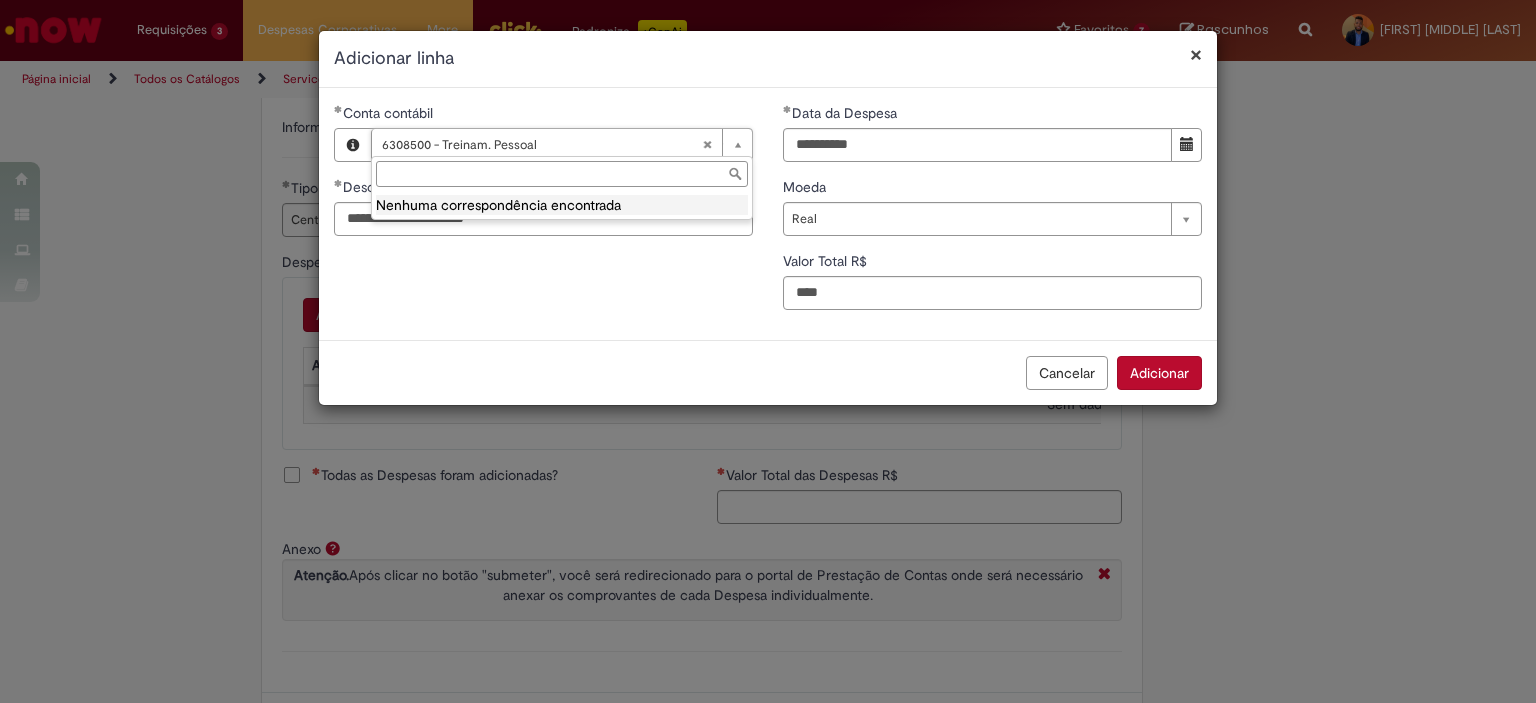 scroll, scrollTop: 0, scrollLeft: 171, axis: horizontal 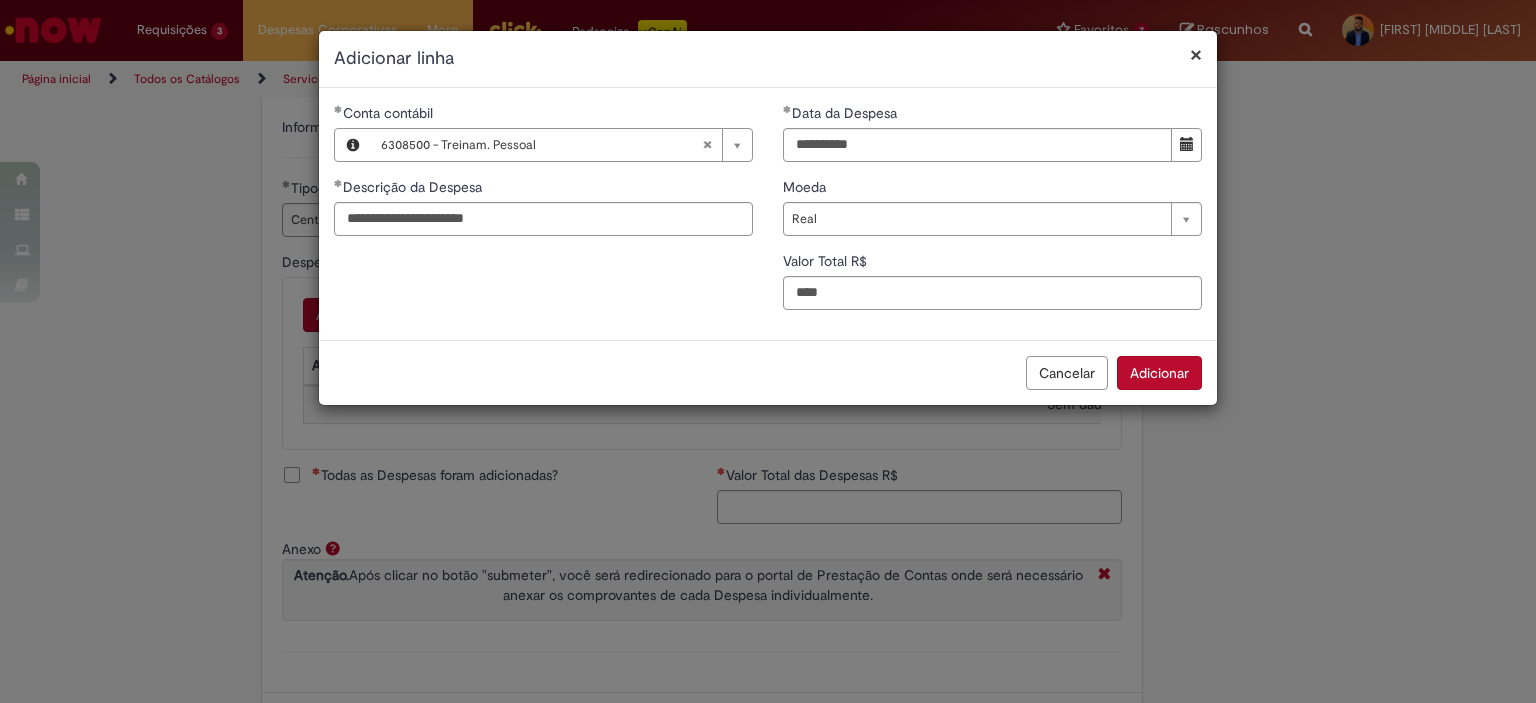 click on "Adicionar" at bounding box center (1159, 373) 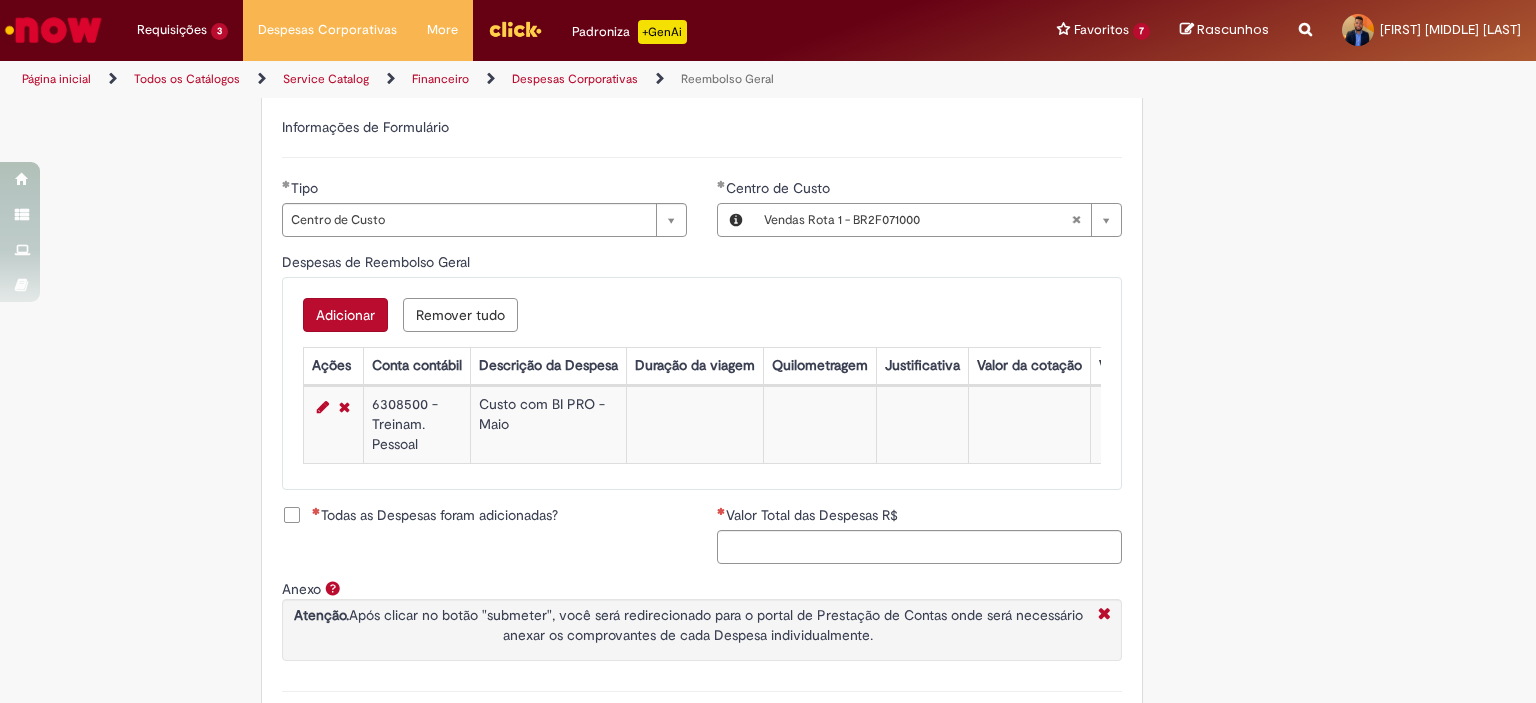 scroll, scrollTop: 828, scrollLeft: 0, axis: vertical 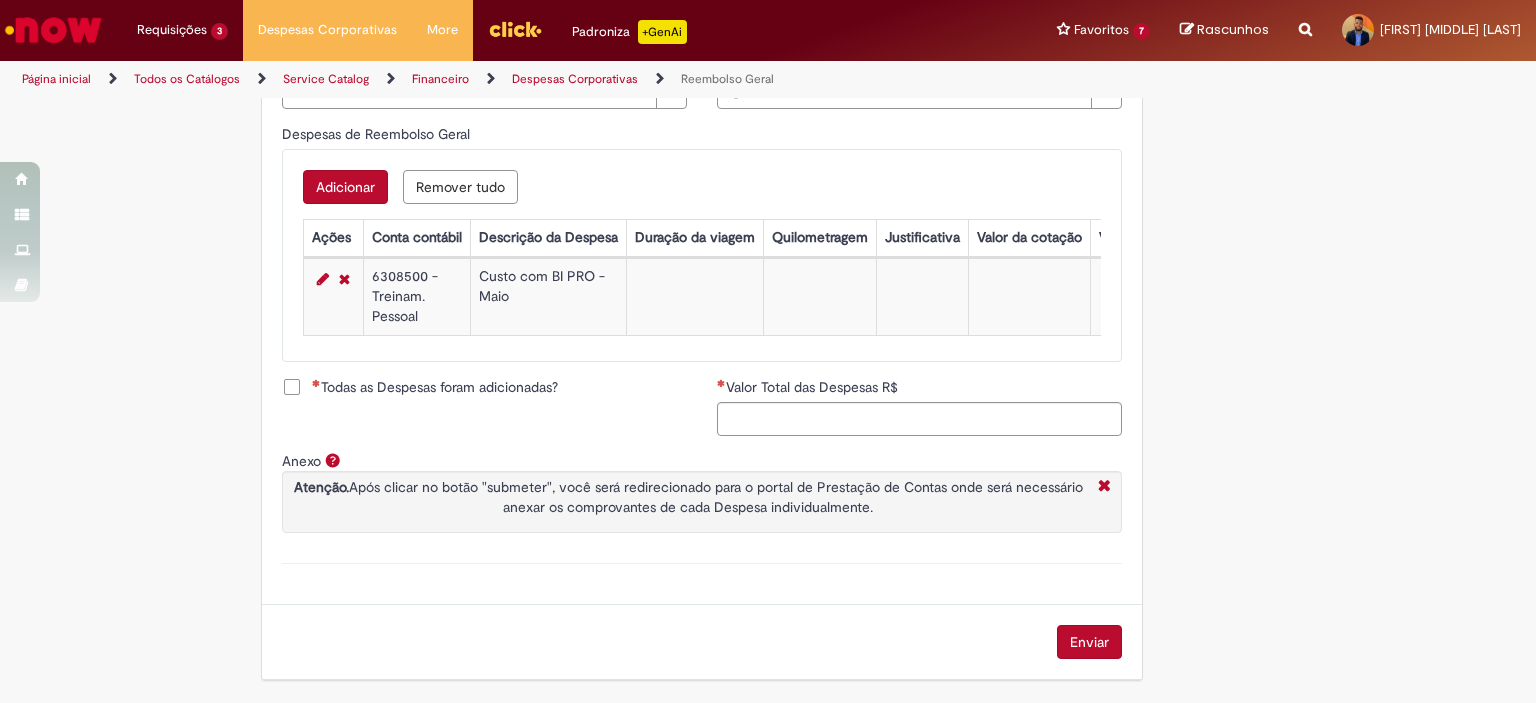 click on "Adicionar" at bounding box center [345, 187] 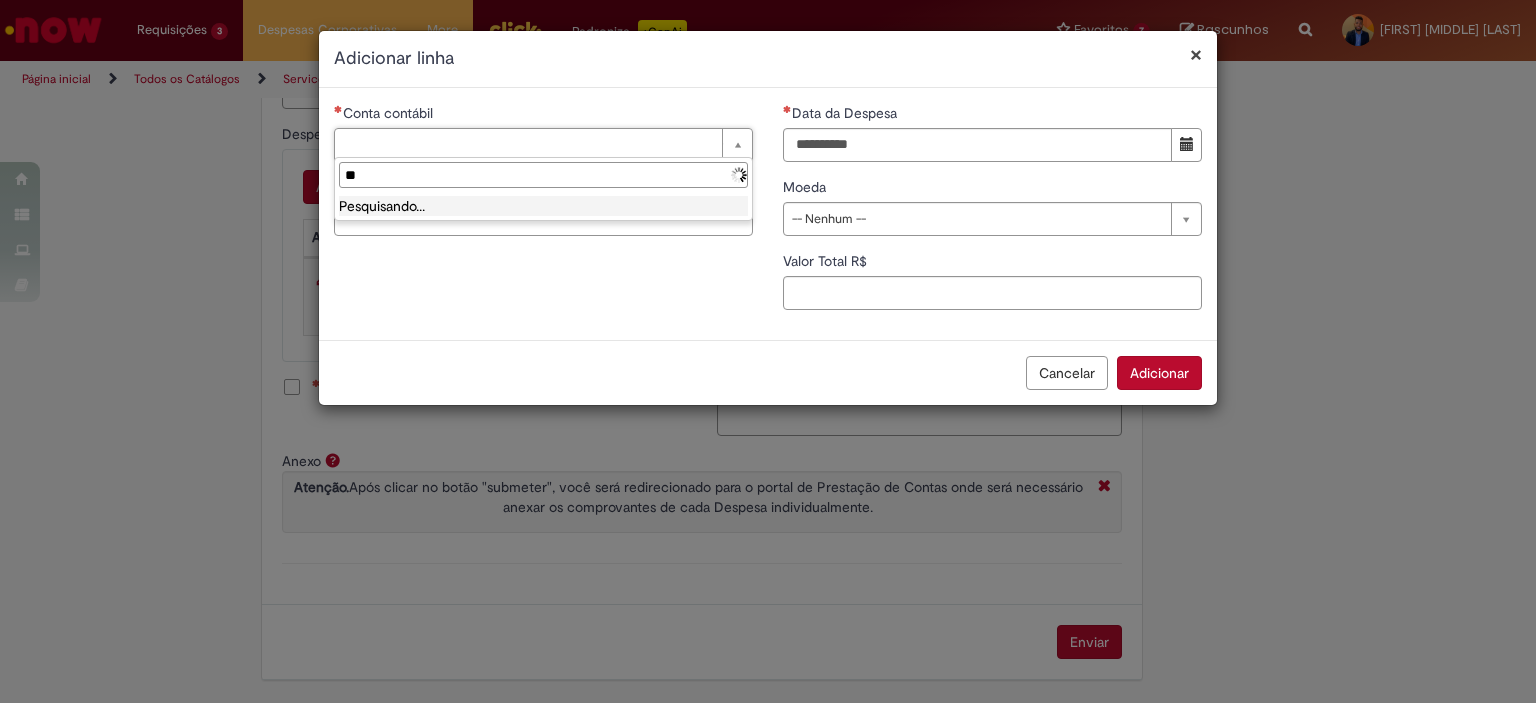 type on "*" 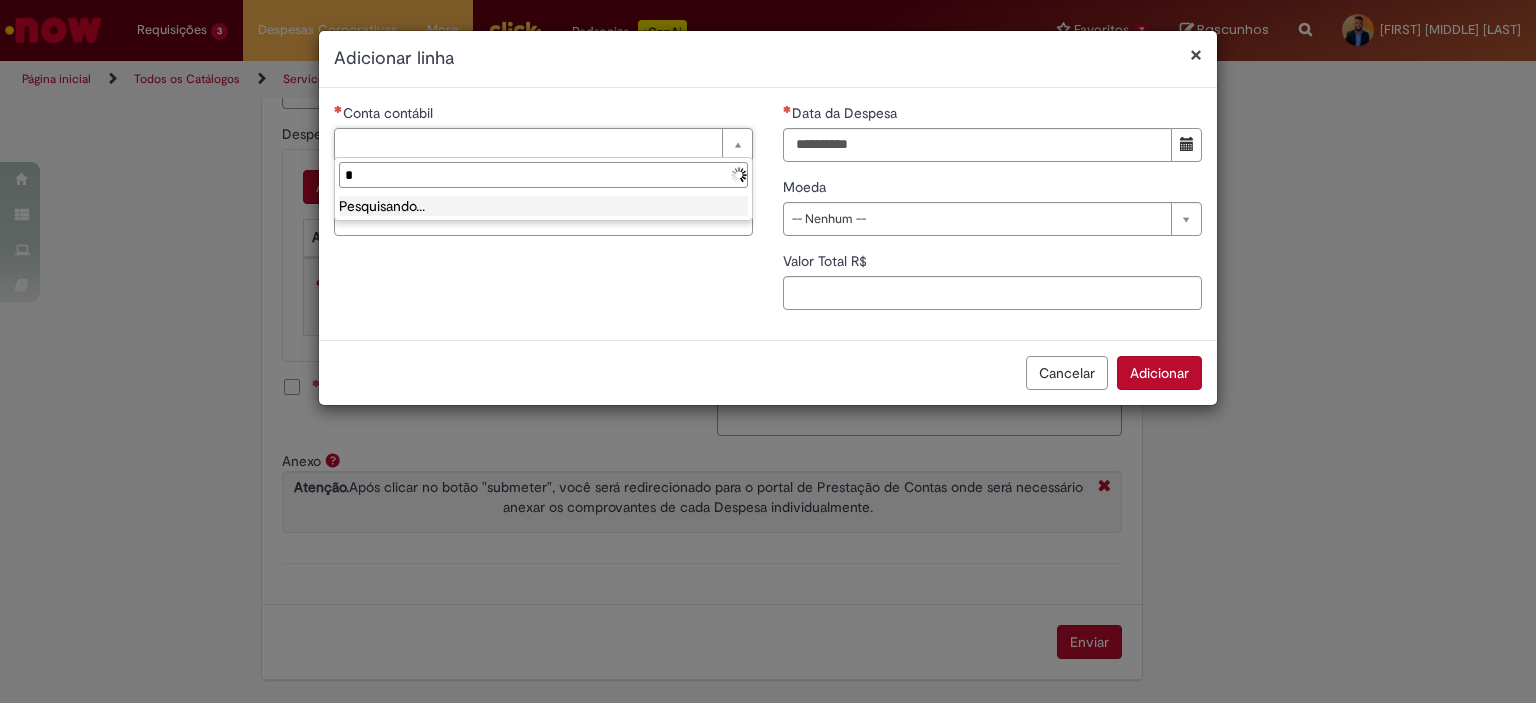 type 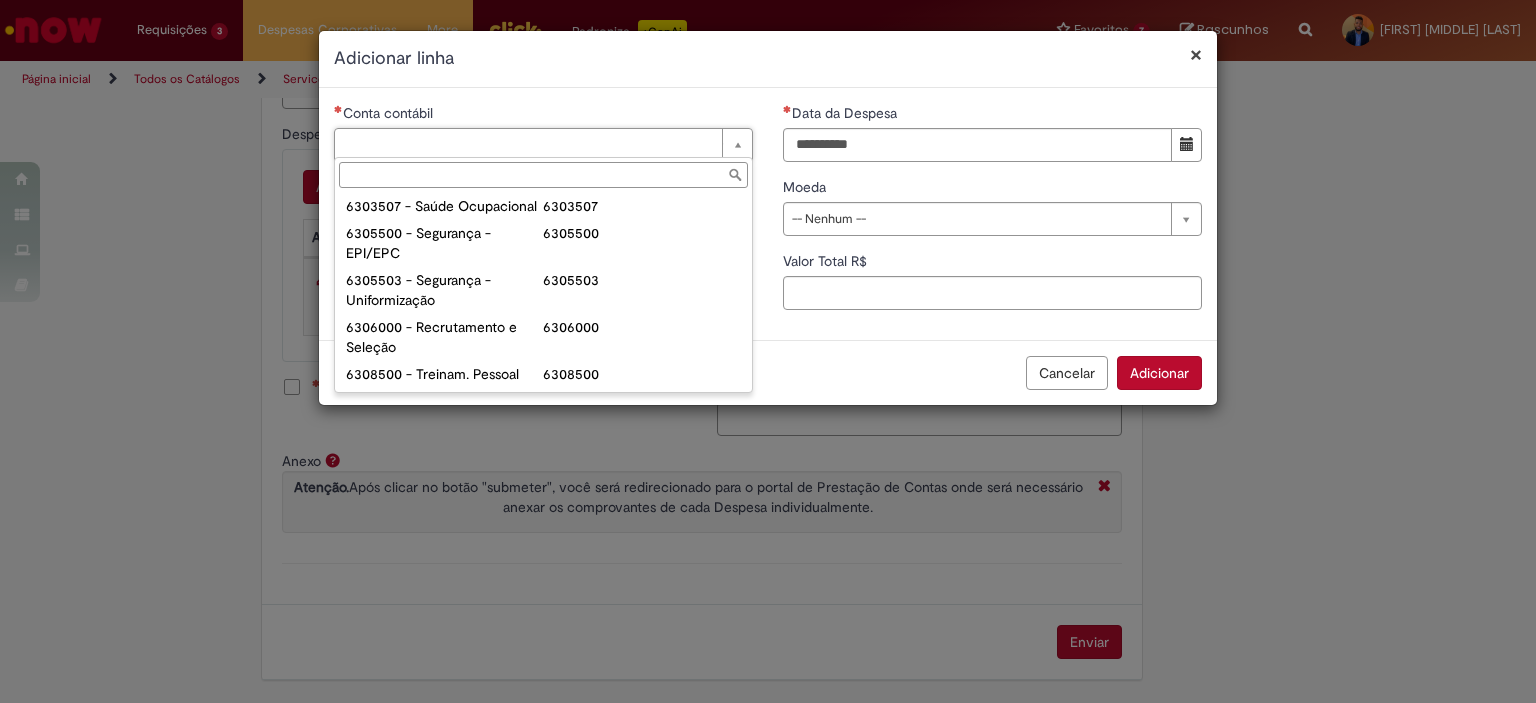 scroll, scrollTop: 1460, scrollLeft: 0, axis: vertical 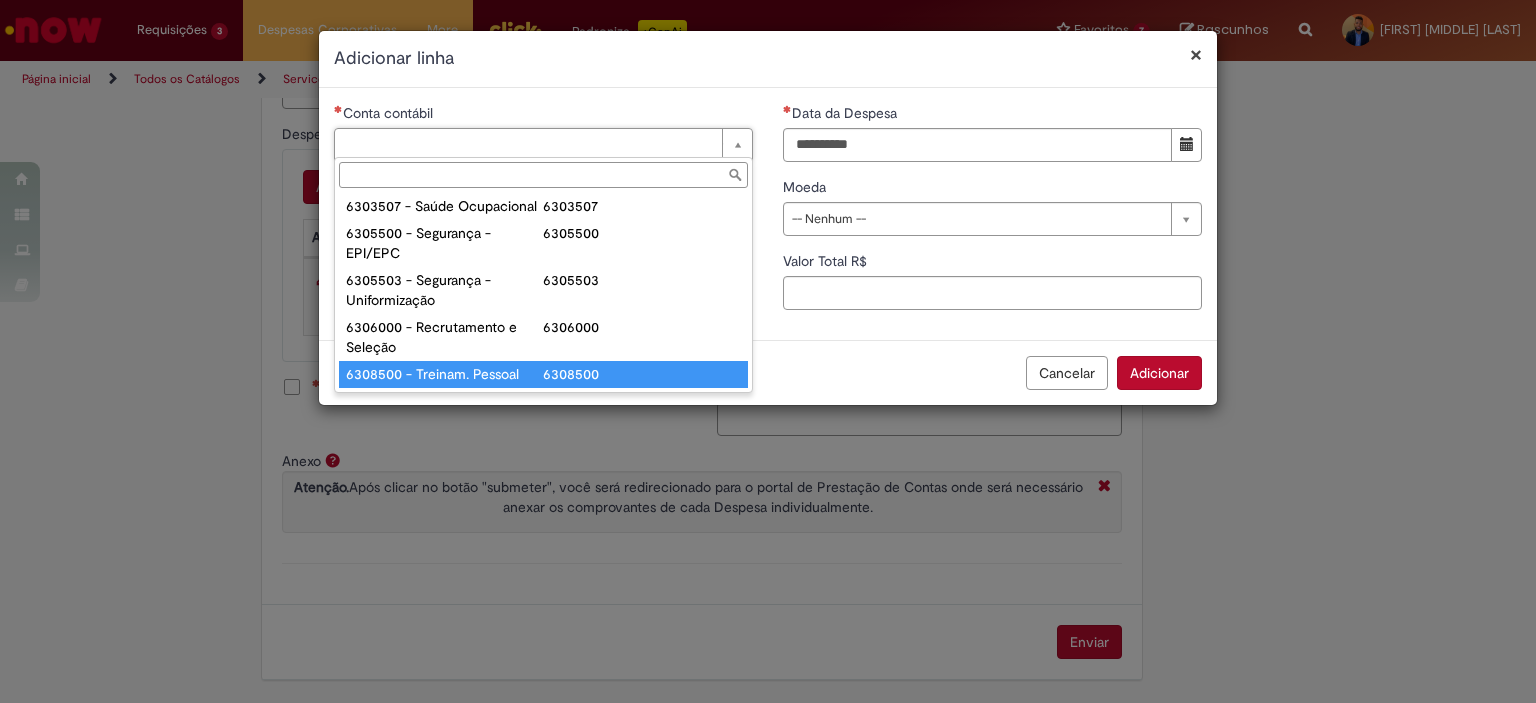 type on "**********" 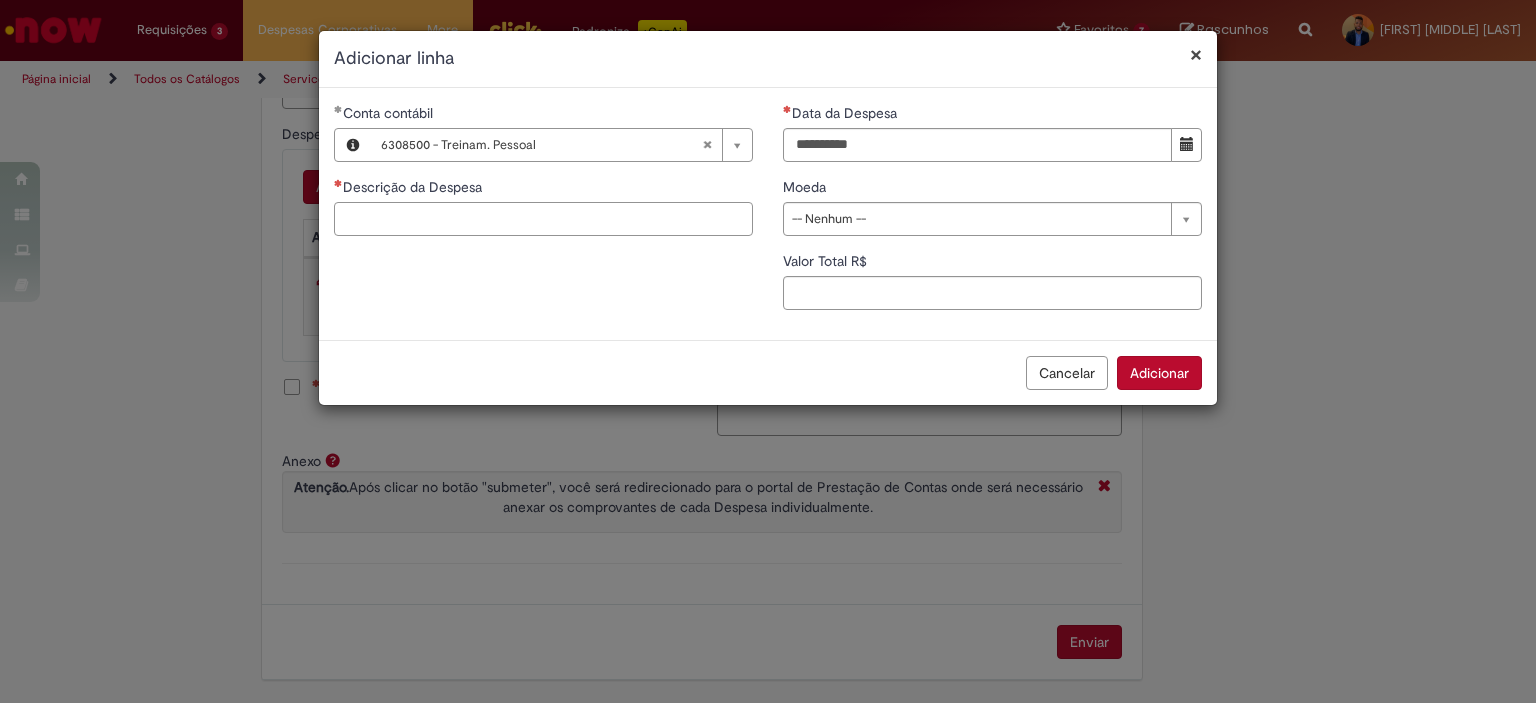 click on "Descrição da Despesa" at bounding box center [543, 219] 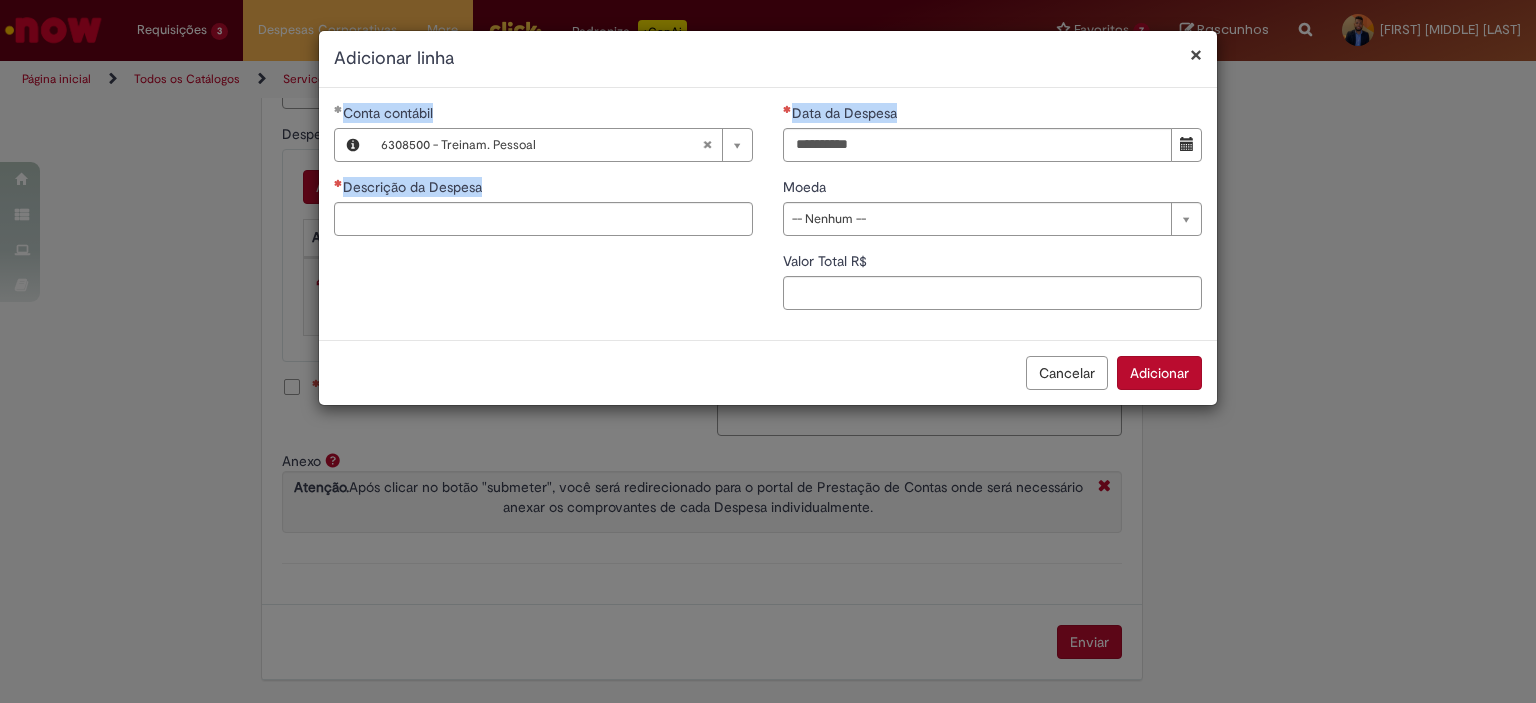 drag, startPoint x: 551, startPoint y: 49, endPoint x: 828, endPoint y: 135, distance: 290.0431 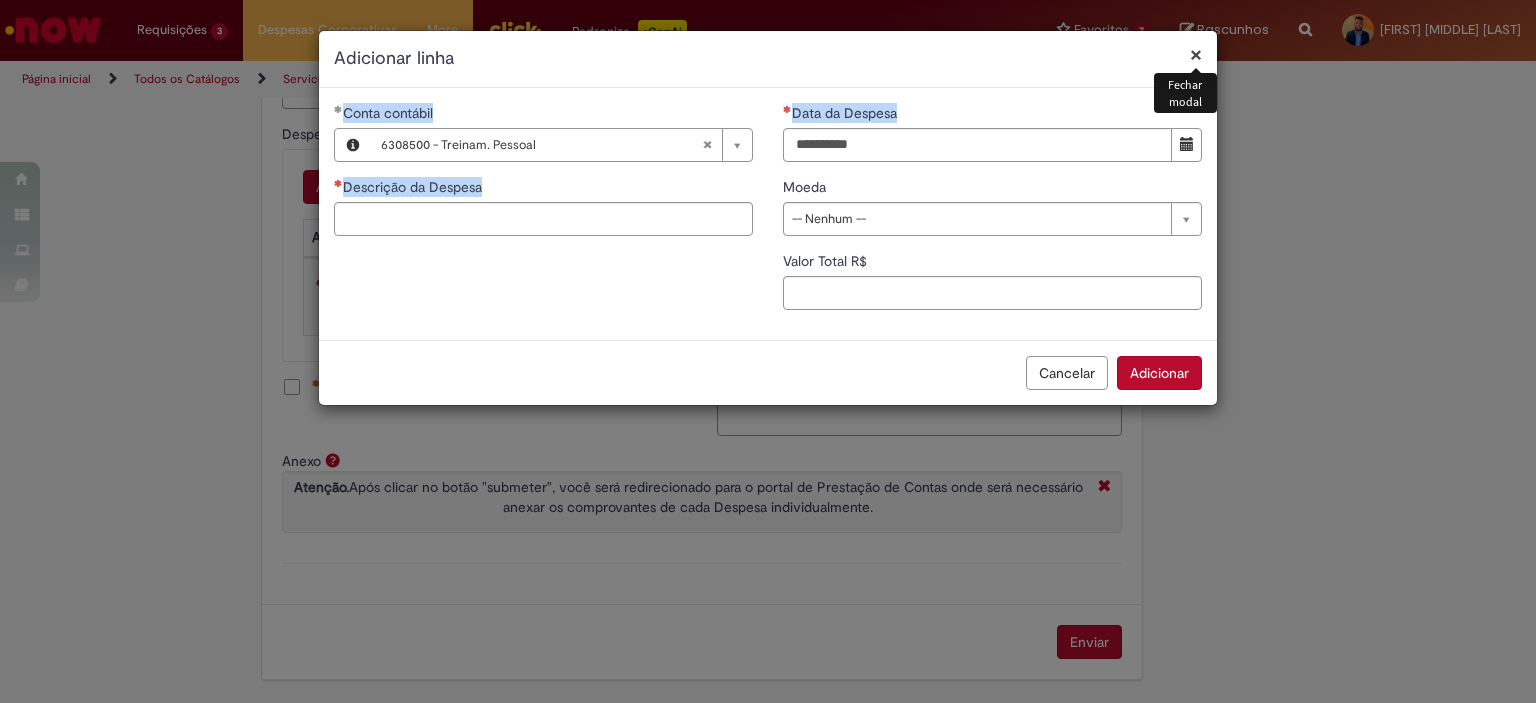 click on "×" at bounding box center [1196, 54] 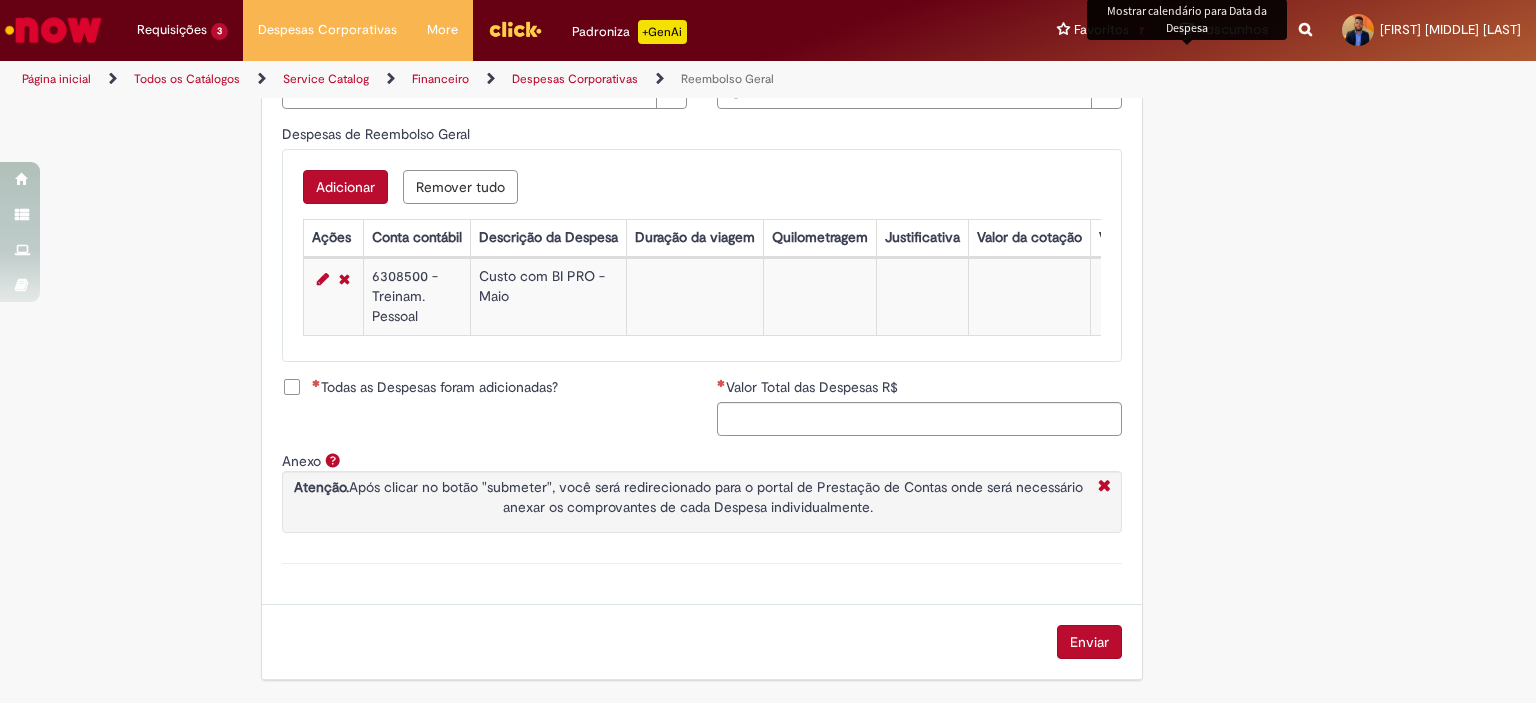 click on "Adicionar" at bounding box center [345, 187] 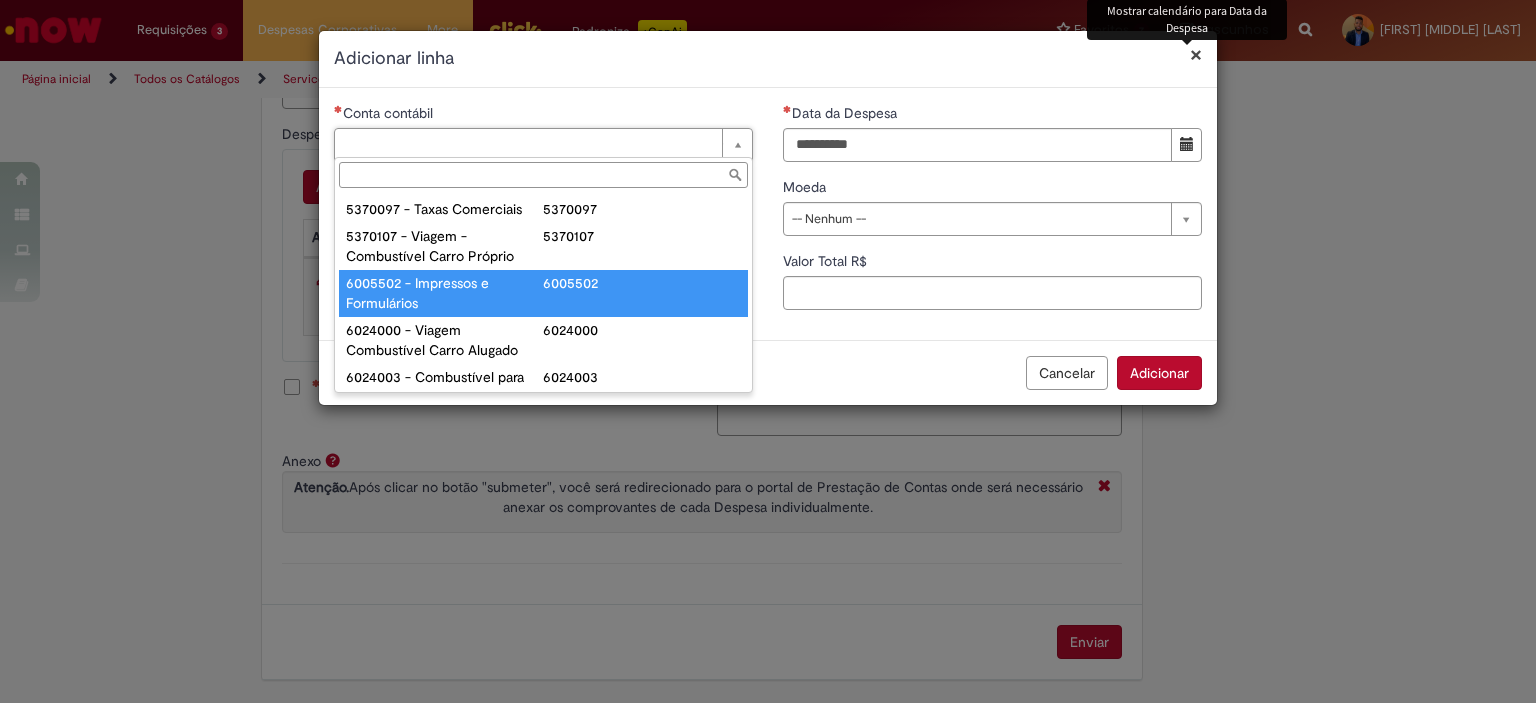 scroll, scrollTop: 1460, scrollLeft: 0, axis: vertical 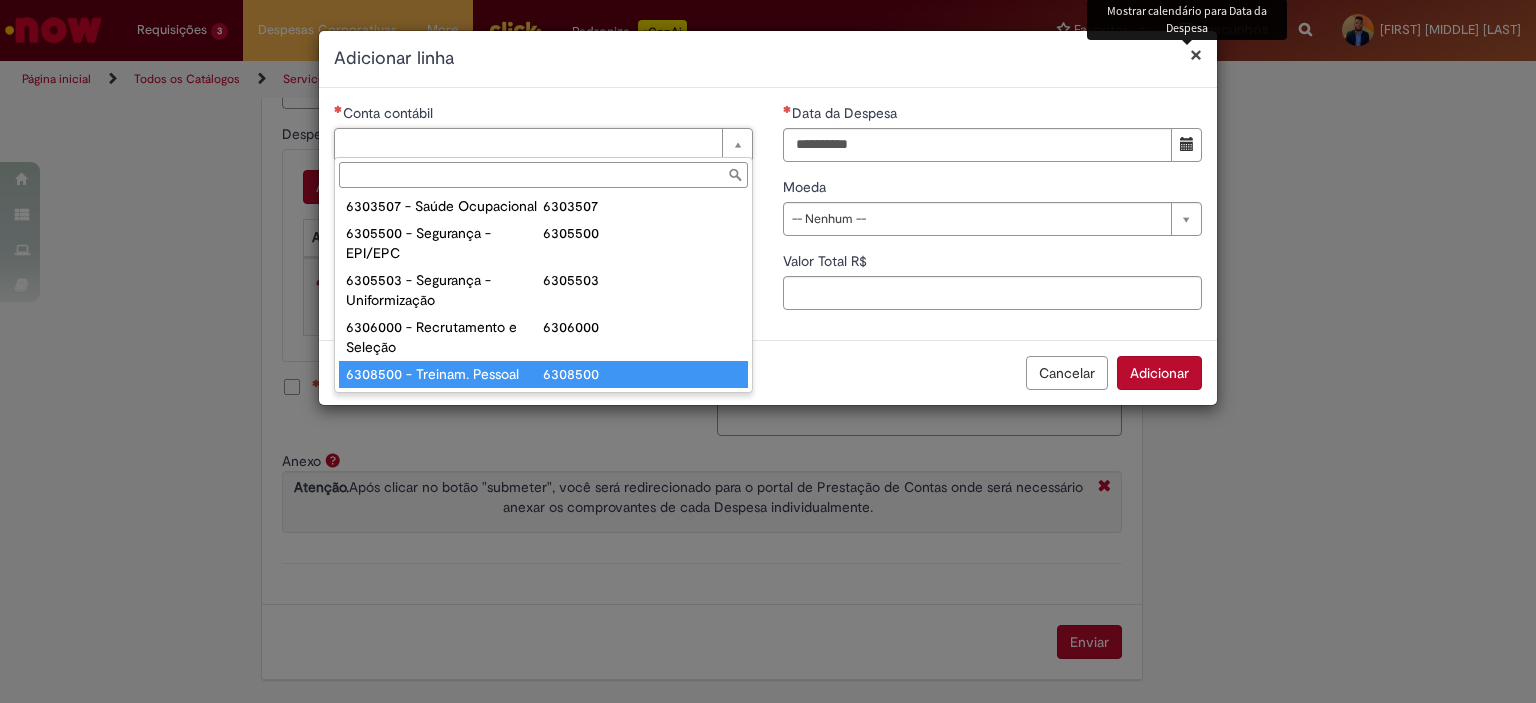 type on "**********" 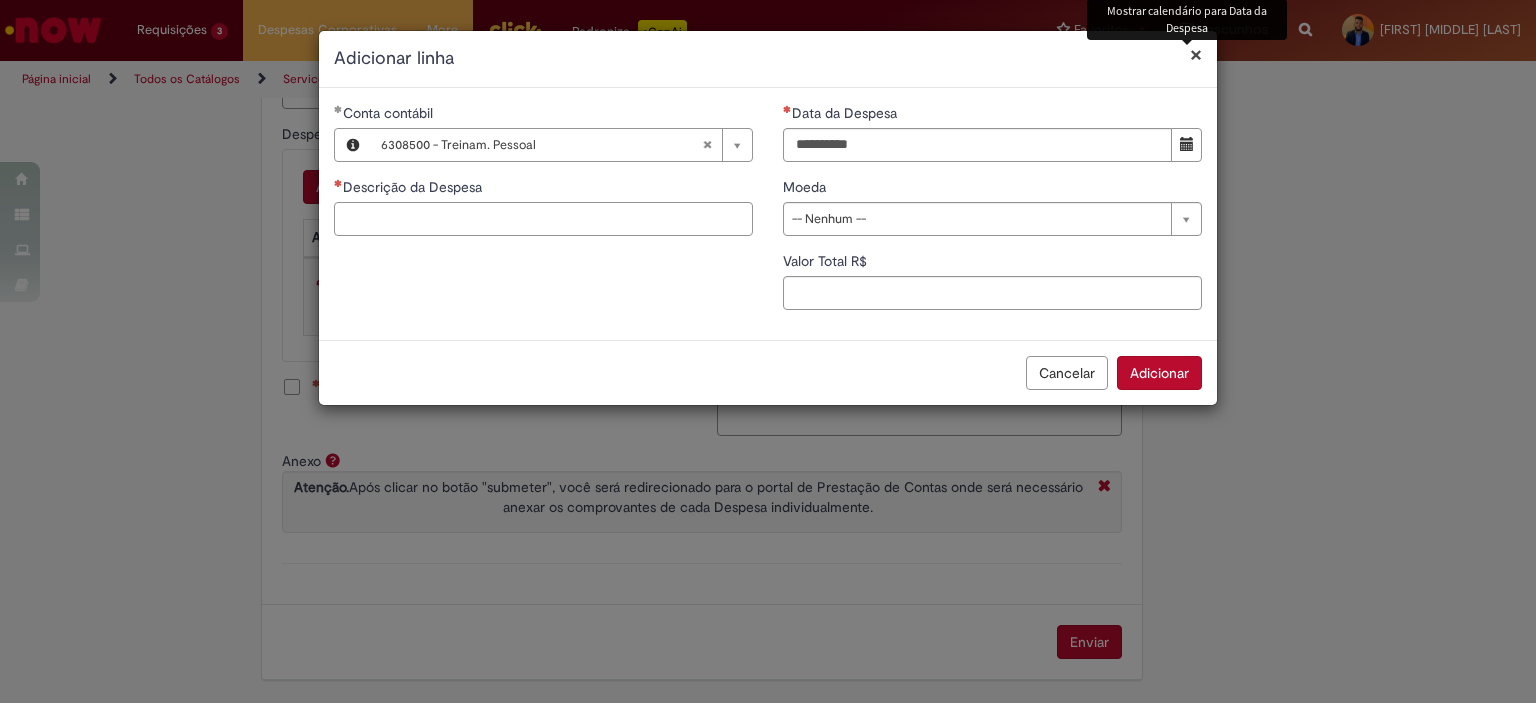 click on "Descrição da Despesa" at bounding box center (543, 219) 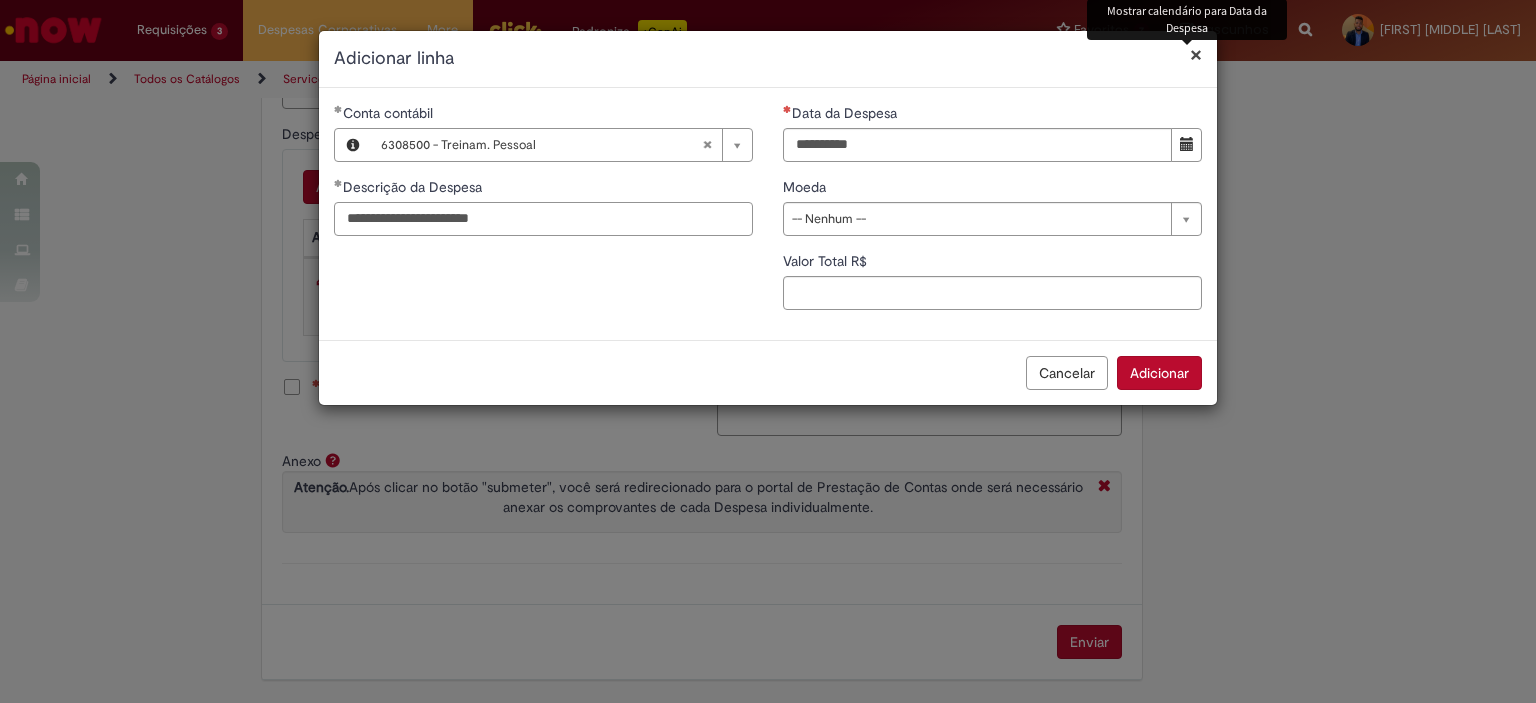 type on "**********" 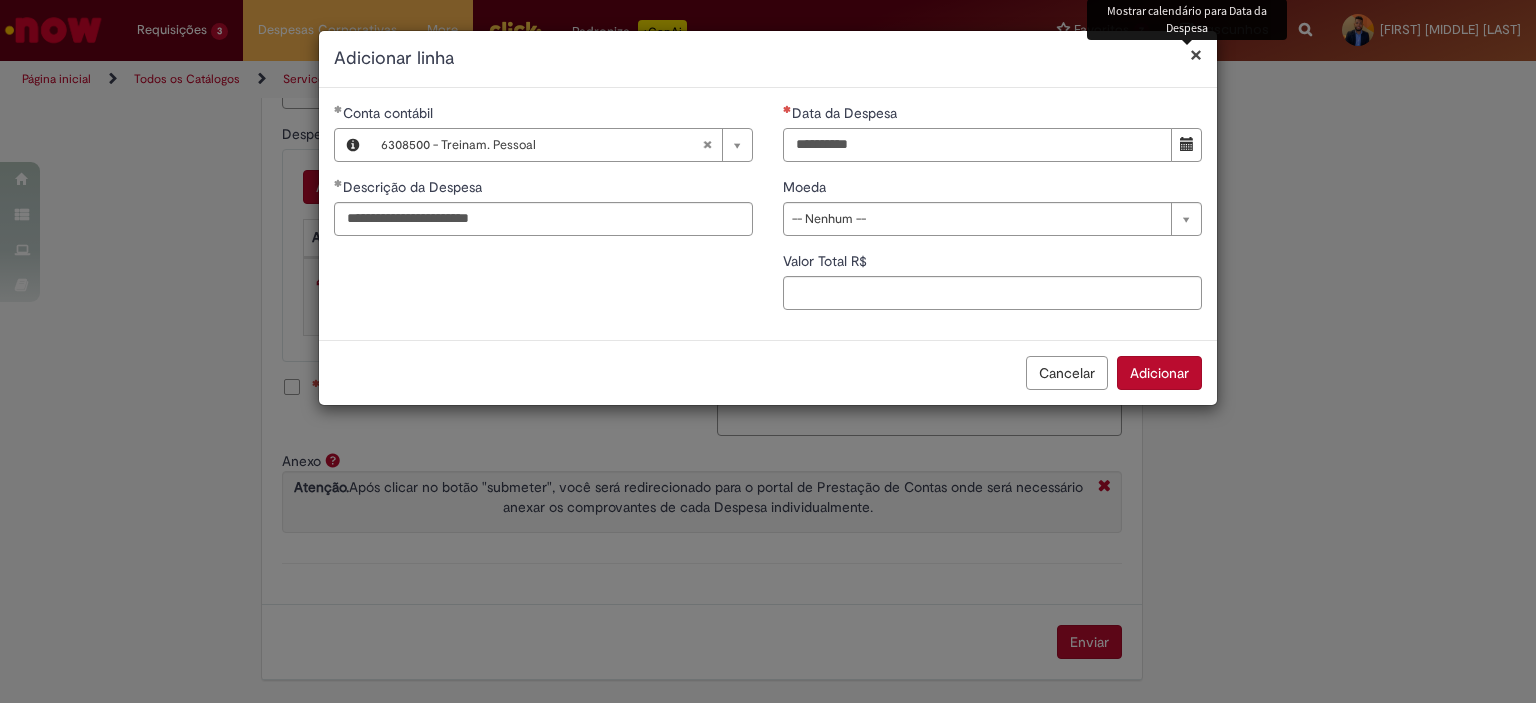 click on "Data da Despesa" at bounding box center (977, 145) 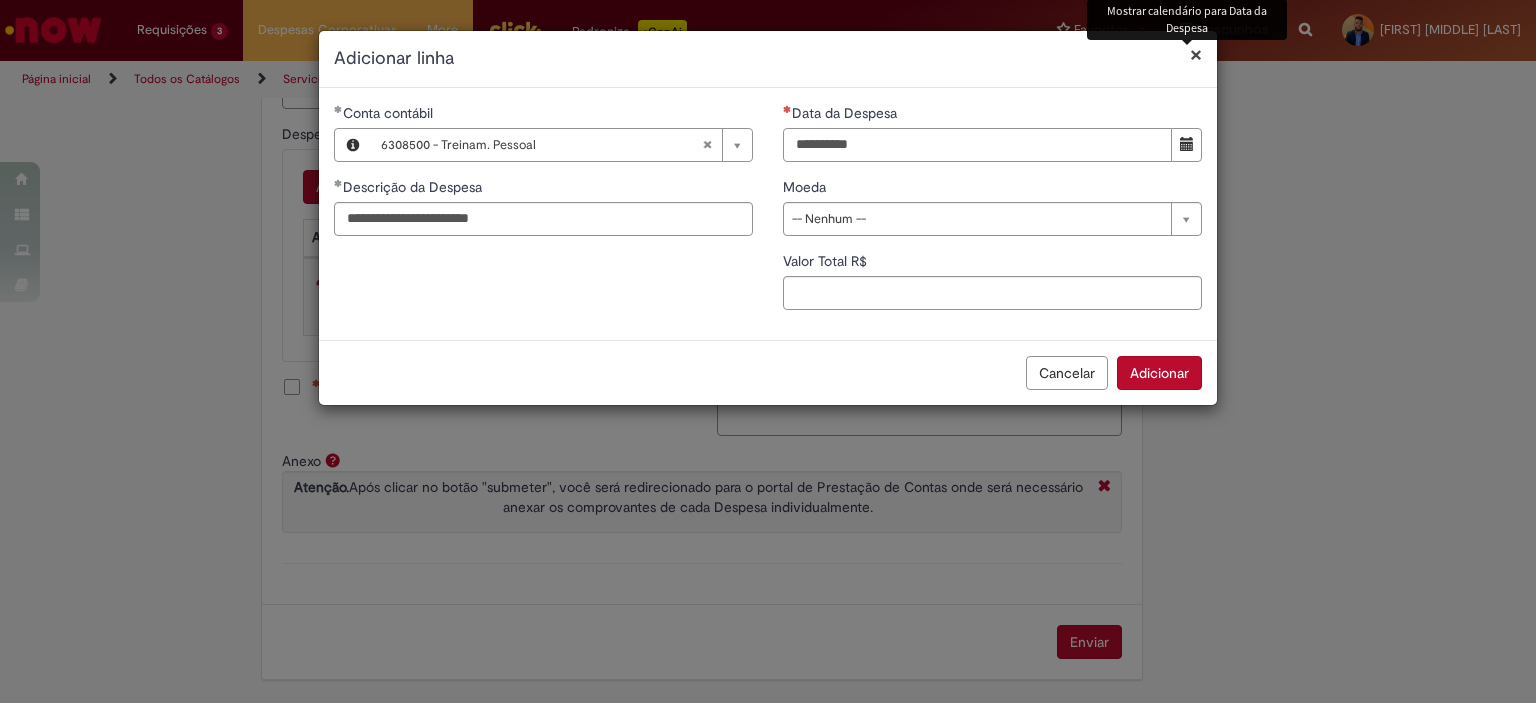 type on "**********" 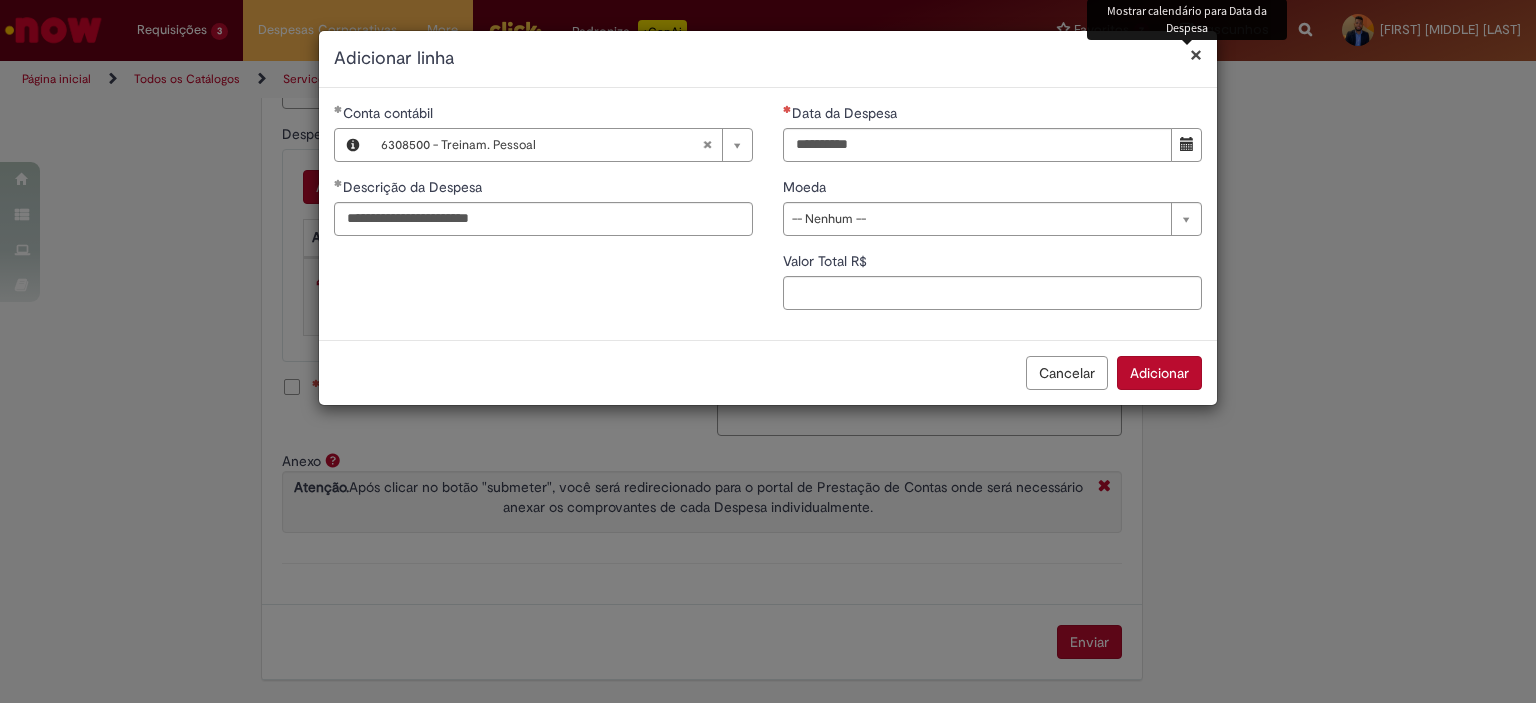 type 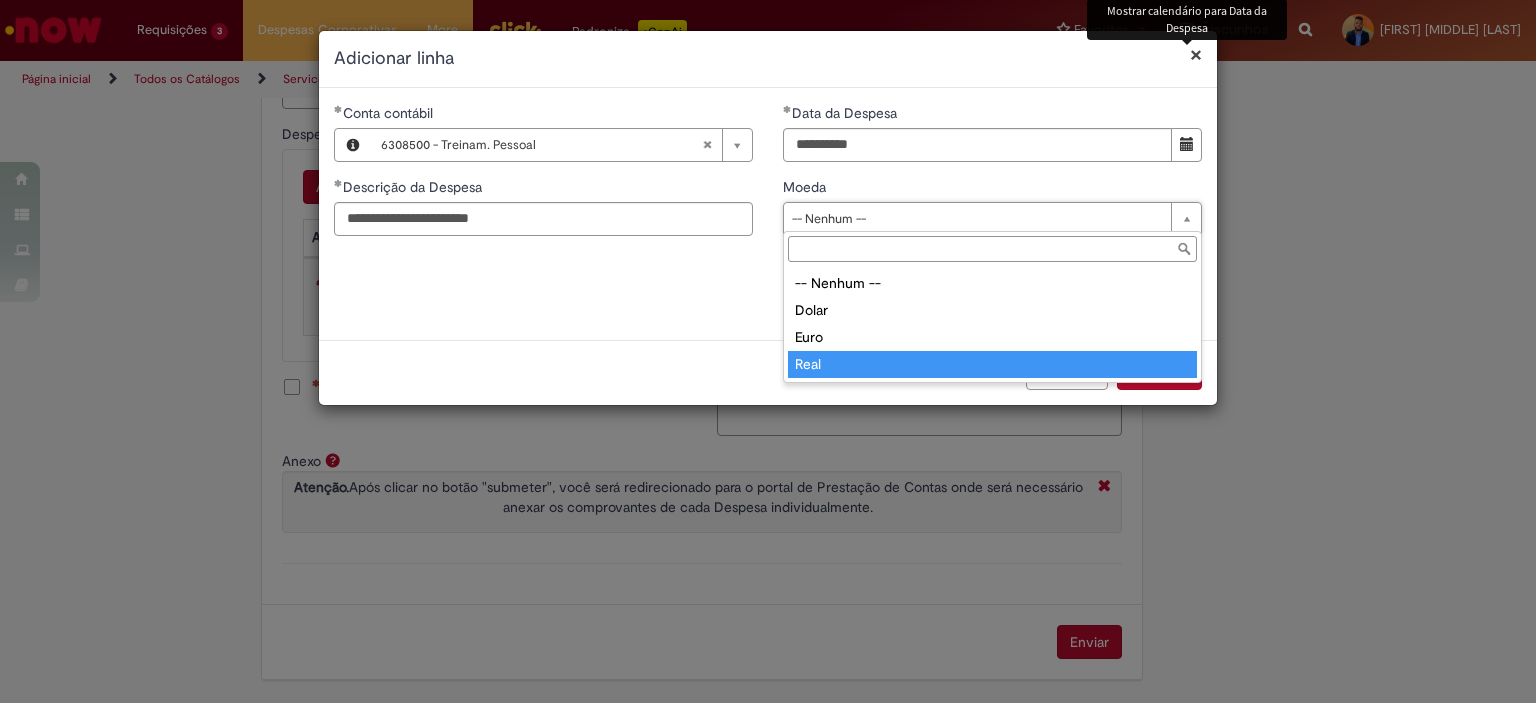 type on "****" 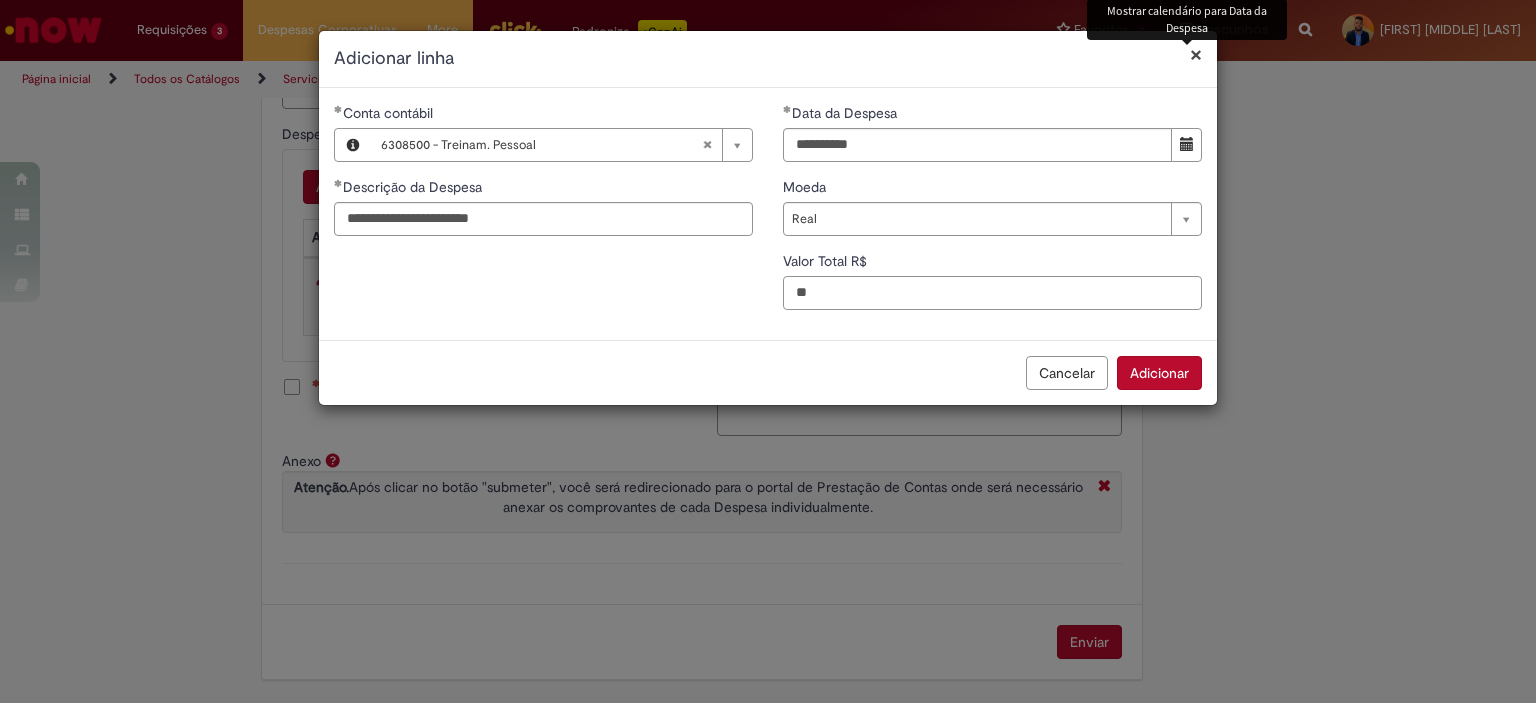 type on "**" 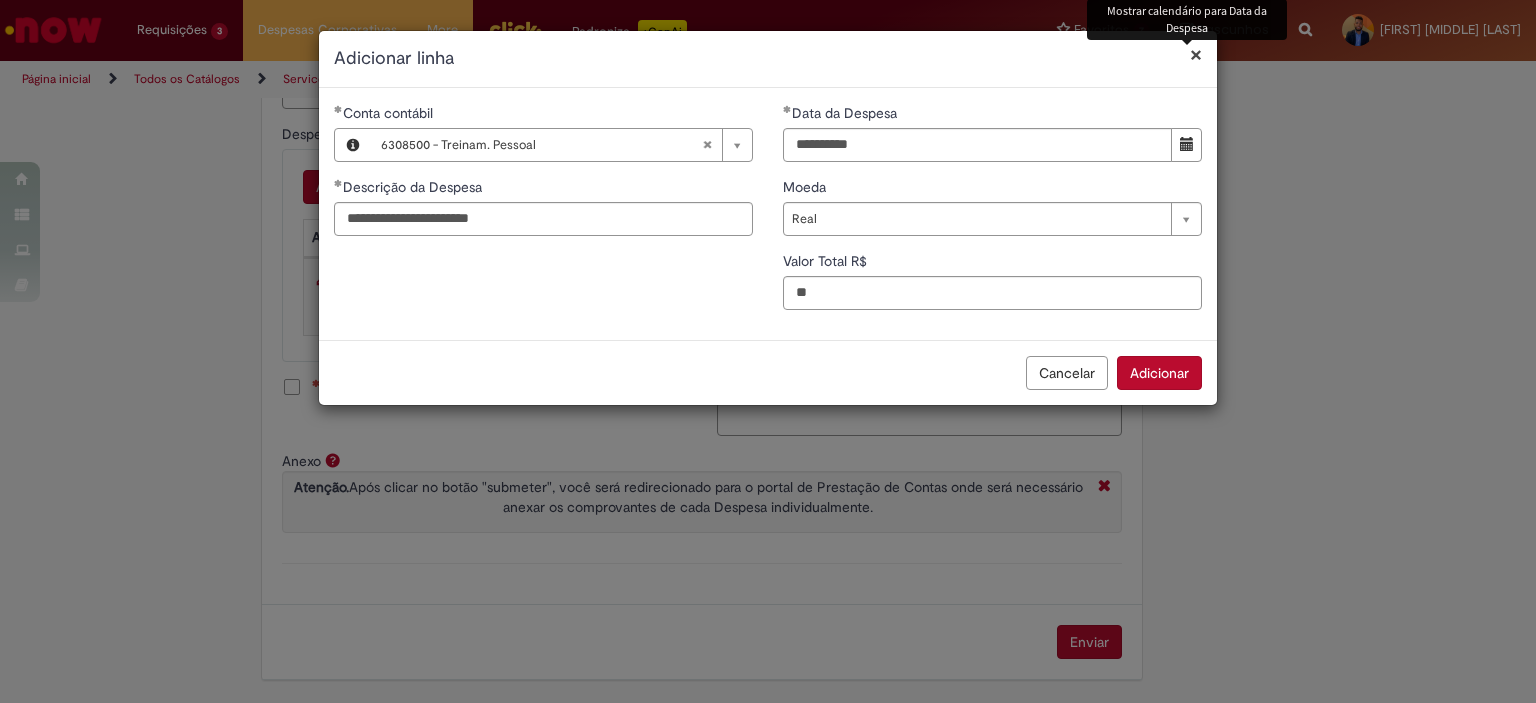 type 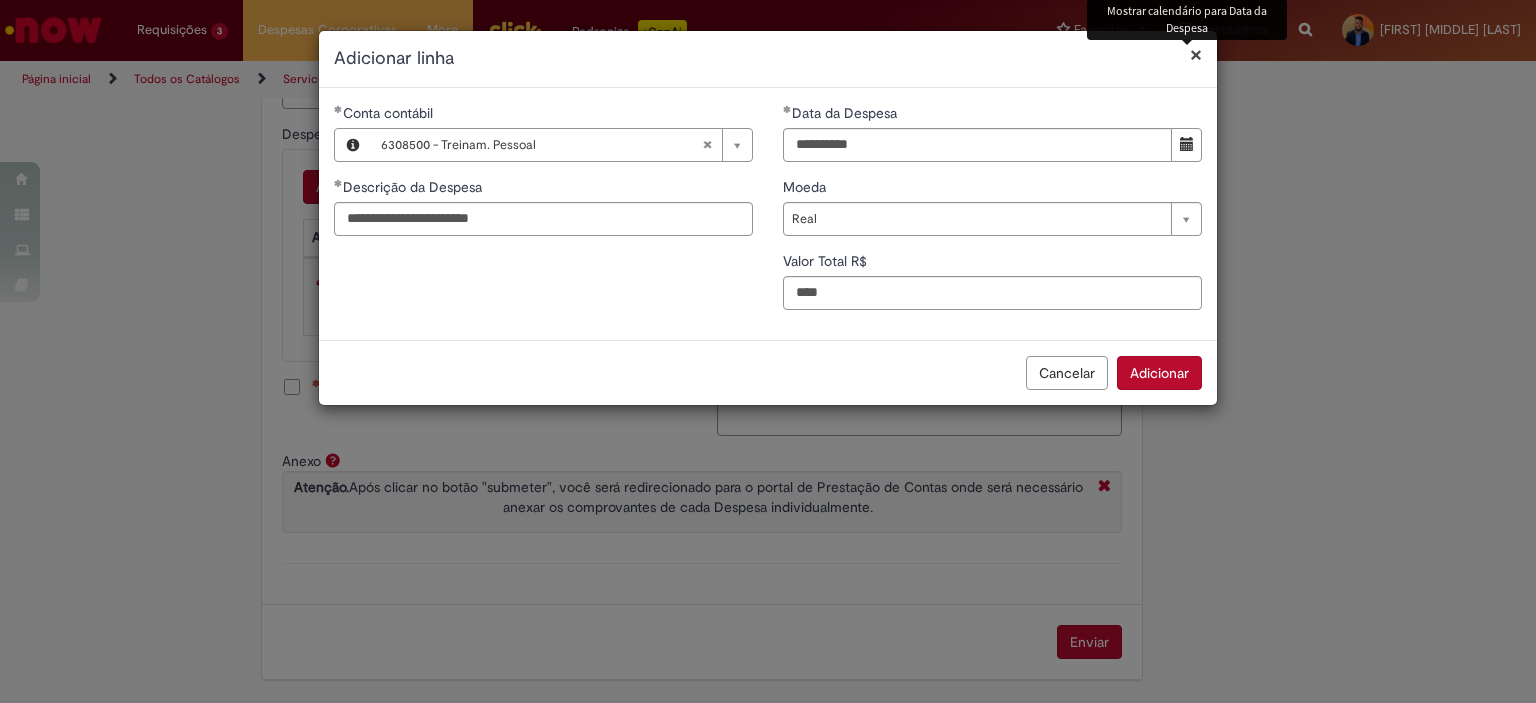 type on "****" 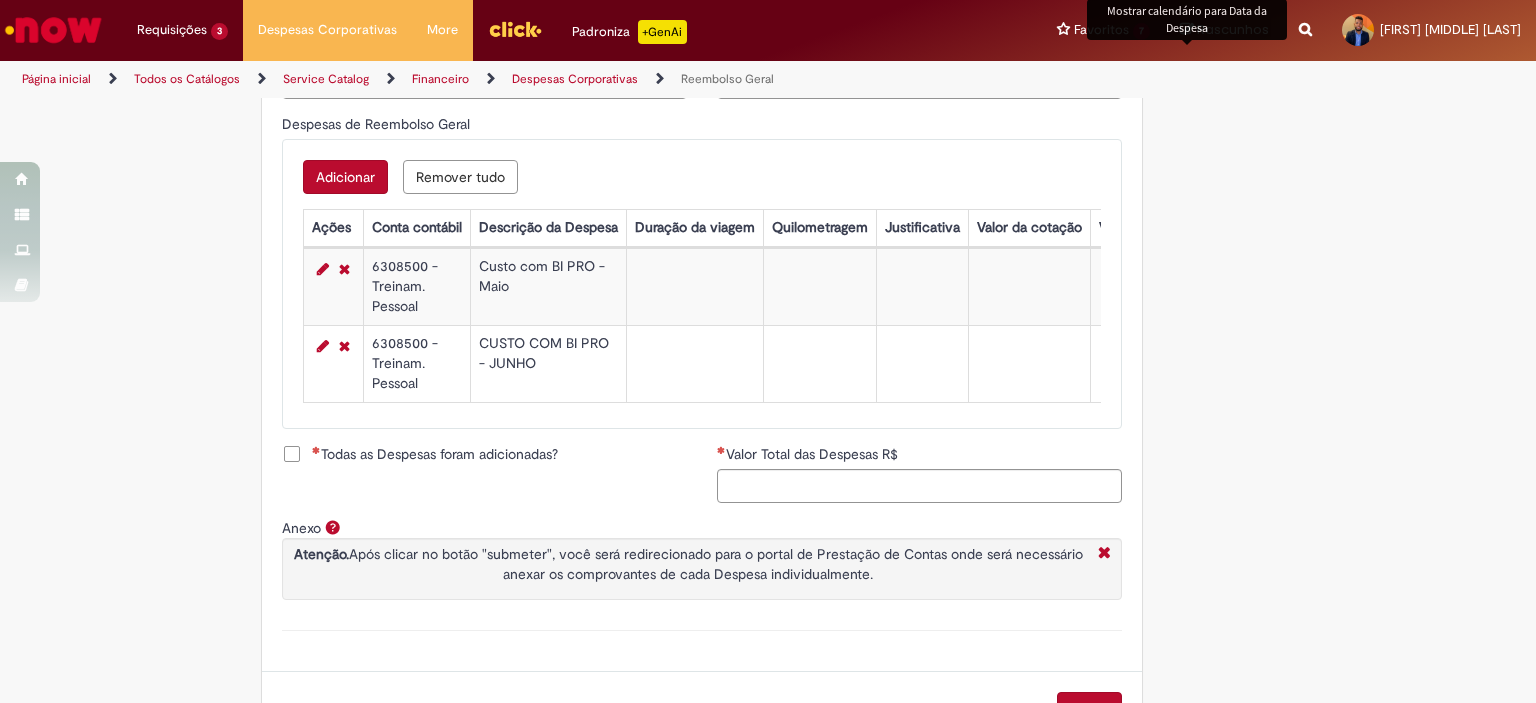 click on "Adicionar" at bounding box center [345, 177] 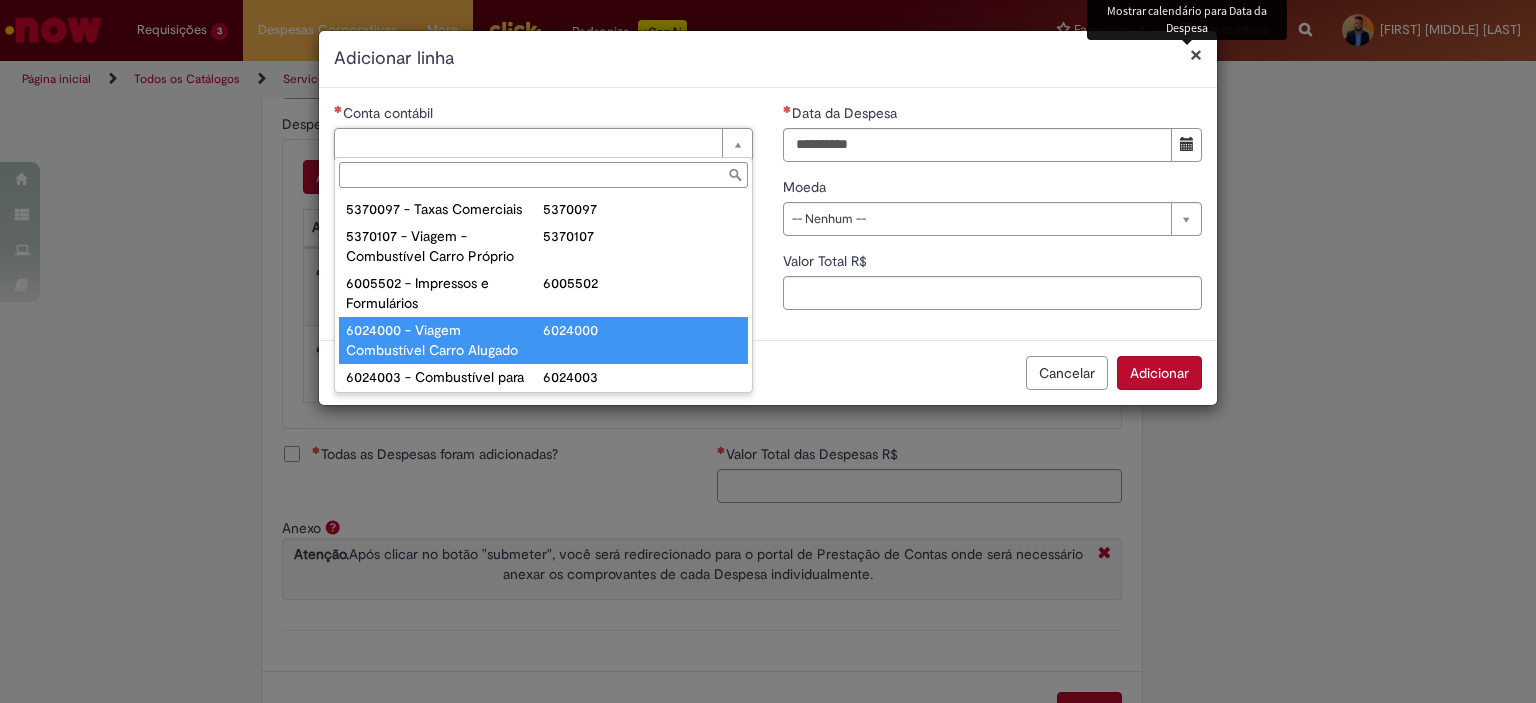 type on "**********" 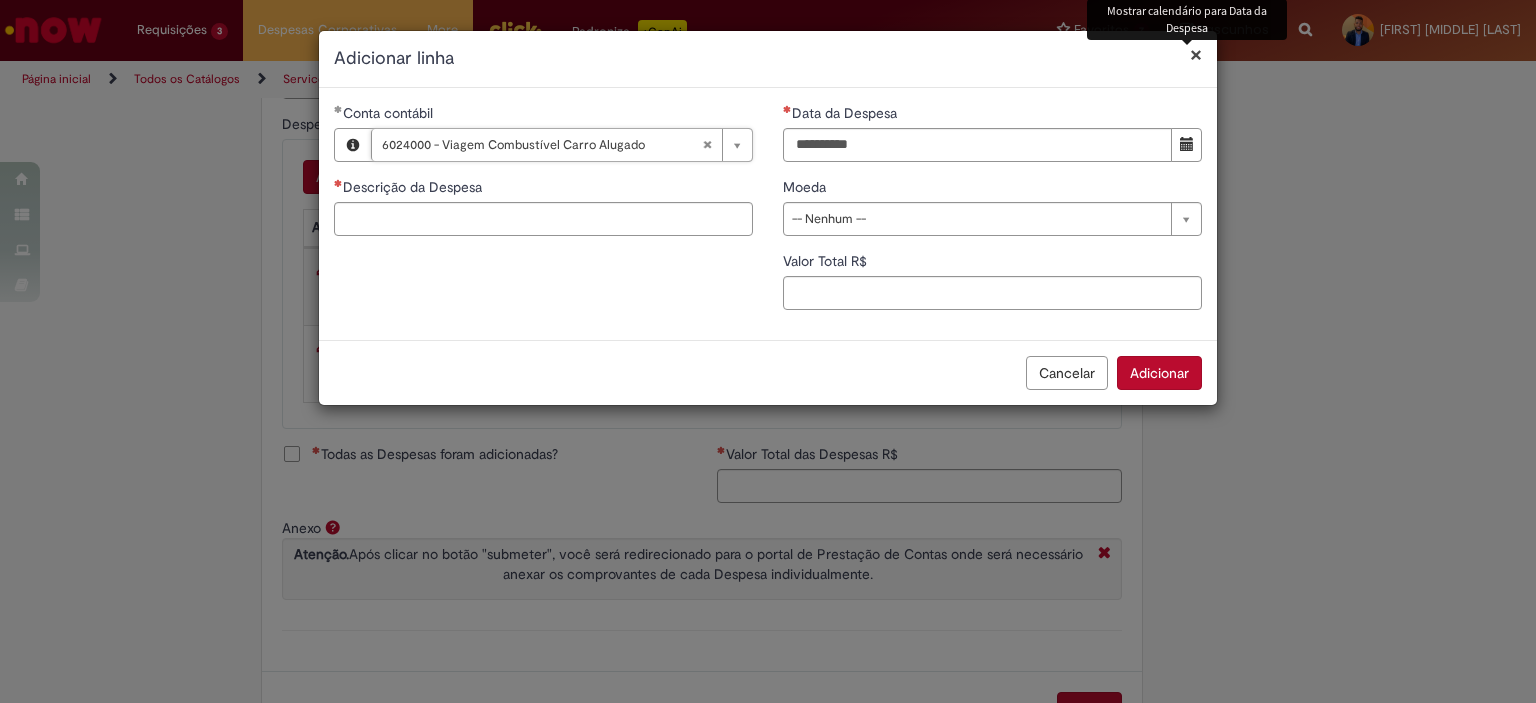 type 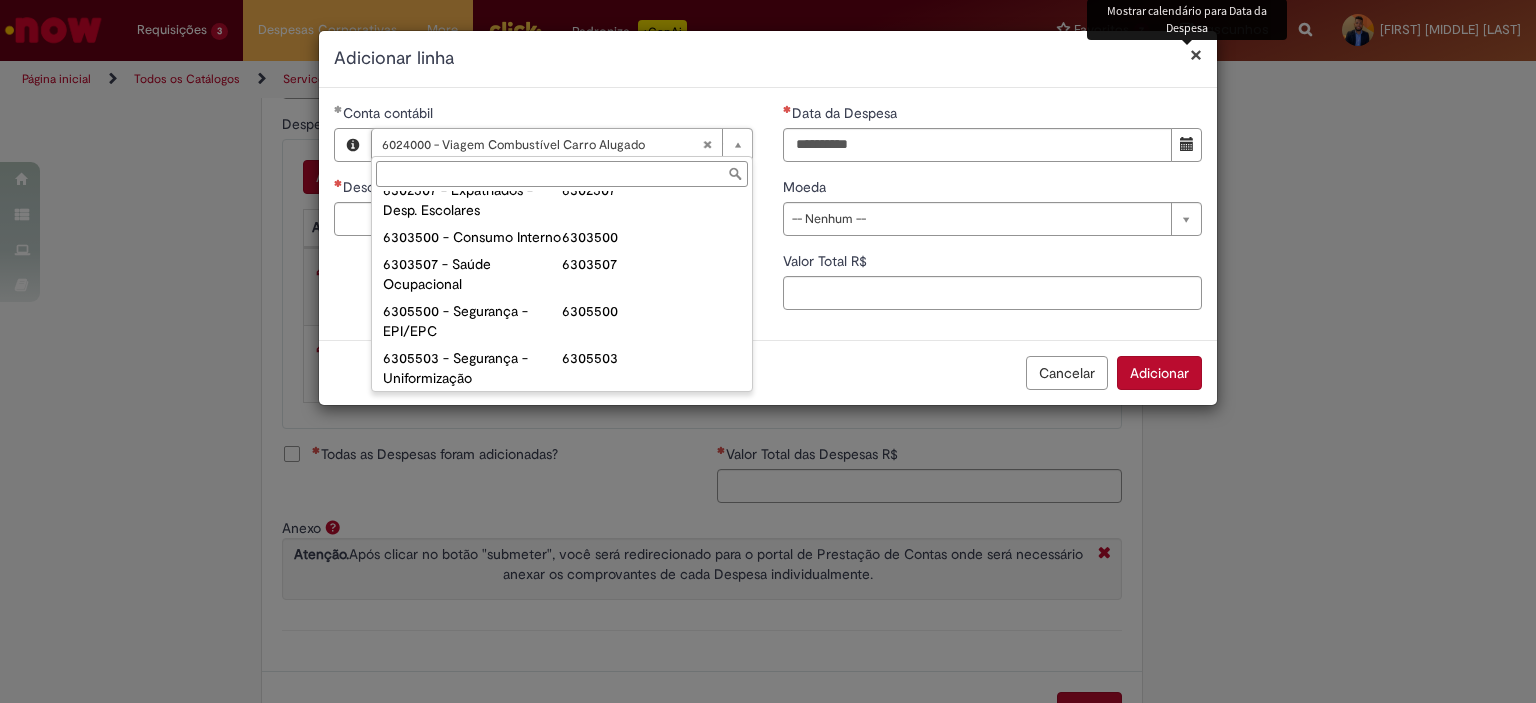 scroll, scrollTop: 1620, scrollLeft: 0, axis: vertical 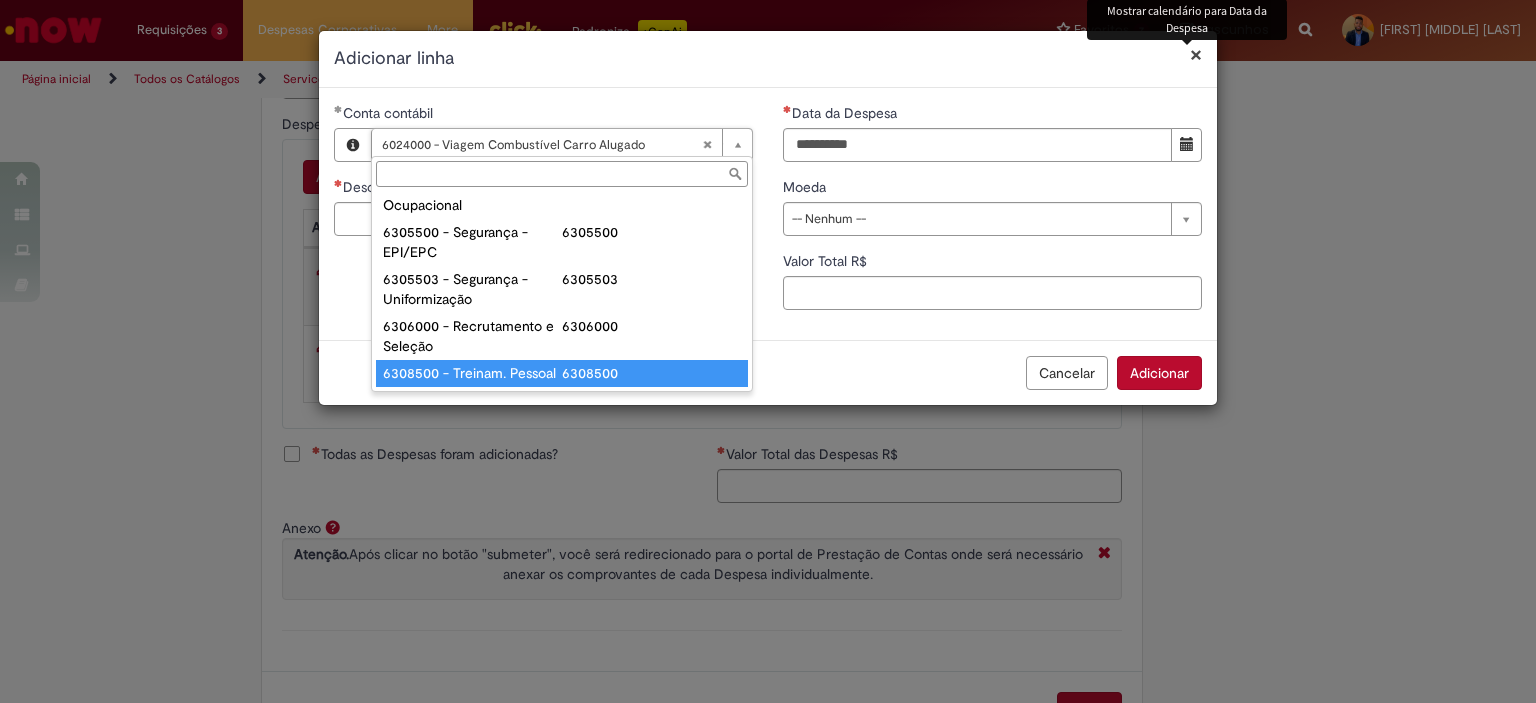 type on "**********" 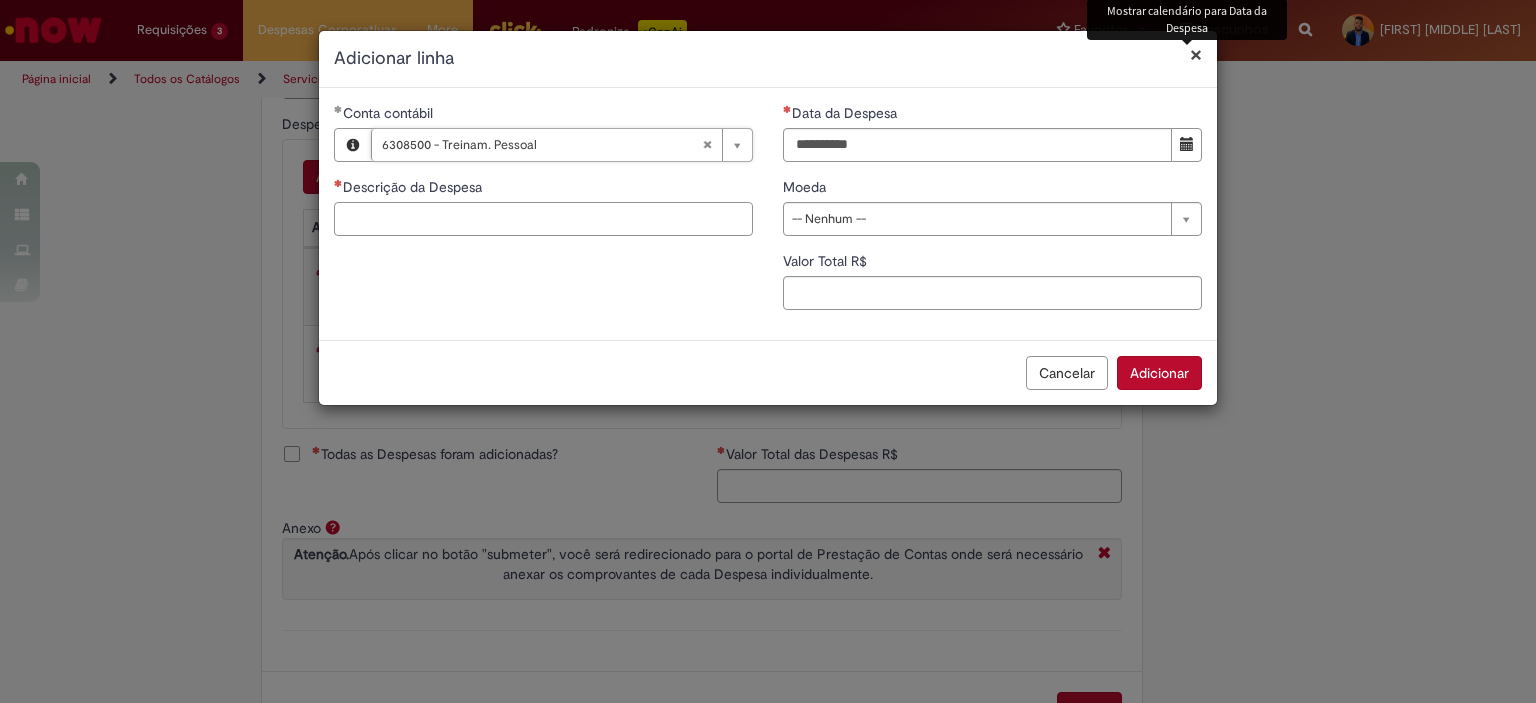 scroll, scrollTop: 0, scrollLeft: 0, axis: both 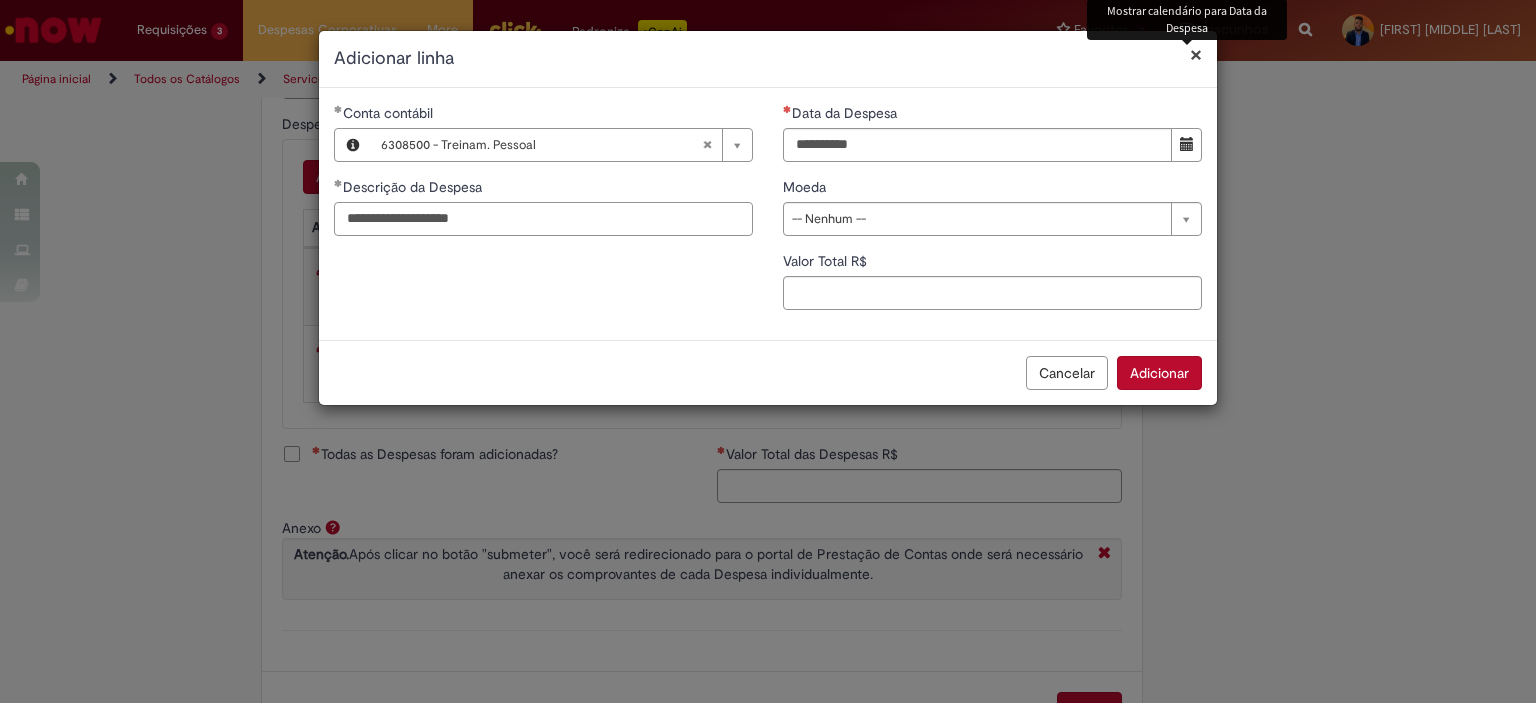 type on "**********" 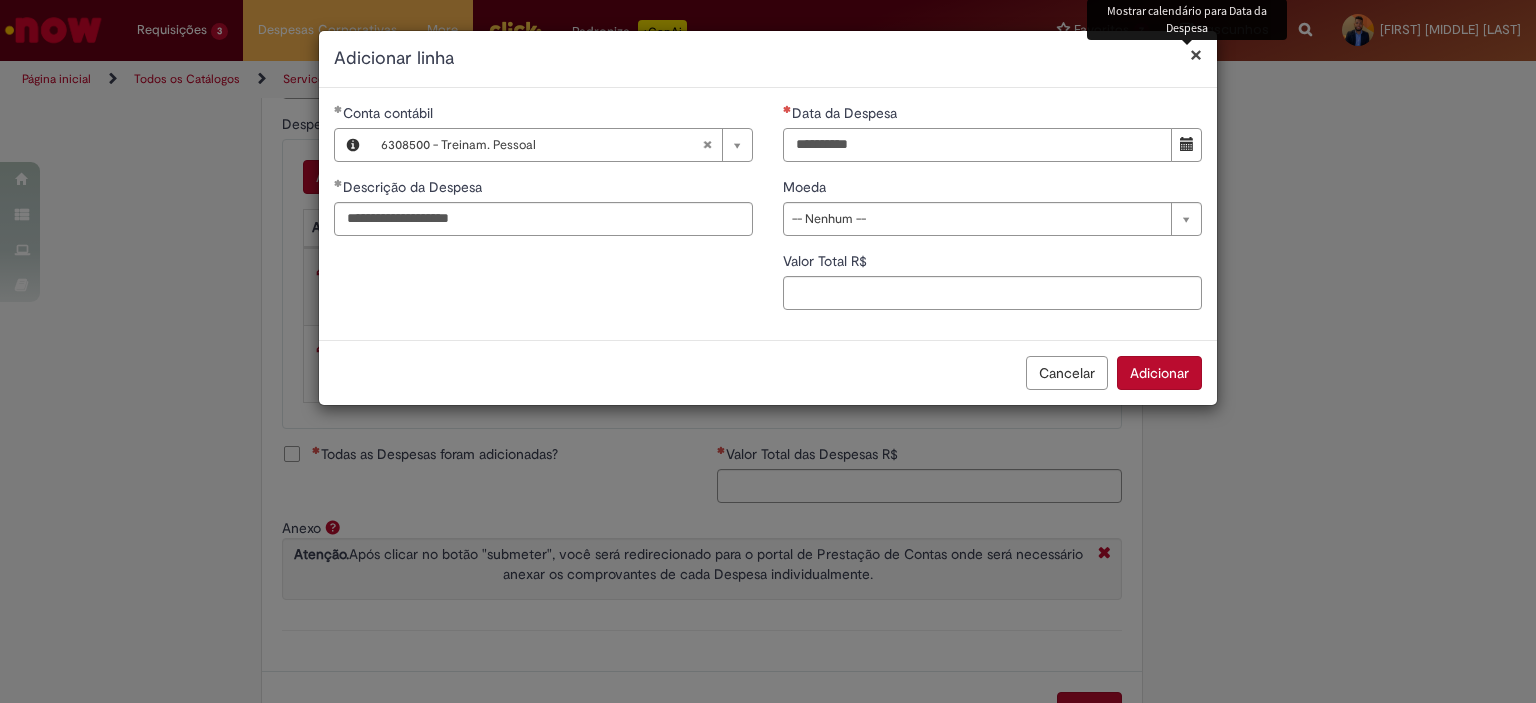 type on "**********" 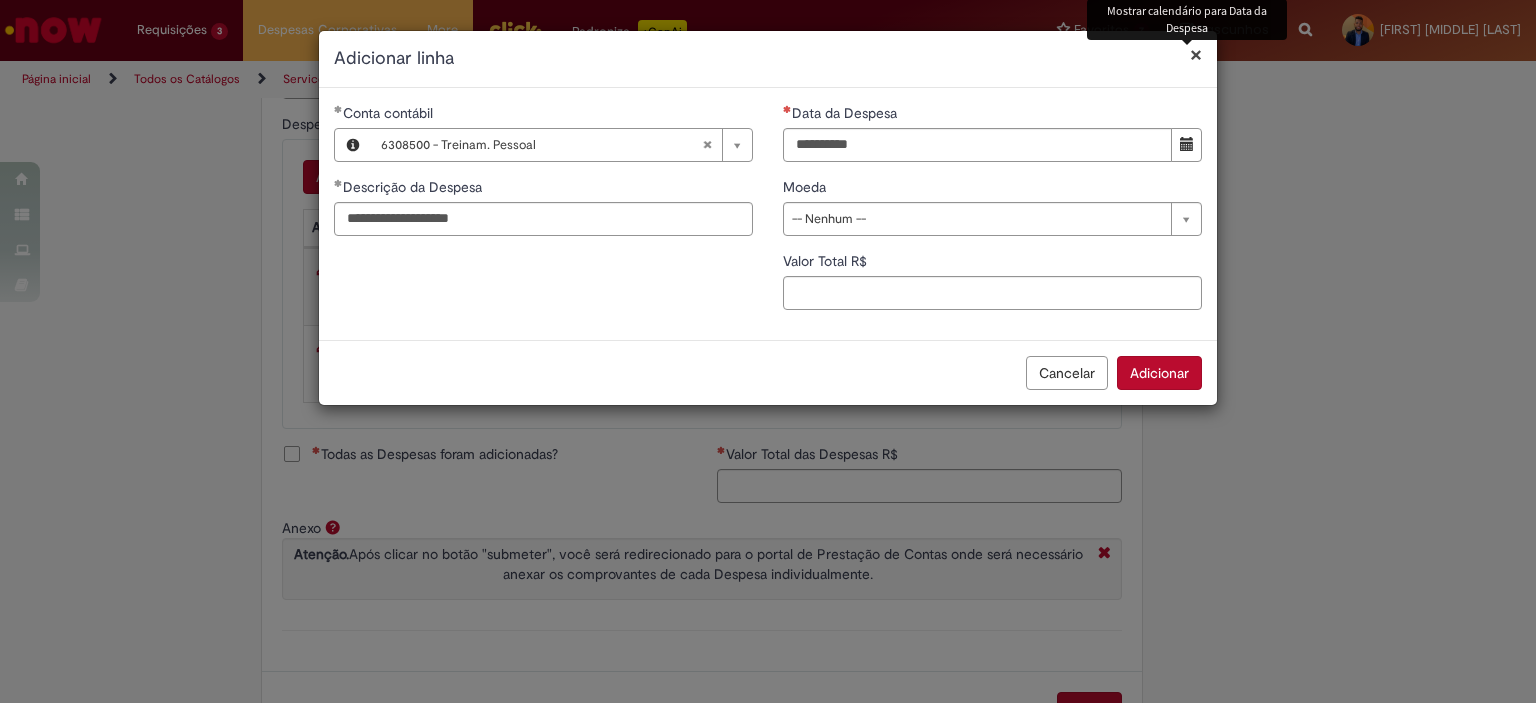 type 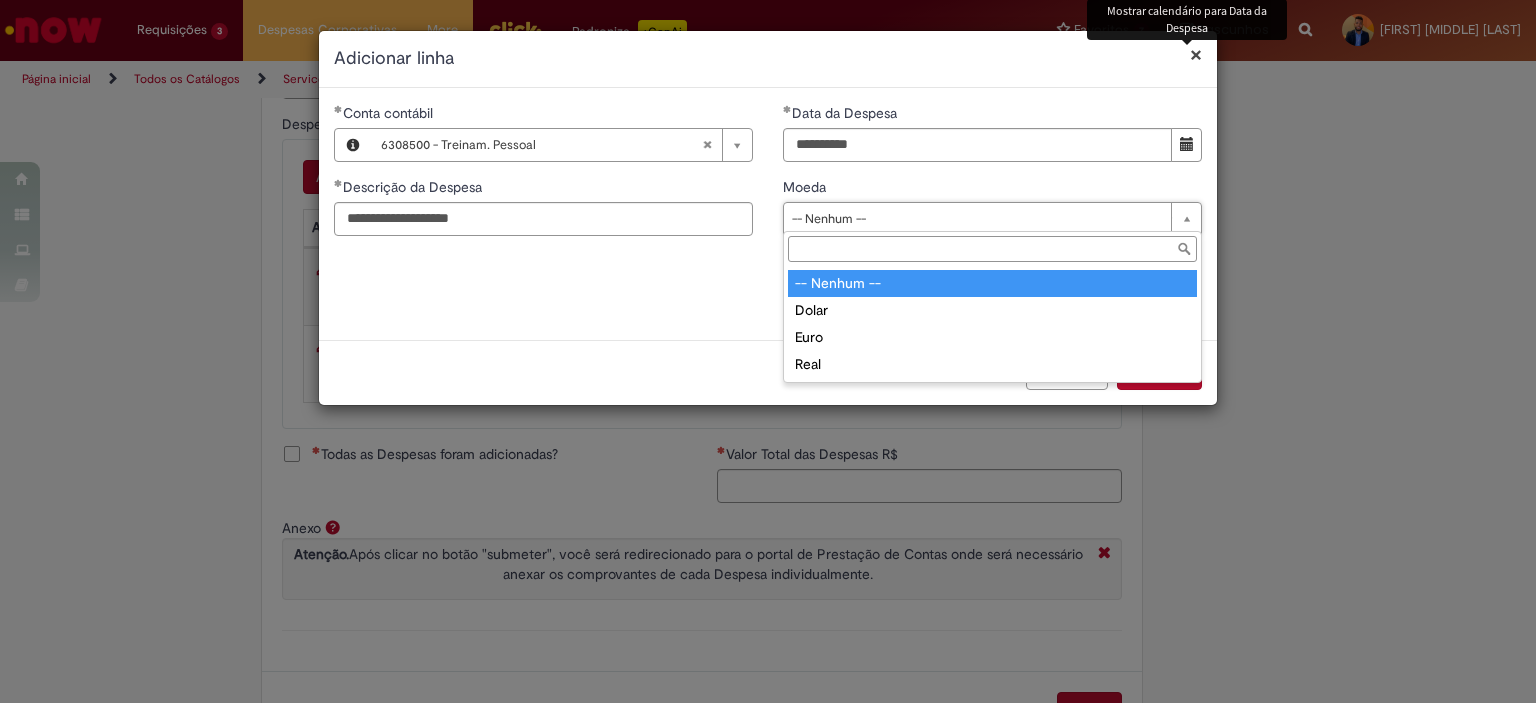 type on "*" 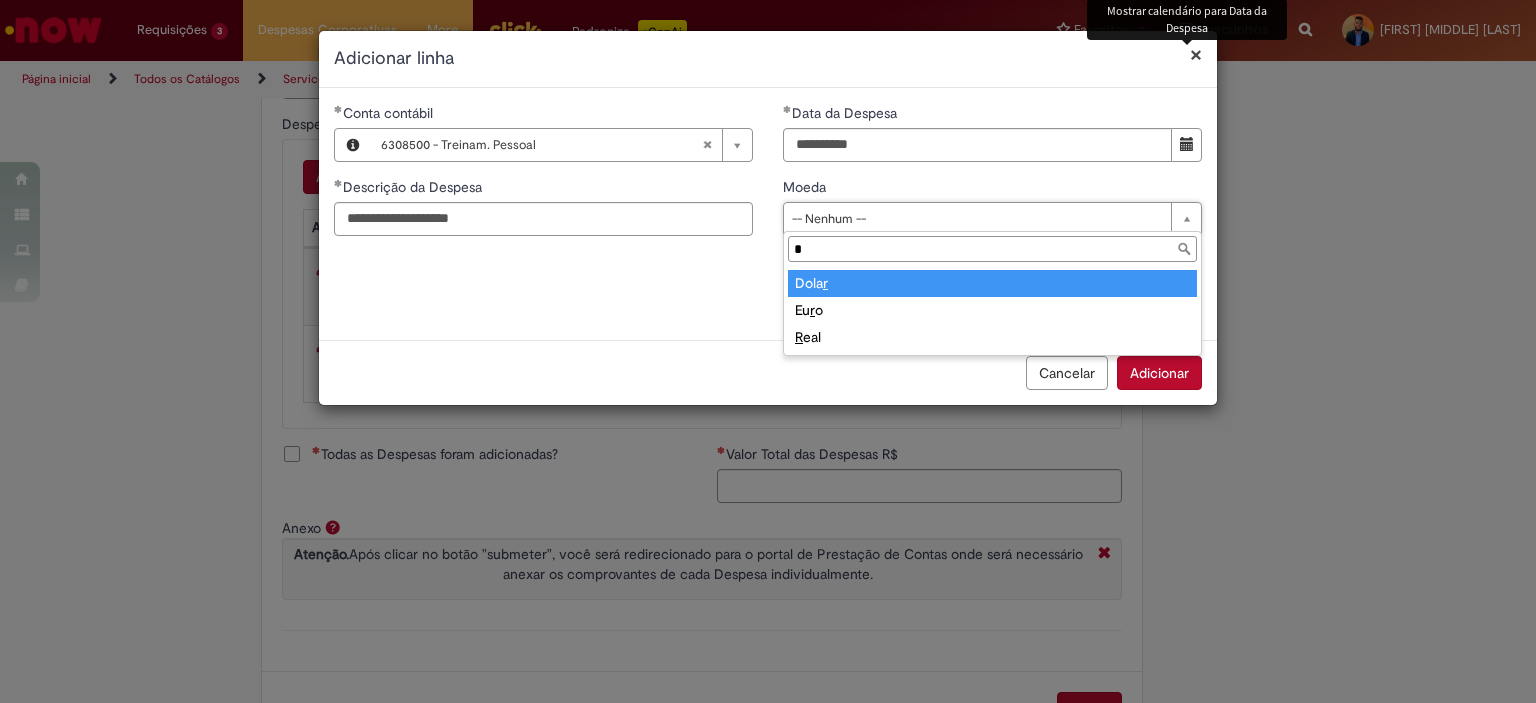 type on "*****" 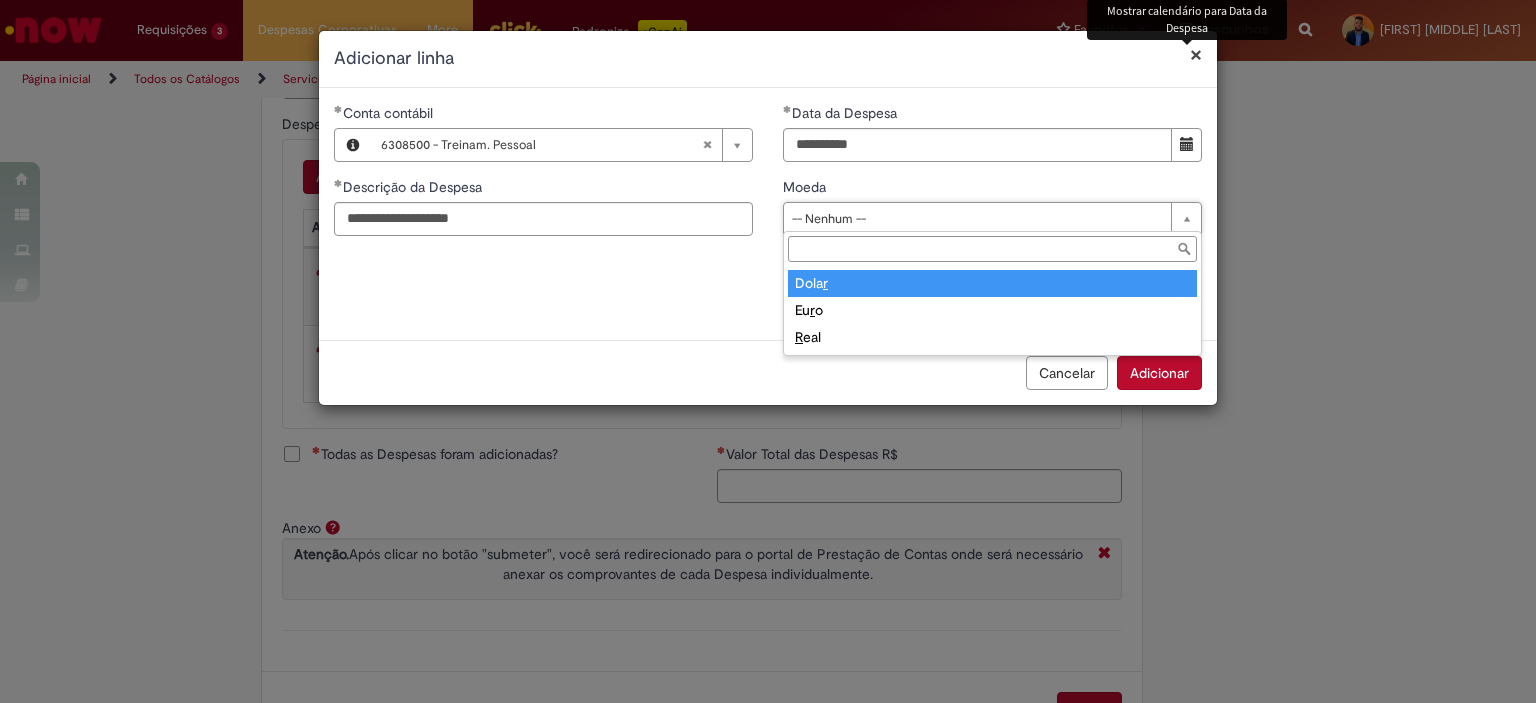 type on "****" 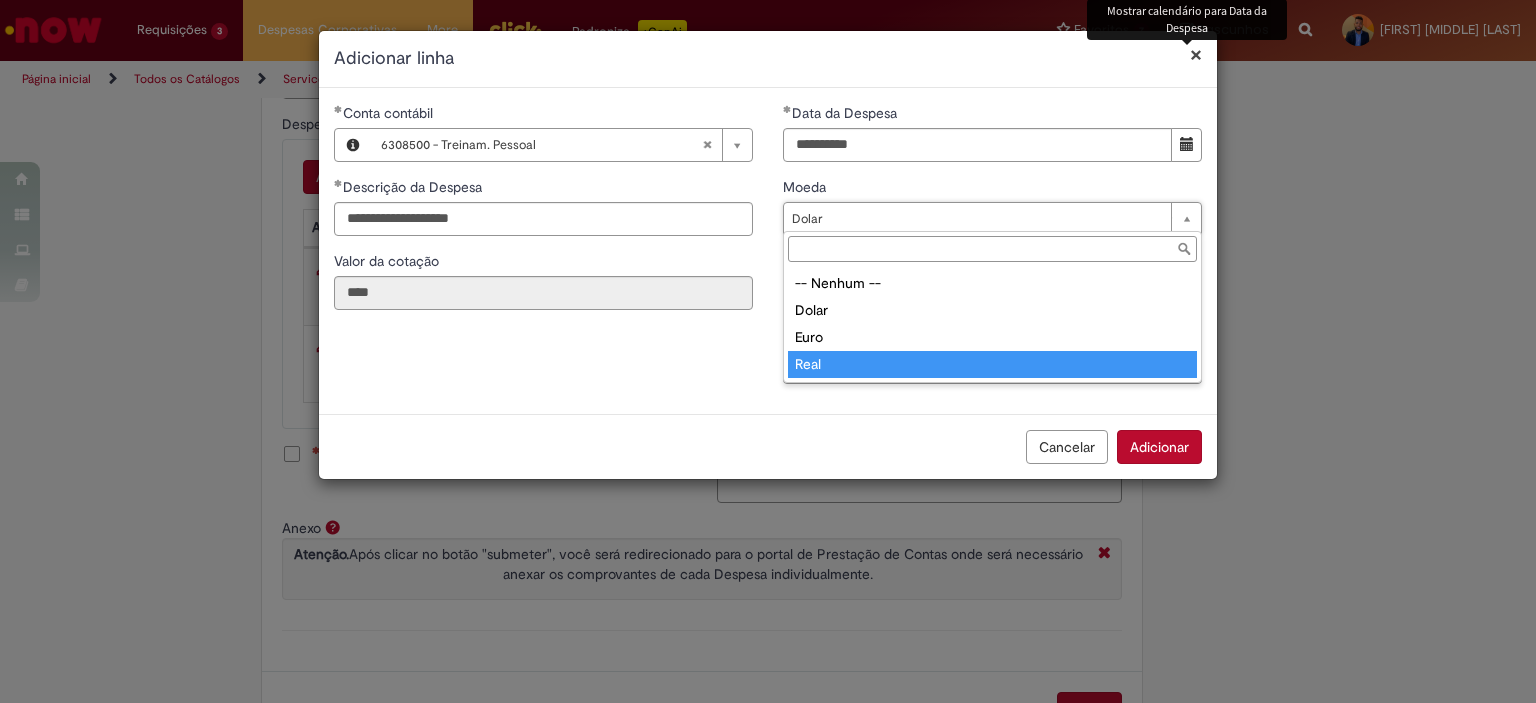 type on "****" 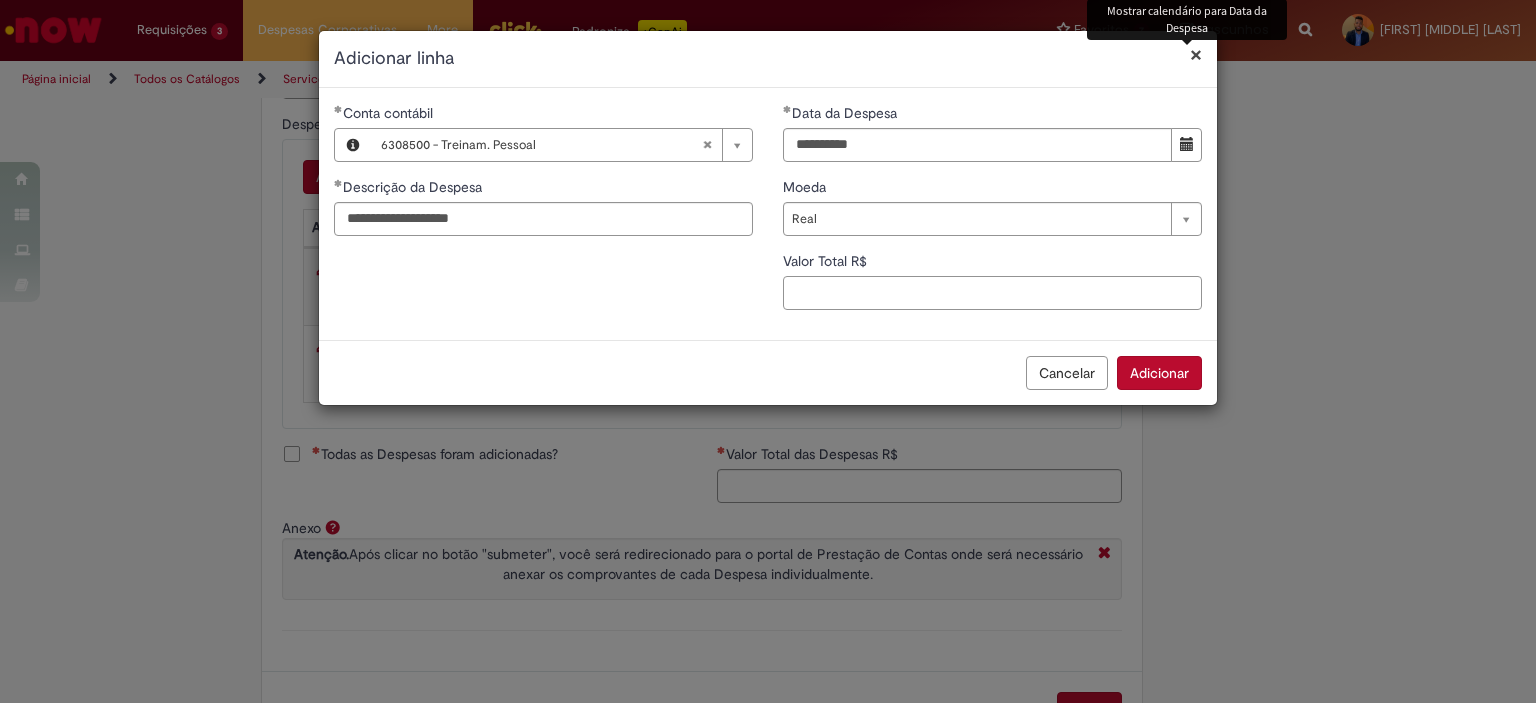 scroll, scrollTop: 0, scrollLeft: 0, axis: both 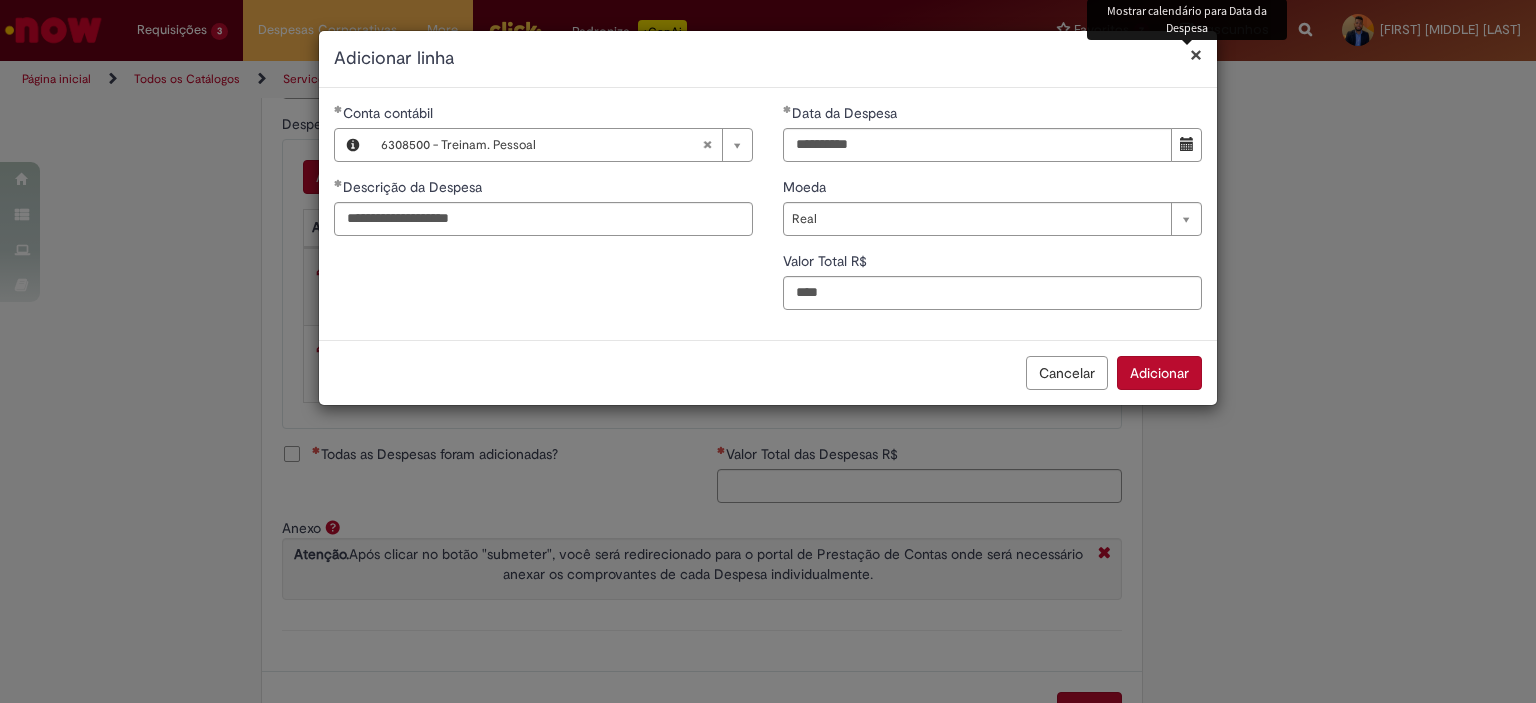 type on "****" 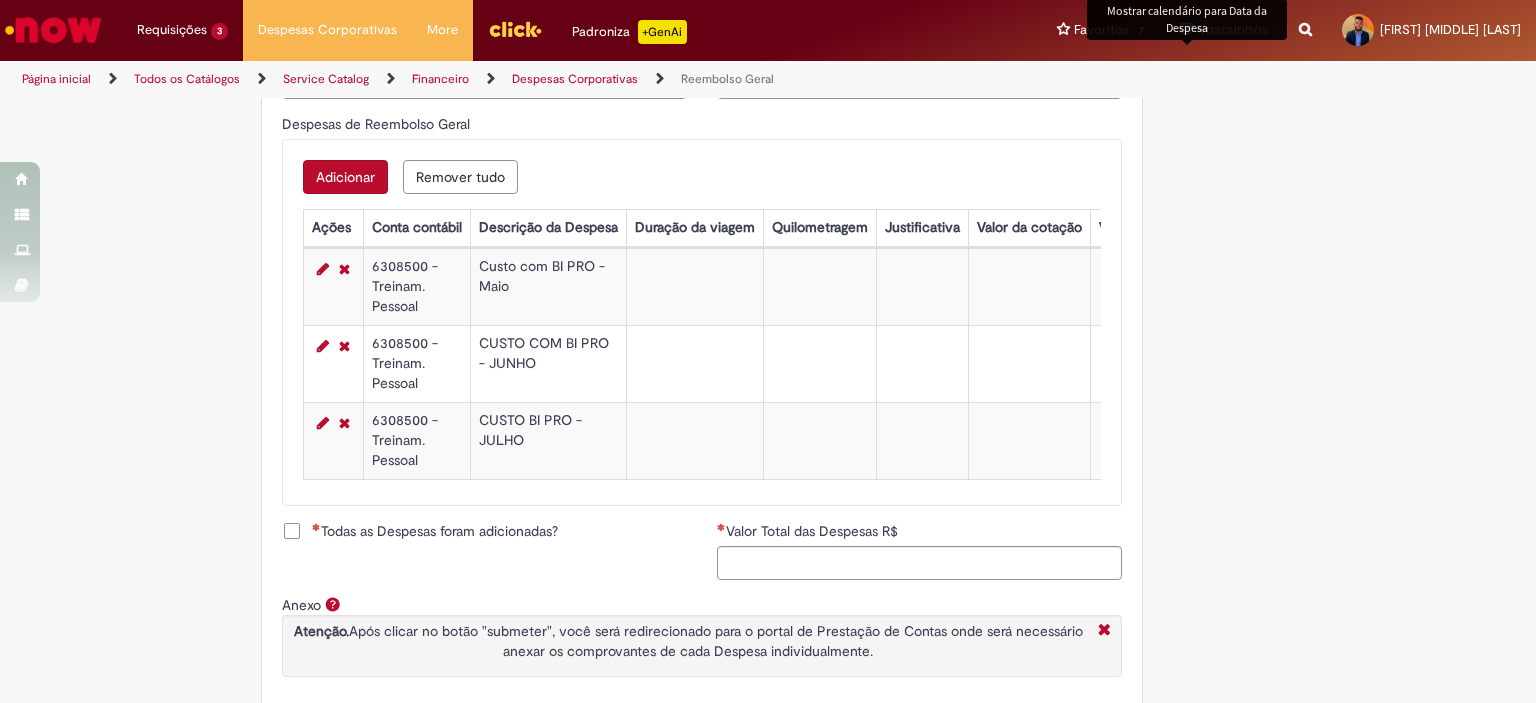 click on "Adicionar" at bounding box center [345, 177] 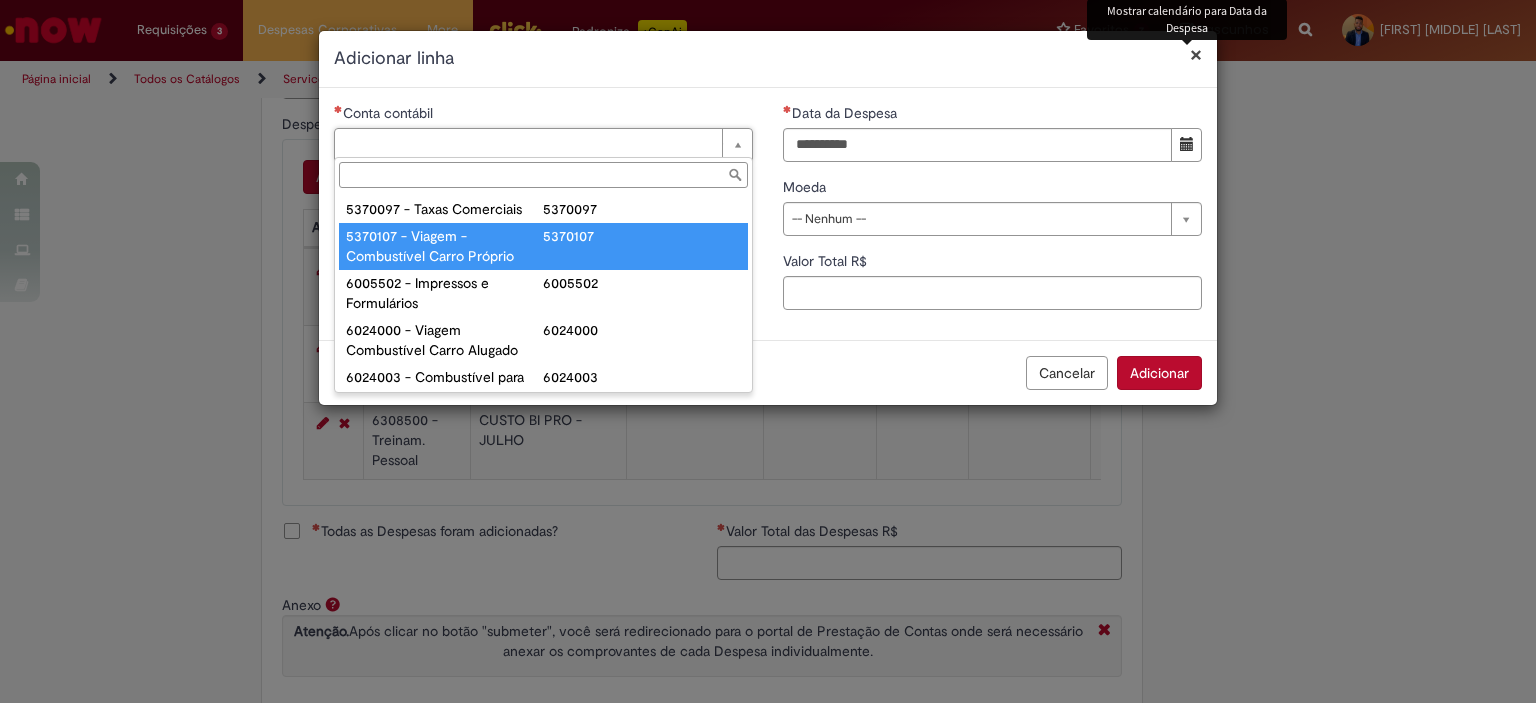 scroll, scrollTop: 1460, scrollLeft: 0, axis: vertical 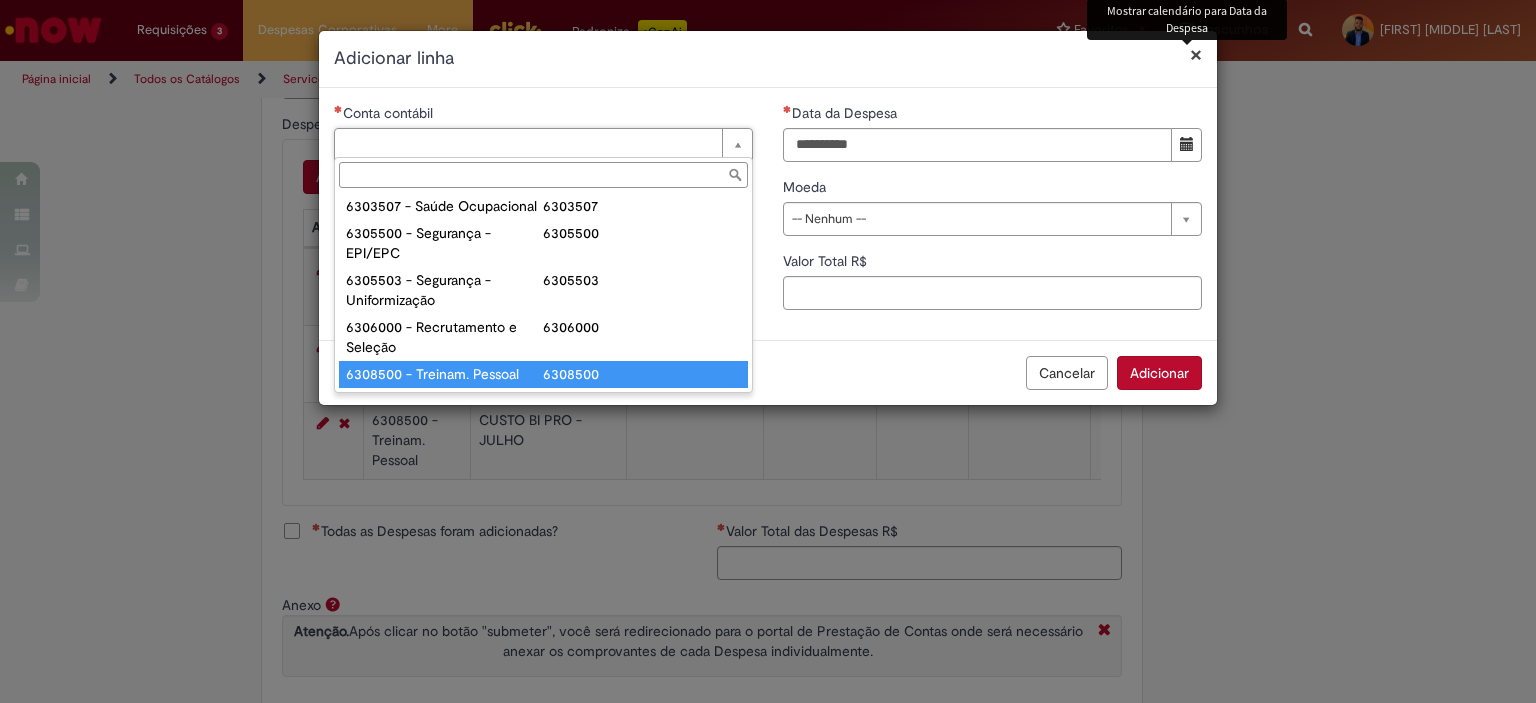 type on "**********" 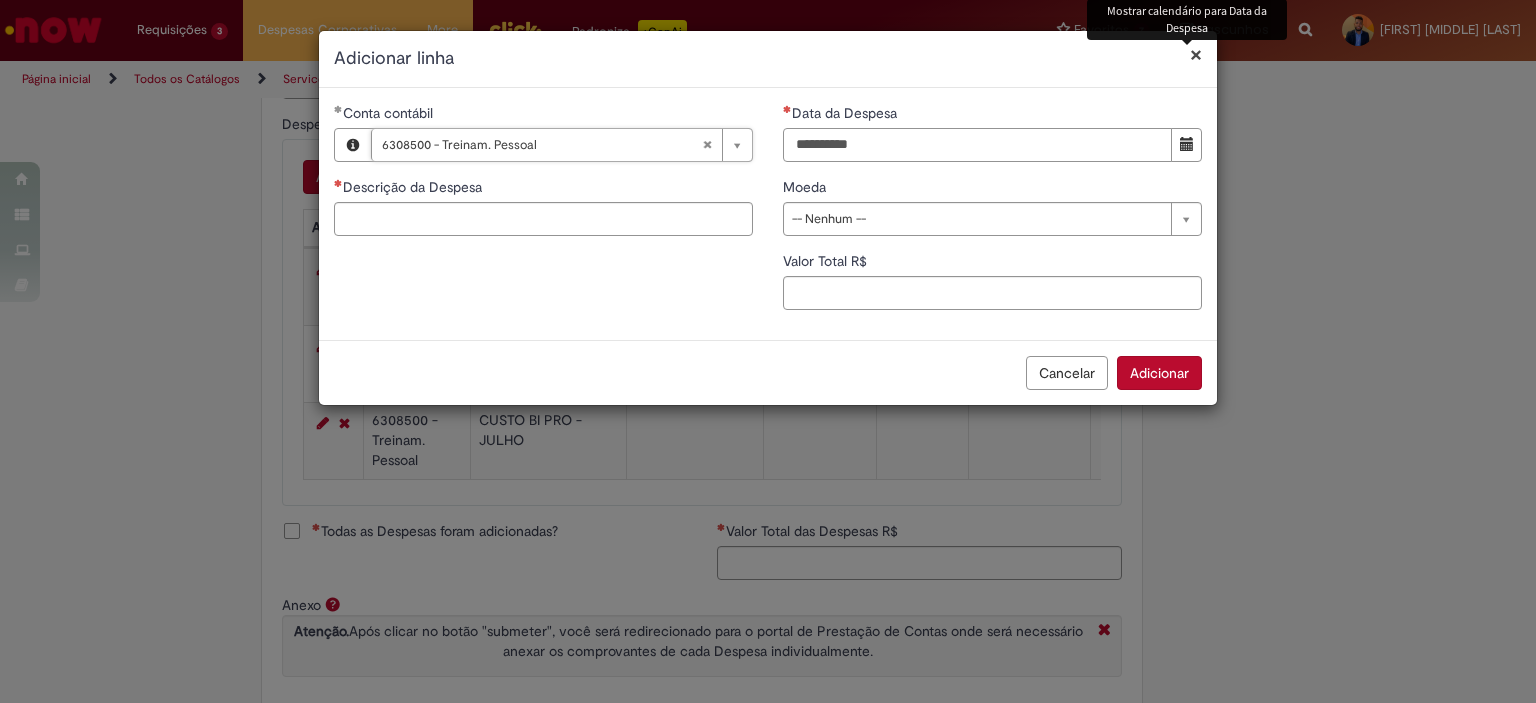 click on "Data da Despesa" at bounding box center (977, 145) 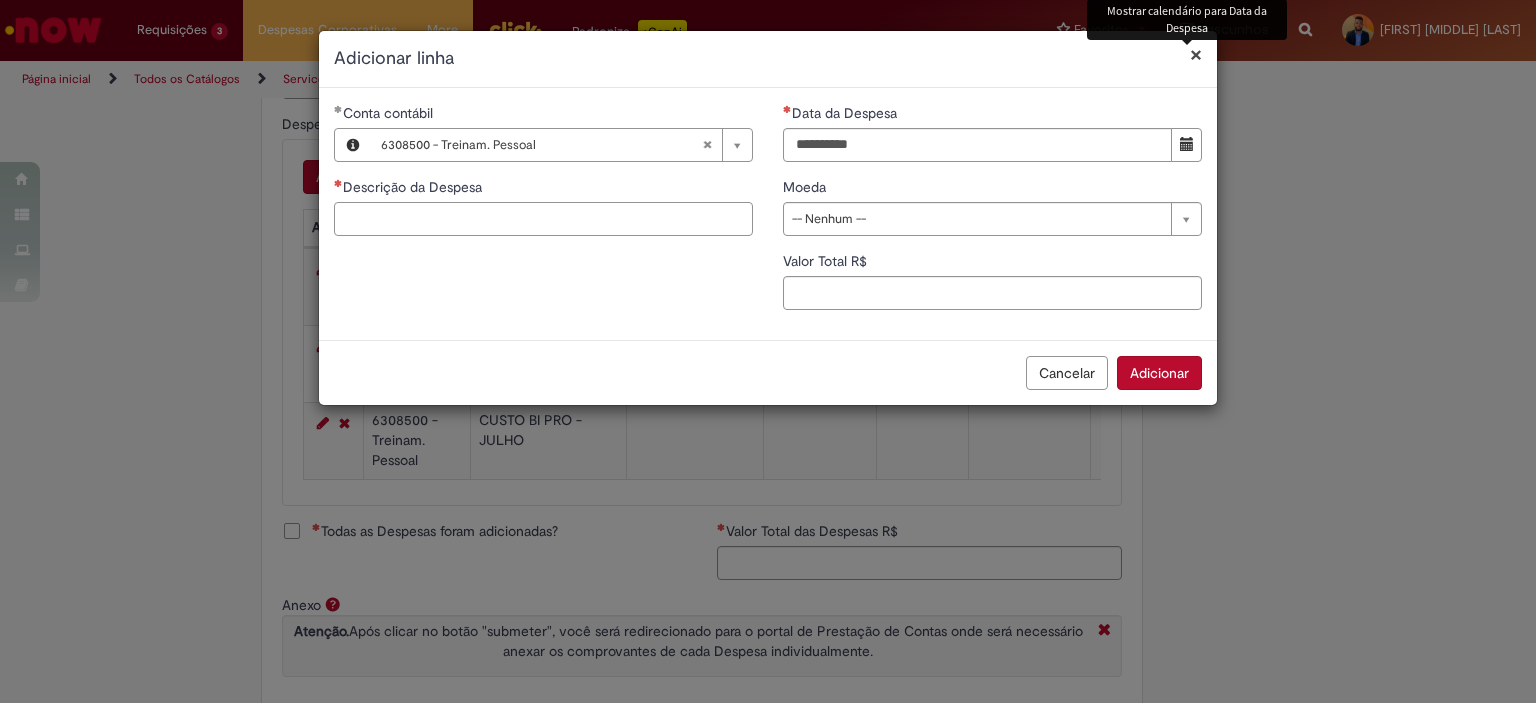 click on "Descrição da Despesa" at bounding box center (543, 219) 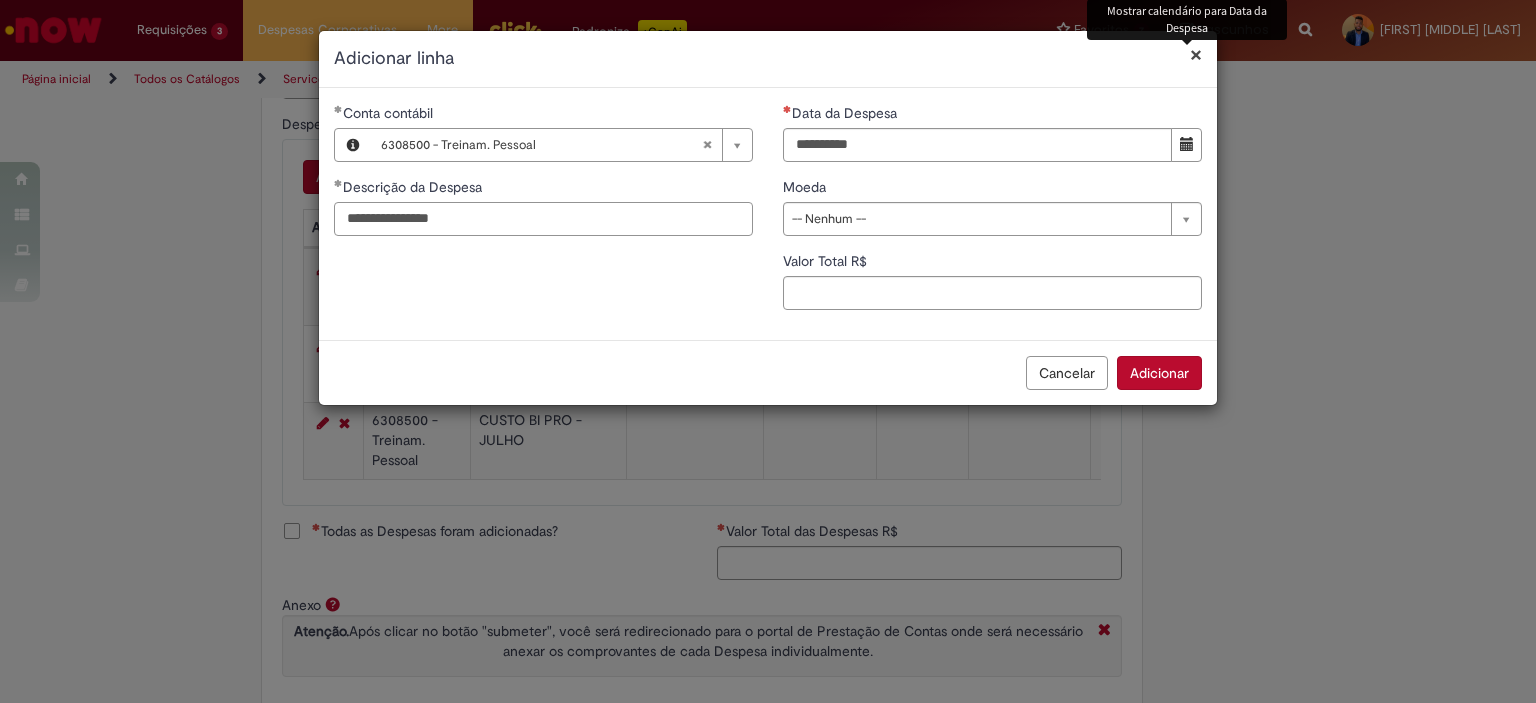 click on "**********" at bounding box center [543, 219] 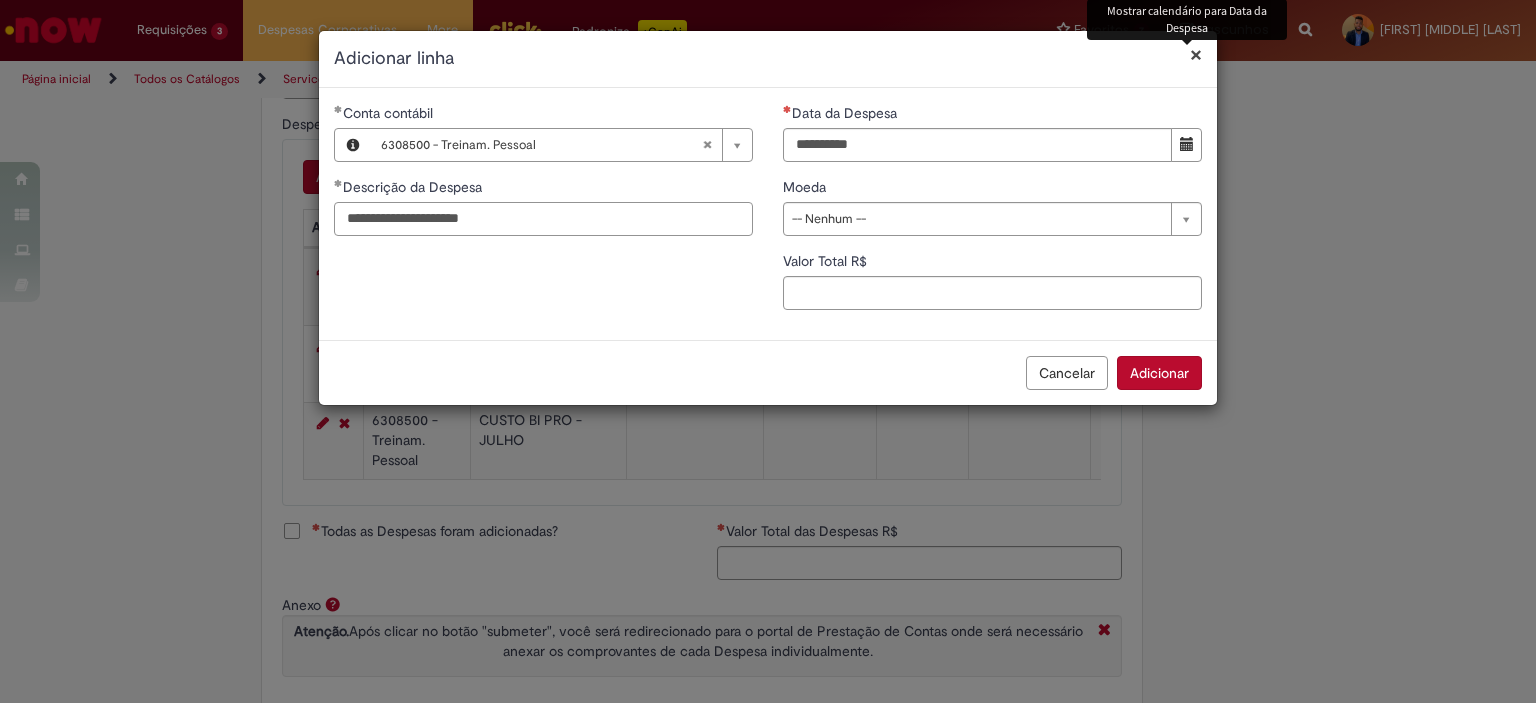 type on "**********" 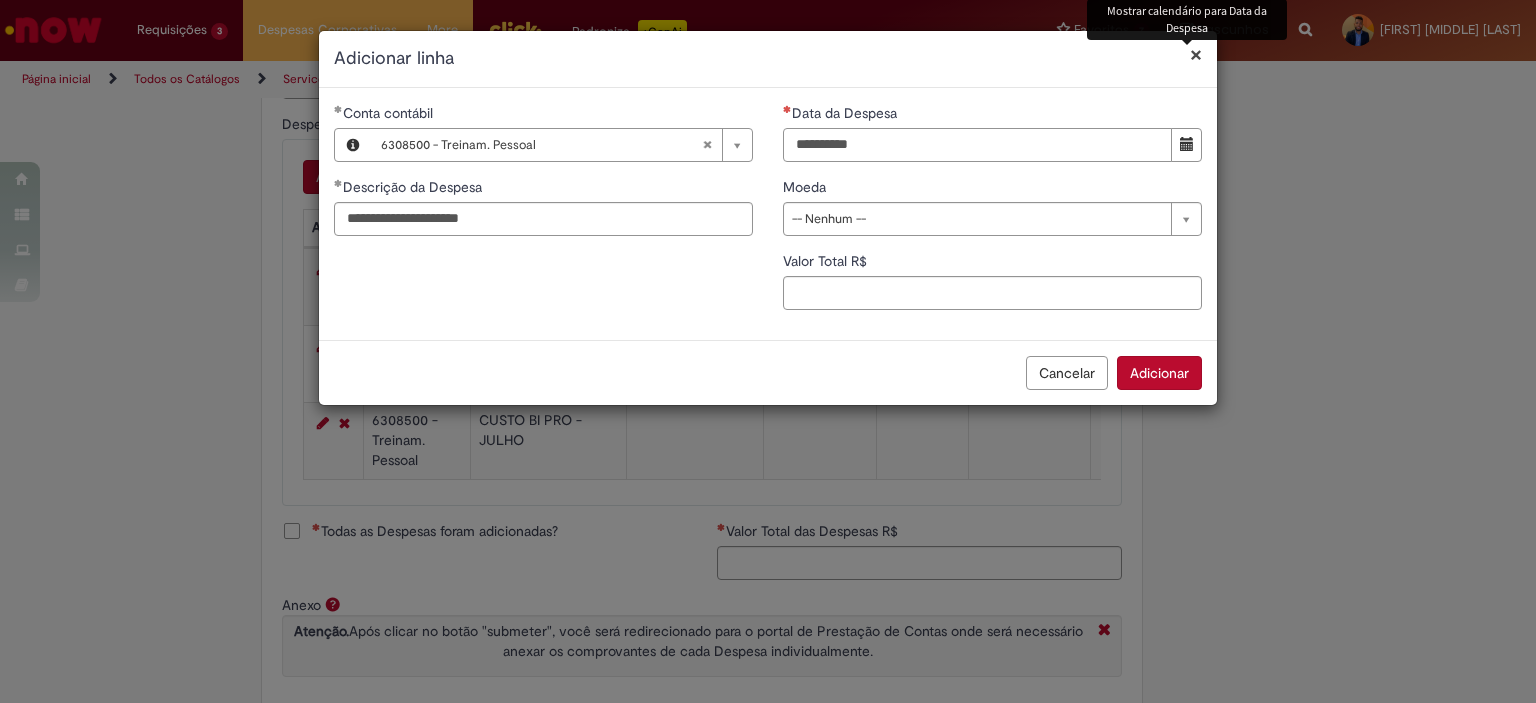 type on "**********" 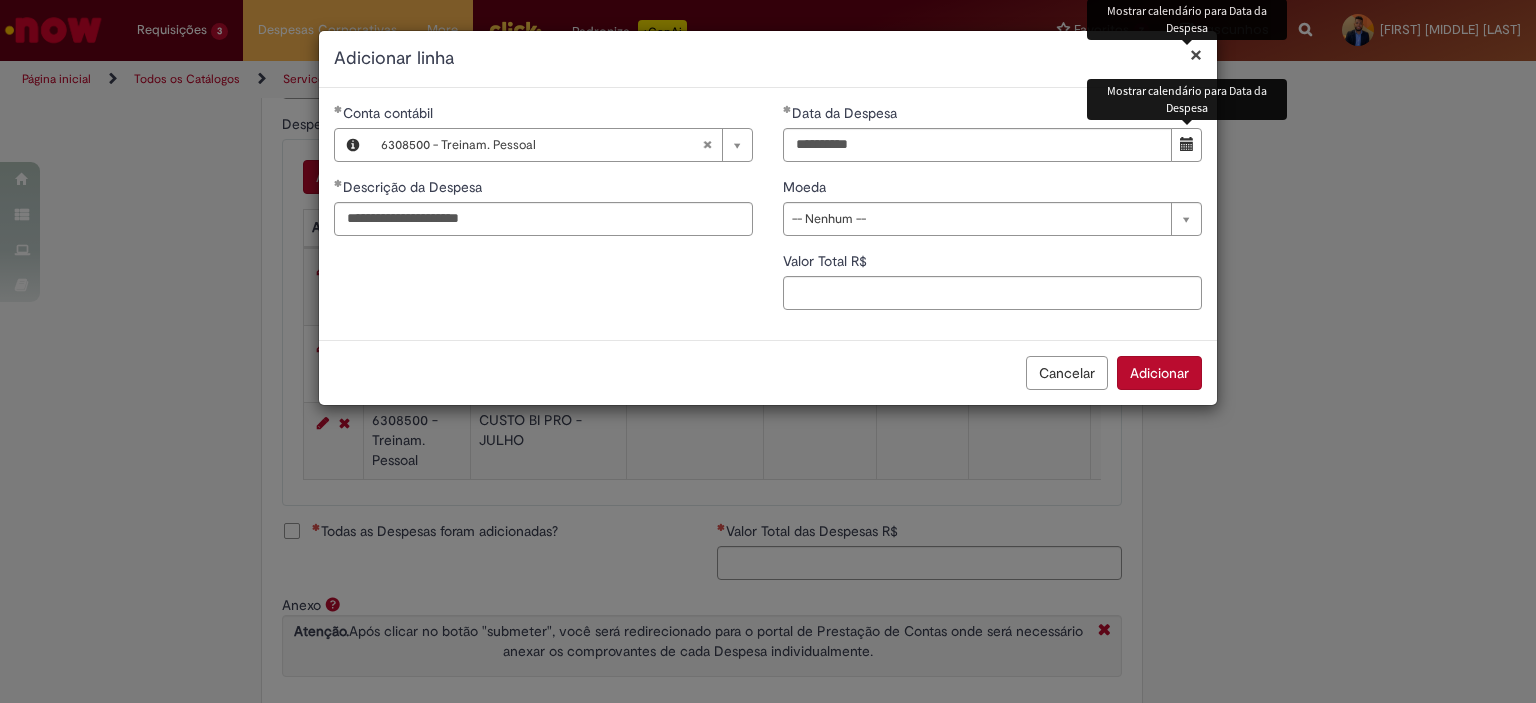 type 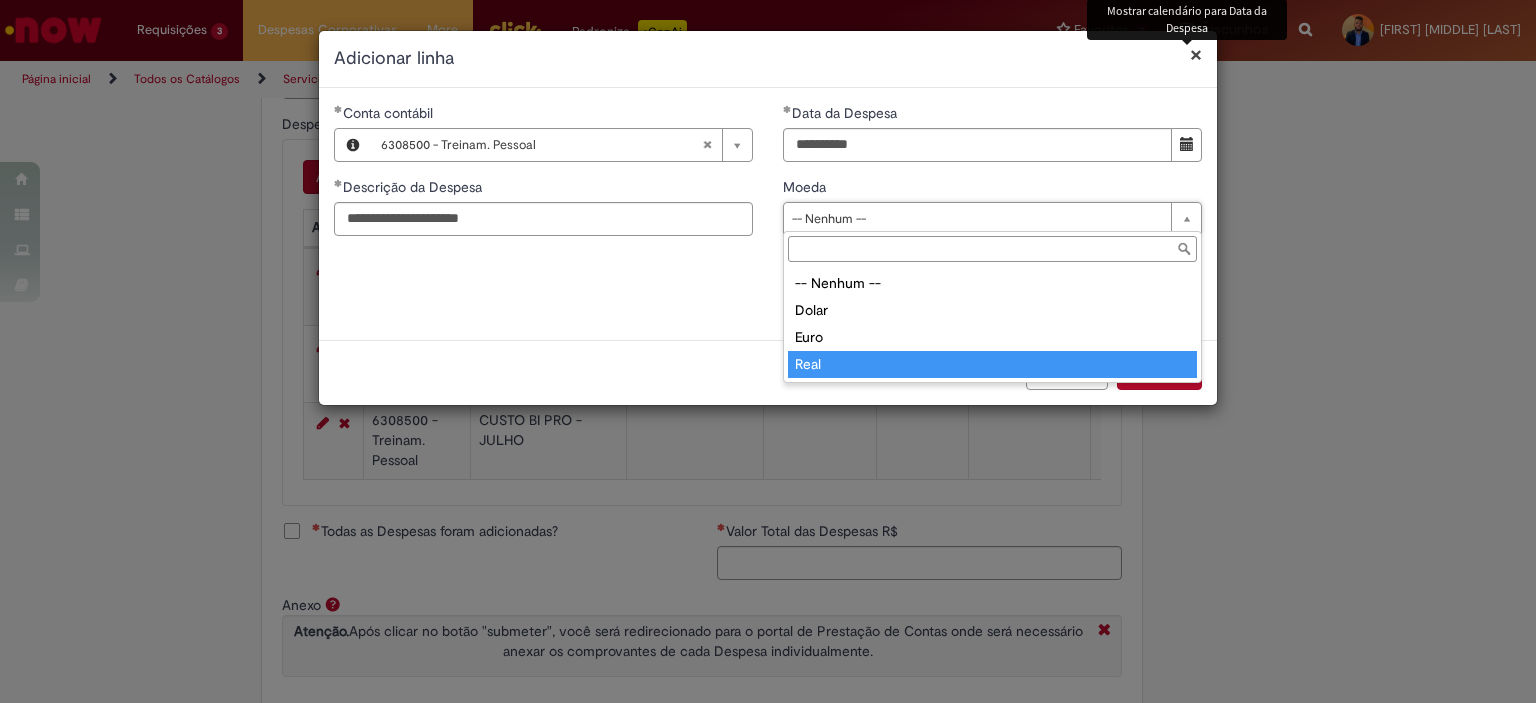 type on "****" 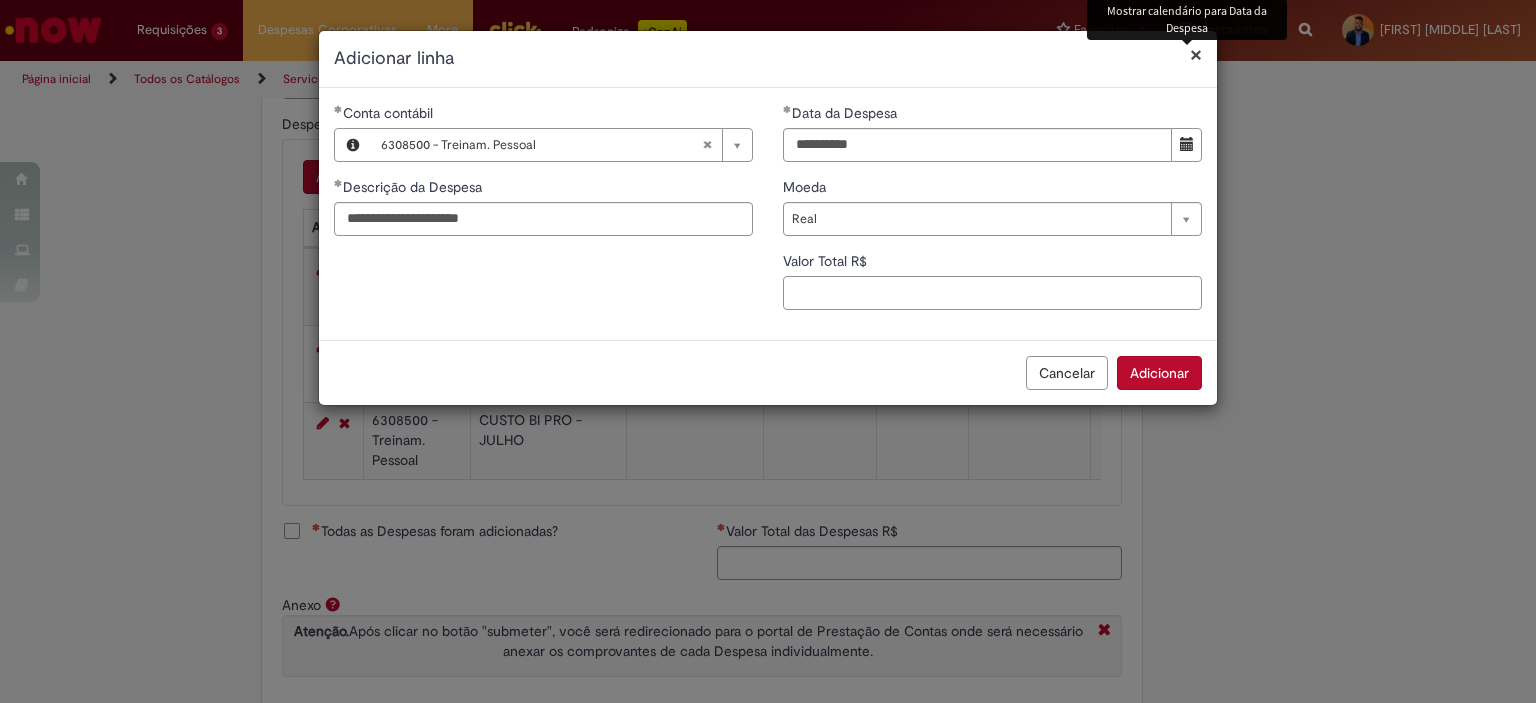 click on "Valor Total R$" at bounding box center [992, 293] 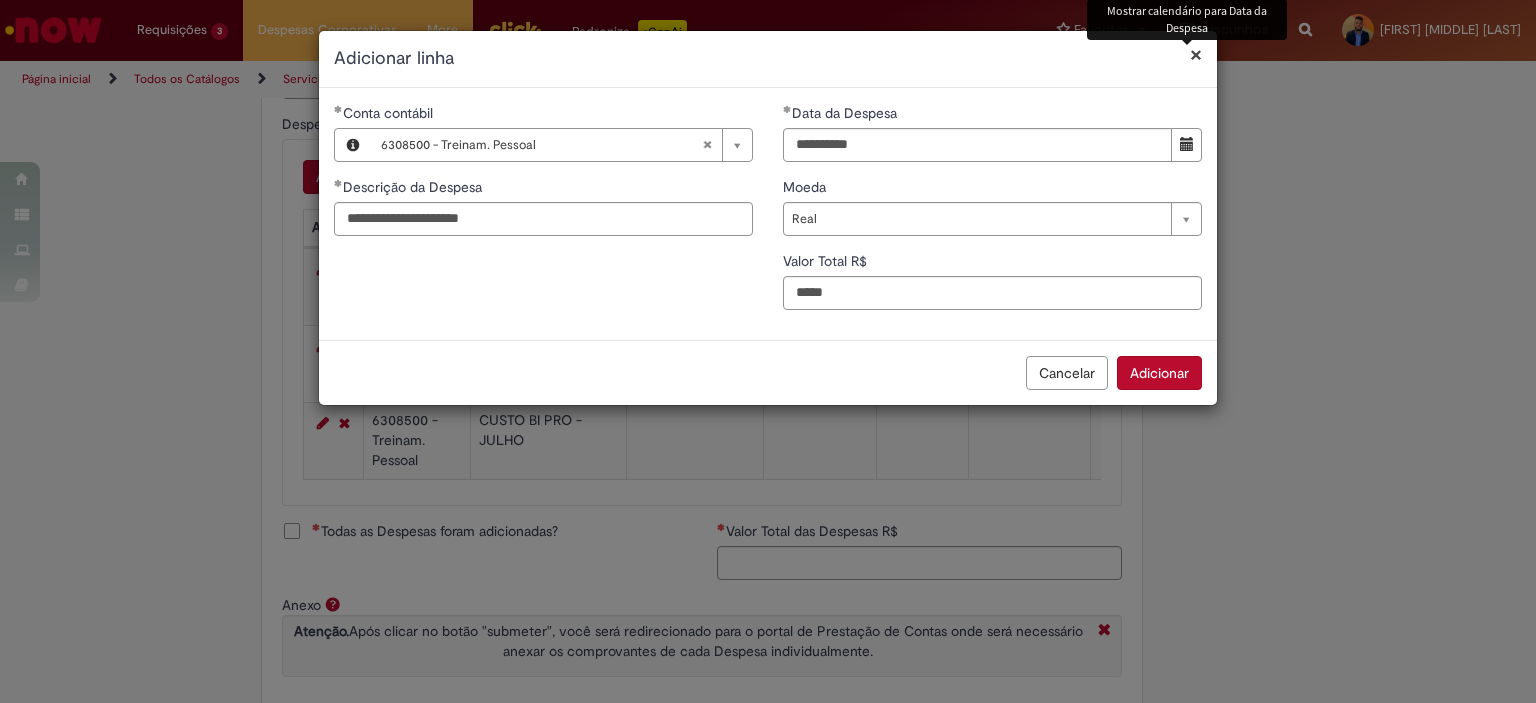 type on "*****" 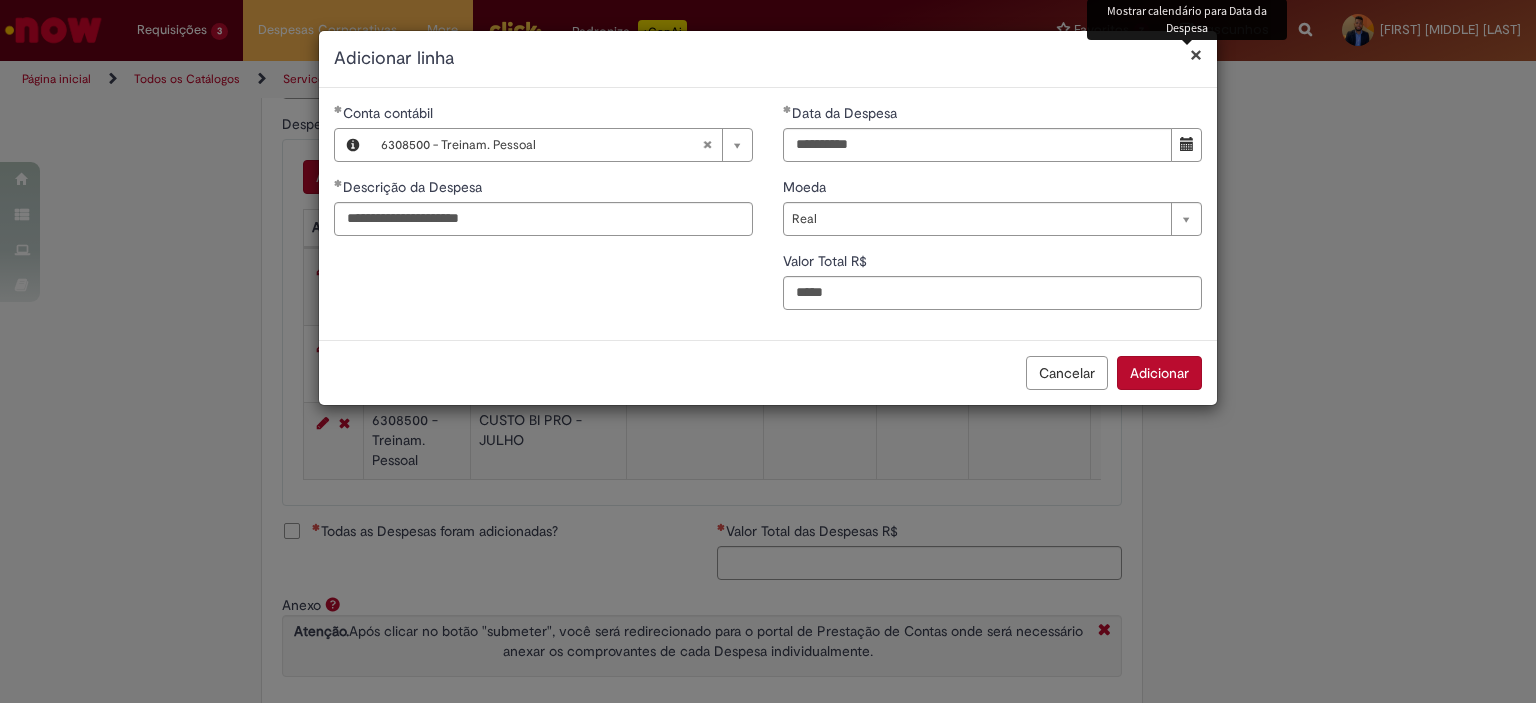 click on "Adicionar" at bounding box center [1159, 373] 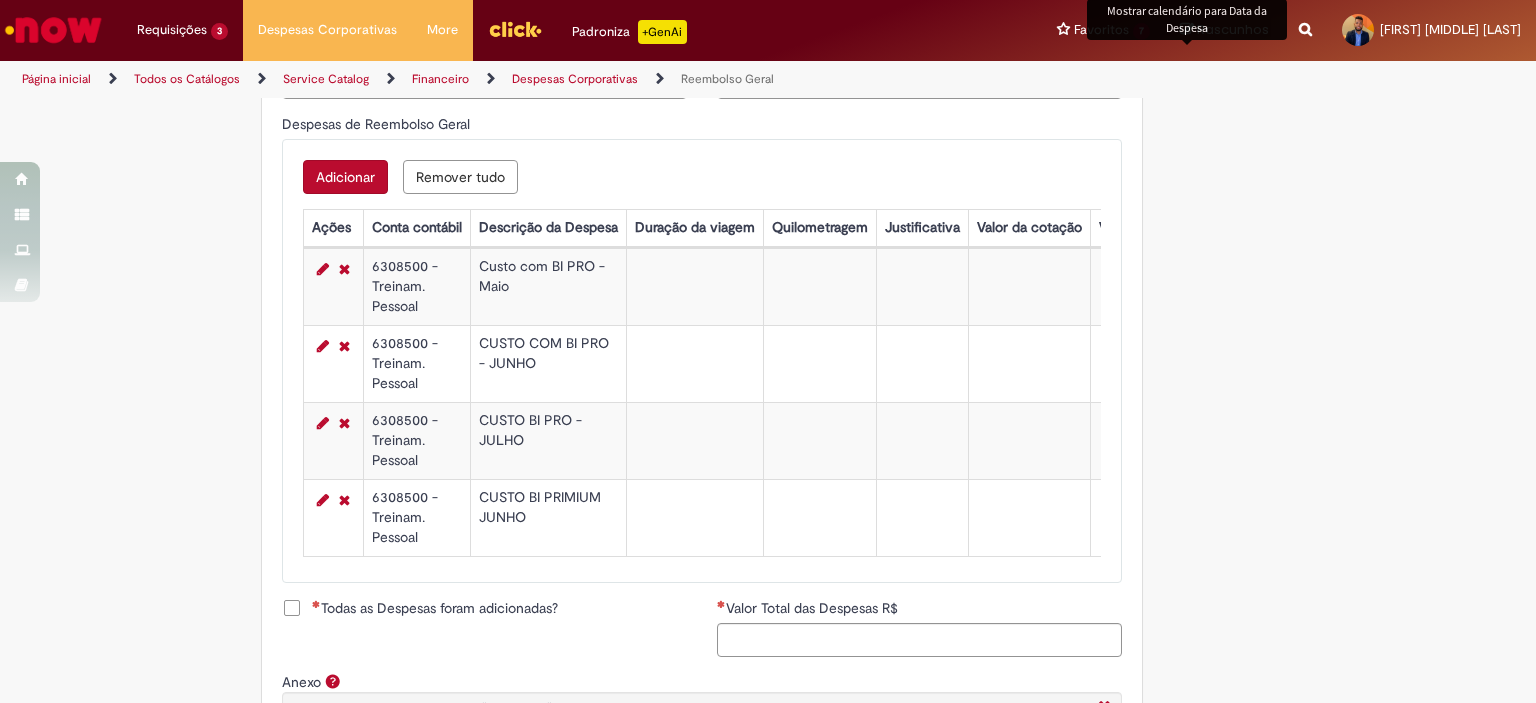 click on "Adicionar" at bounding box center [345, 177] 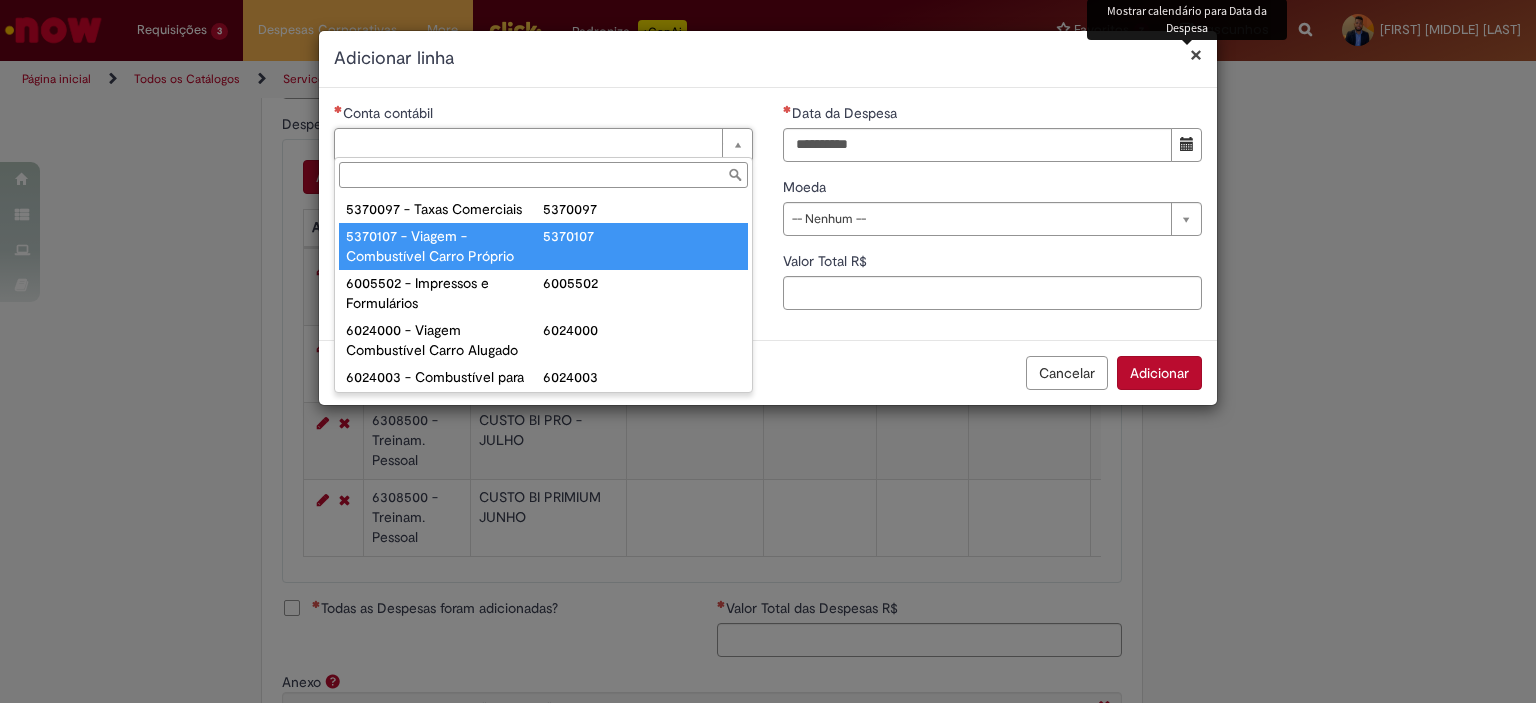 scroll, scrollTop: 1460, scrollLeft: 0, axis: vertical 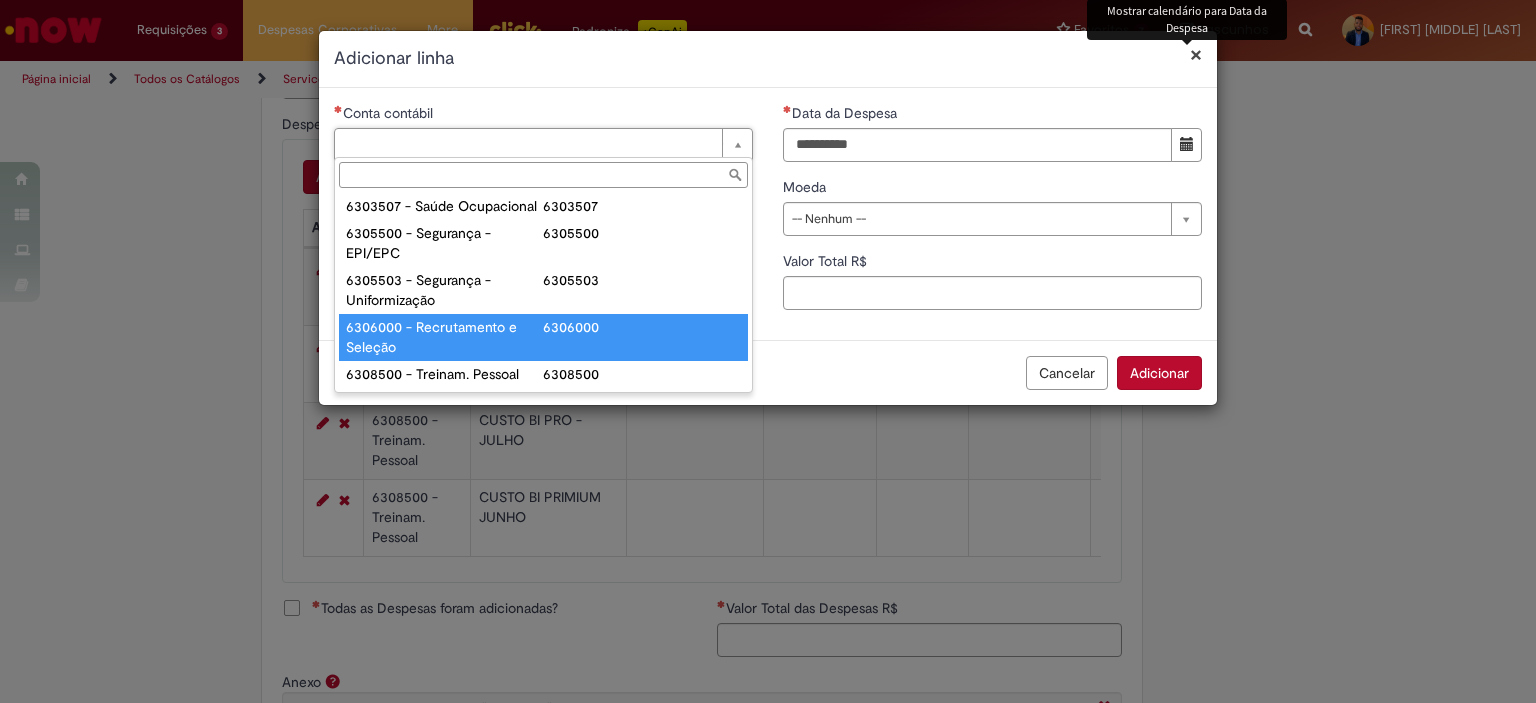 type on "**********" 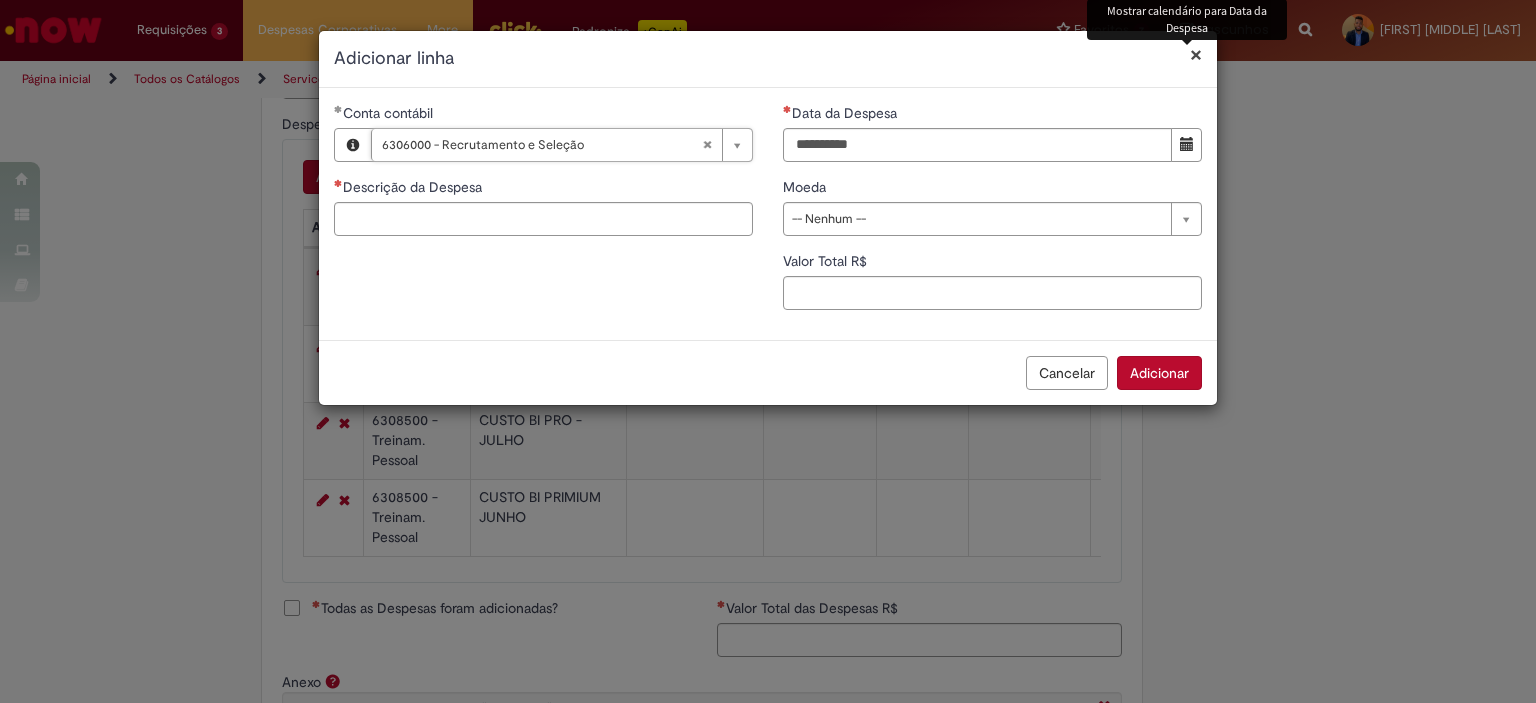 type 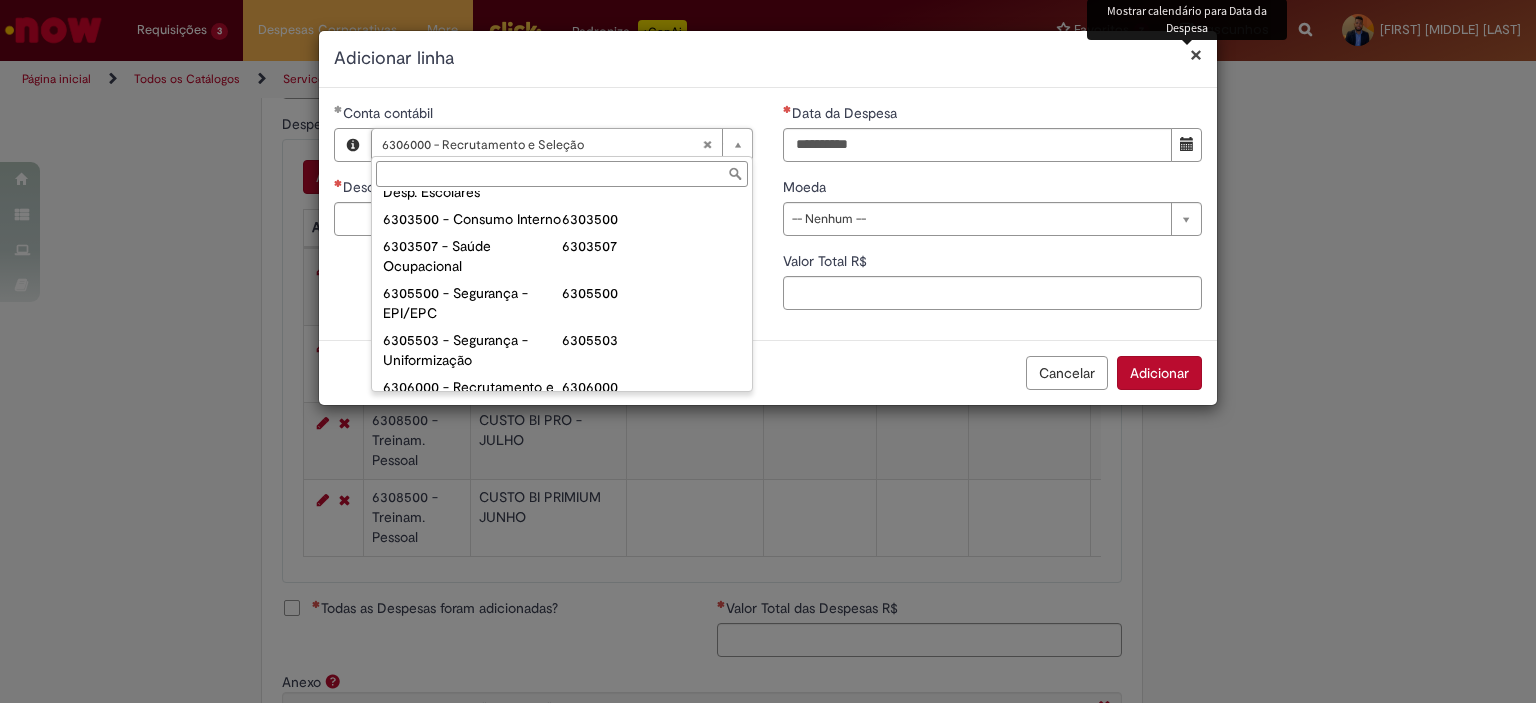 scroll, scrollTop: 1620, scrollLeft: 0, axis: vertical 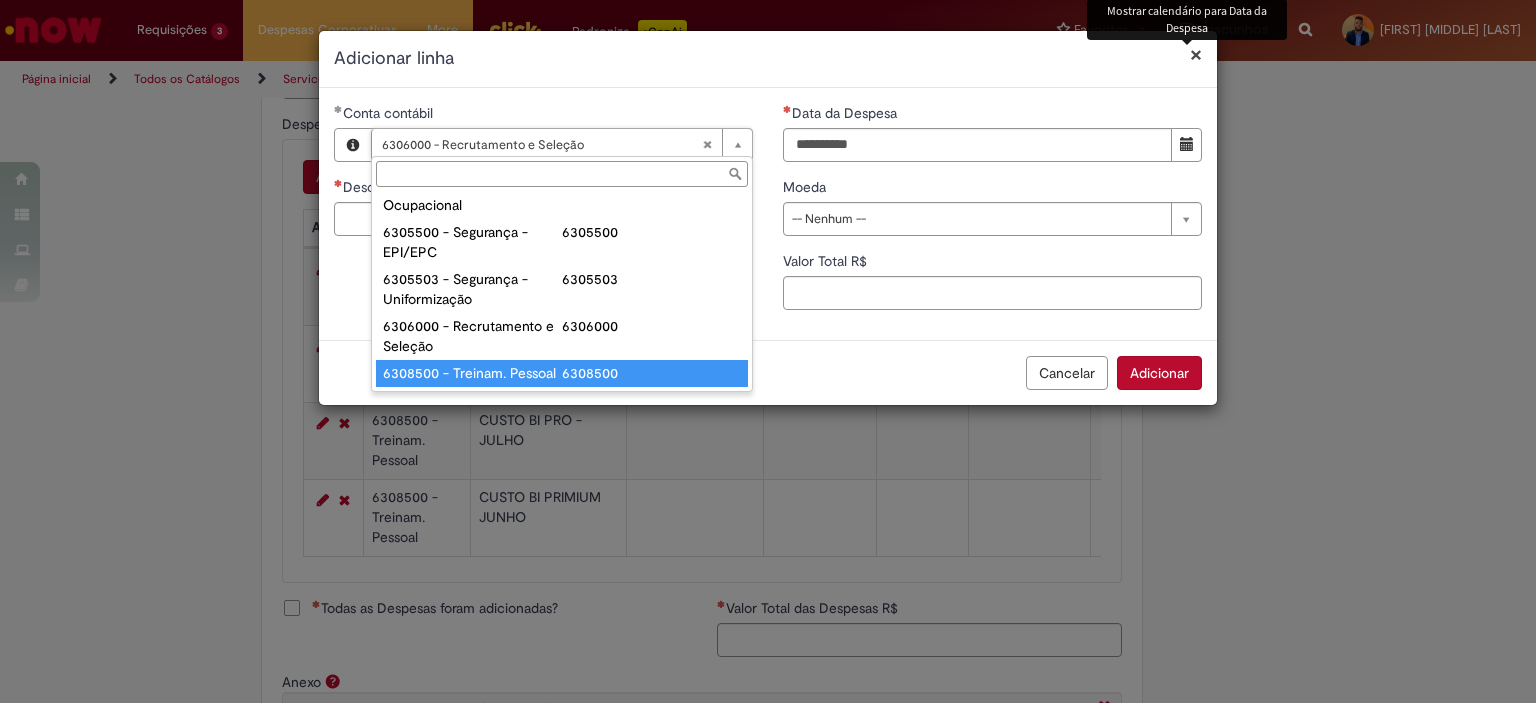 type on "**********" 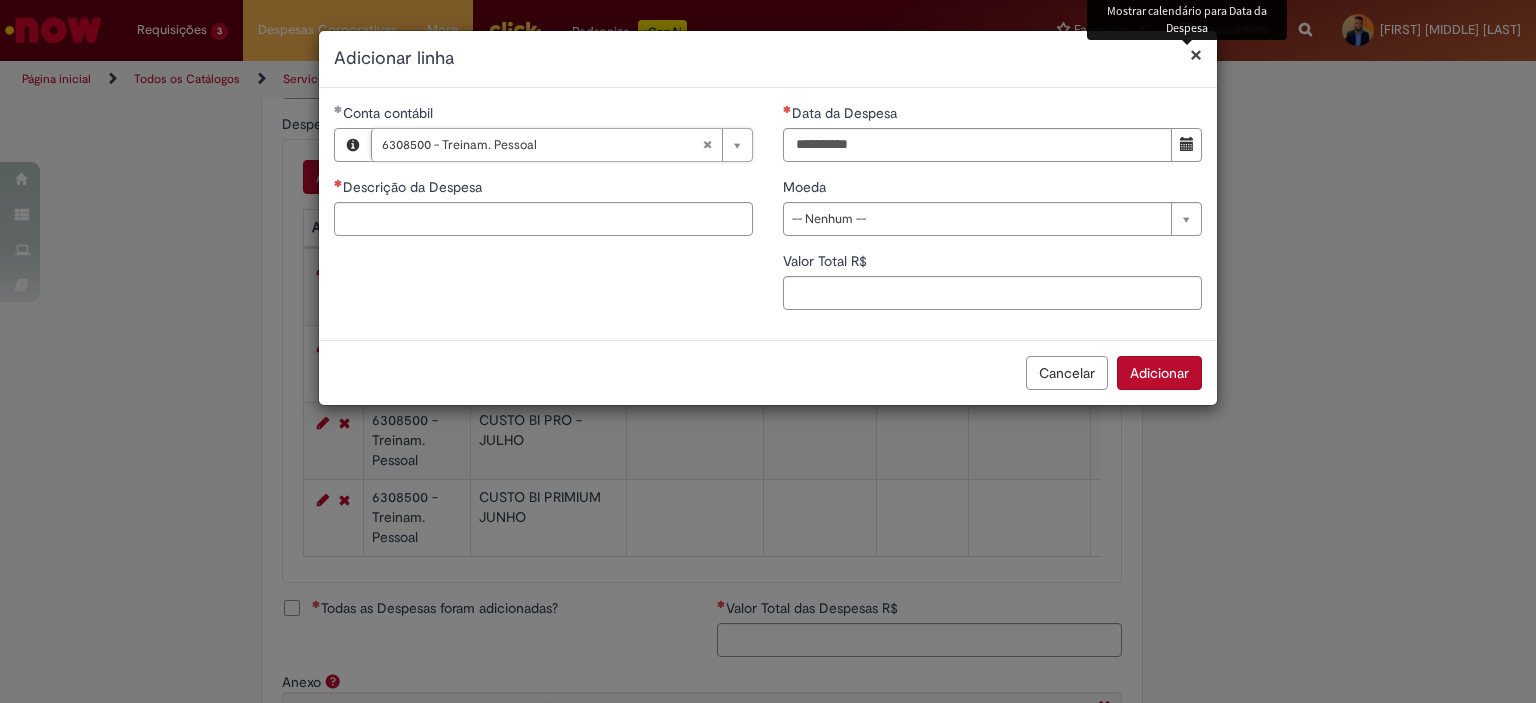 scroll, scrollTop: 0, scrollLeft: 172, axis: horizontal 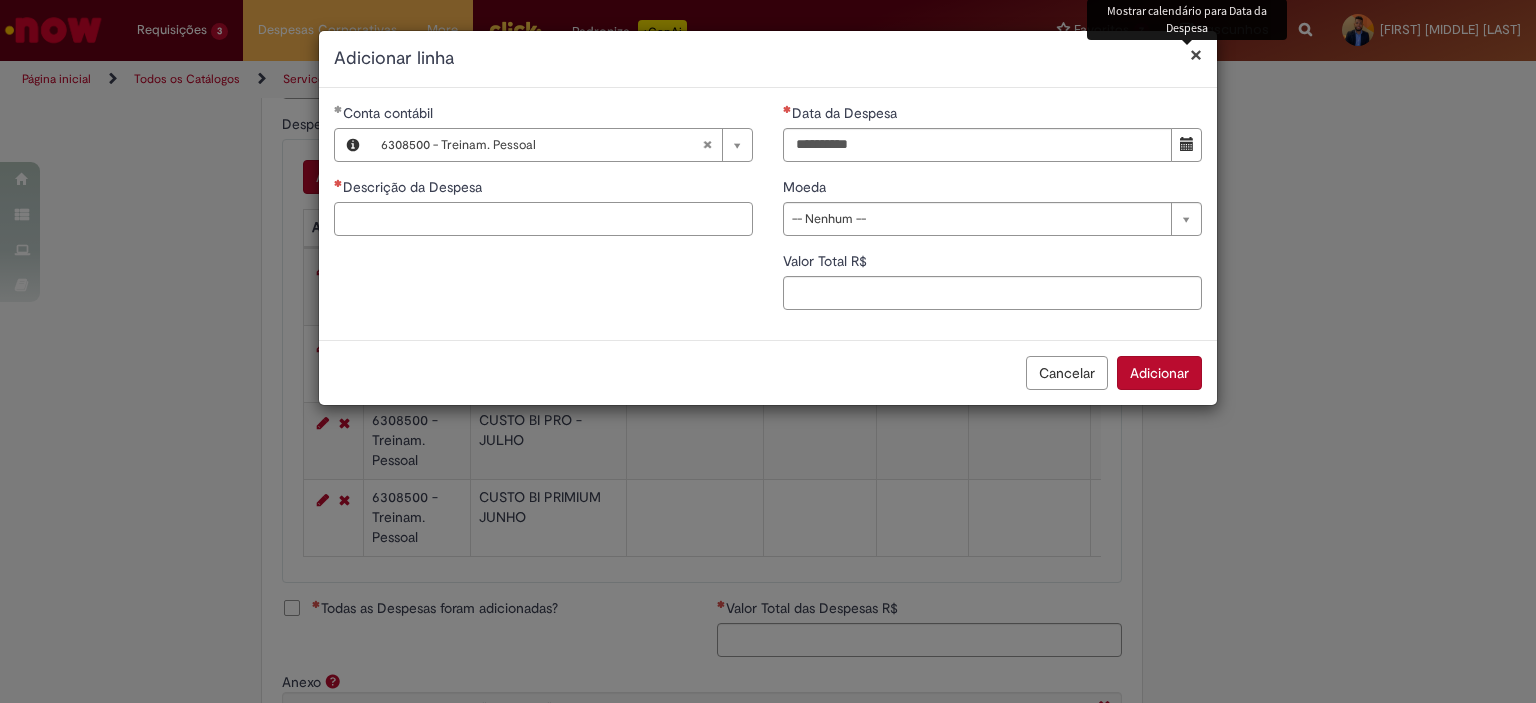 click on "Descrição da Despesa" at bounding box center (543, 219) 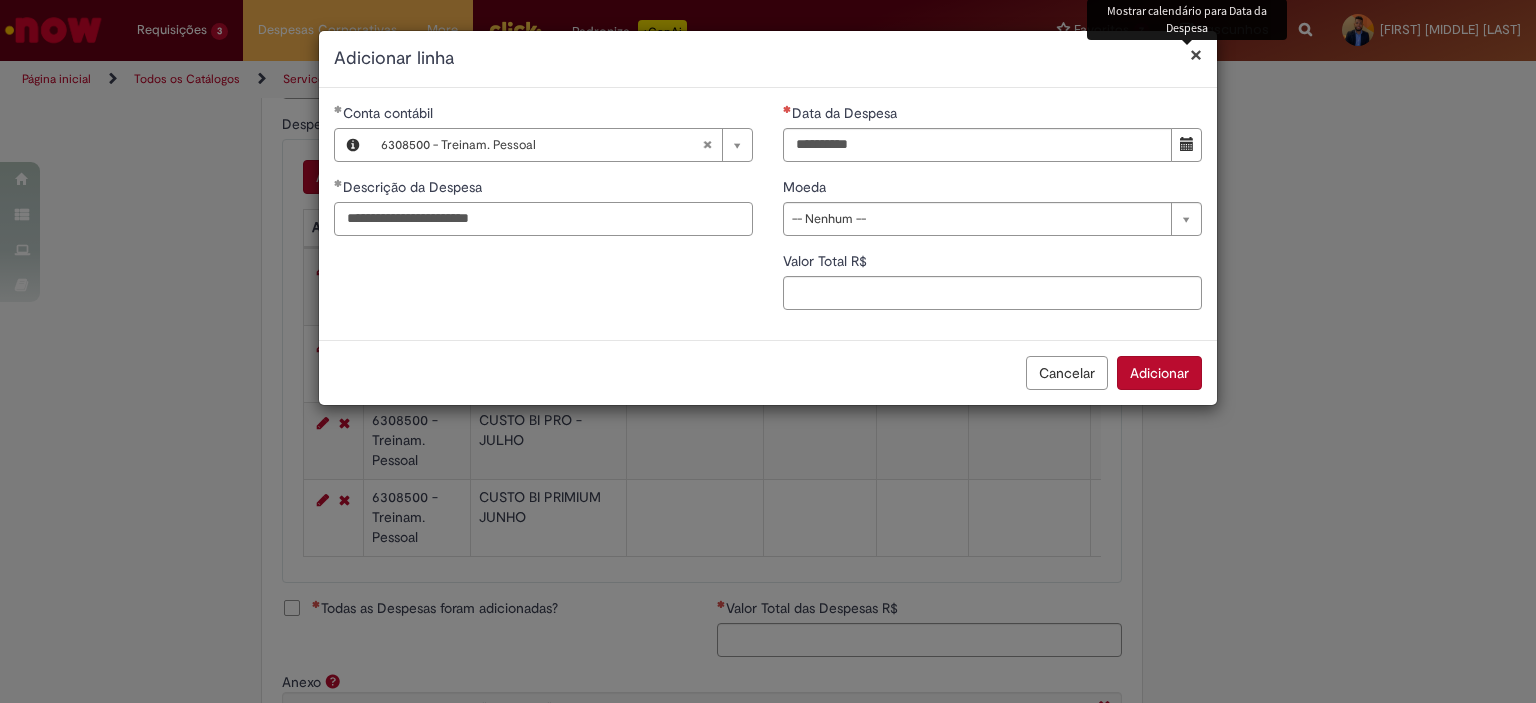 type on "**********" 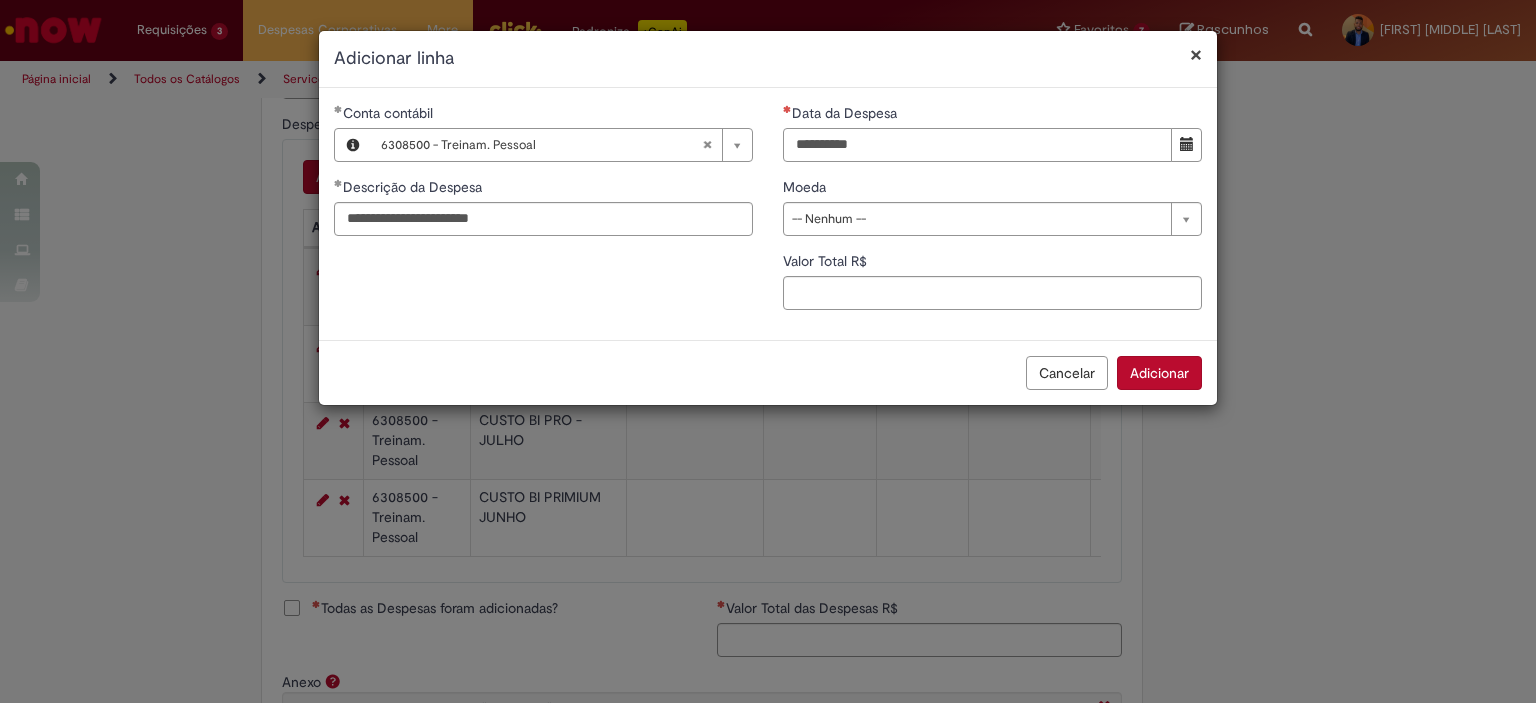 type on "**********" 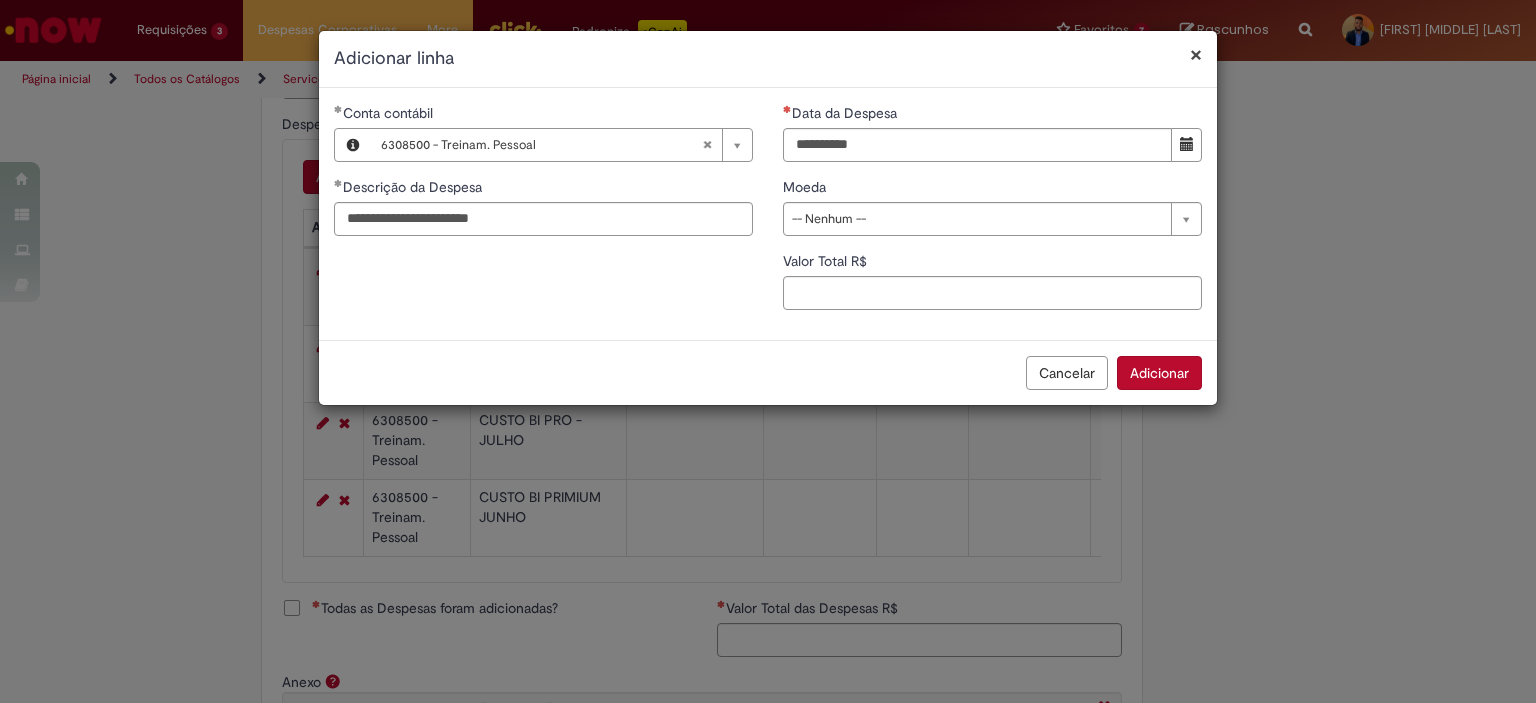 type 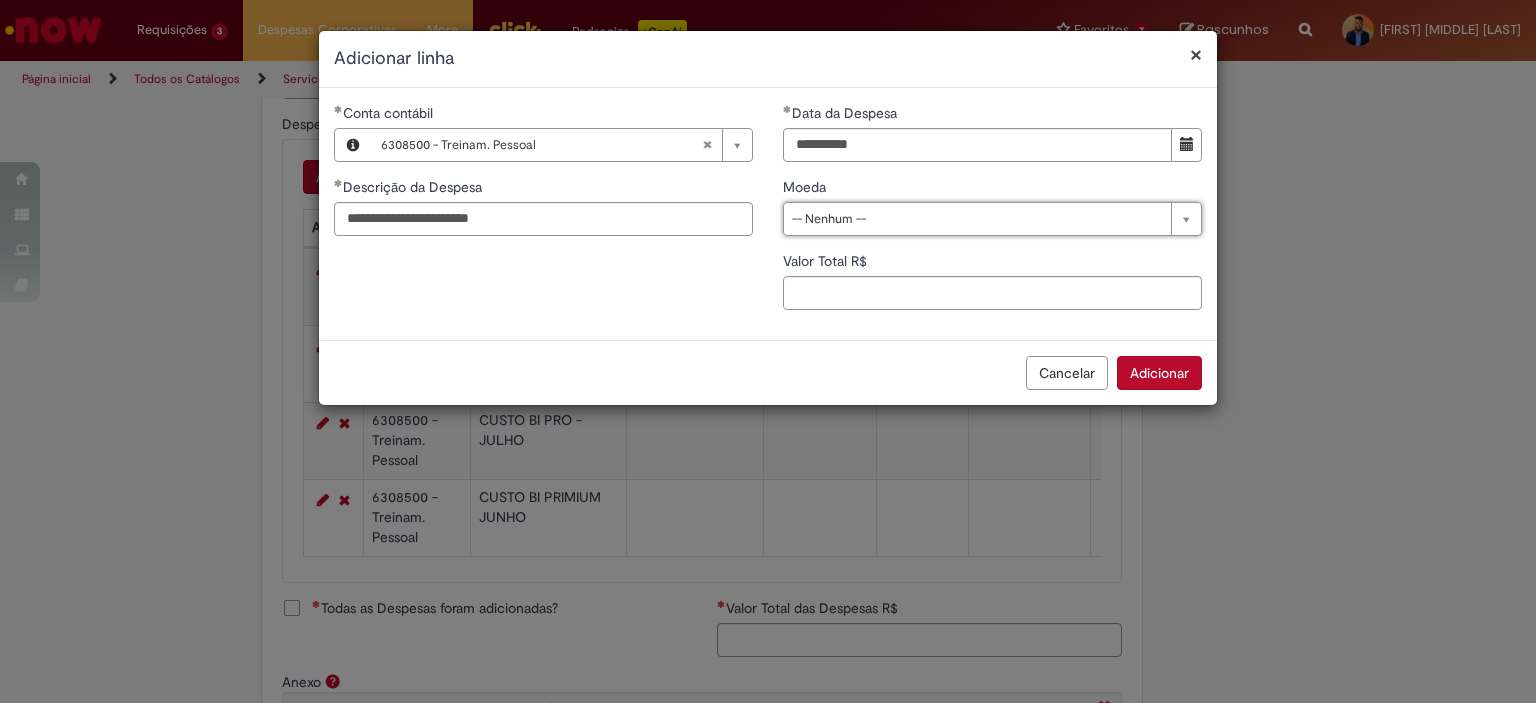 type on "*" 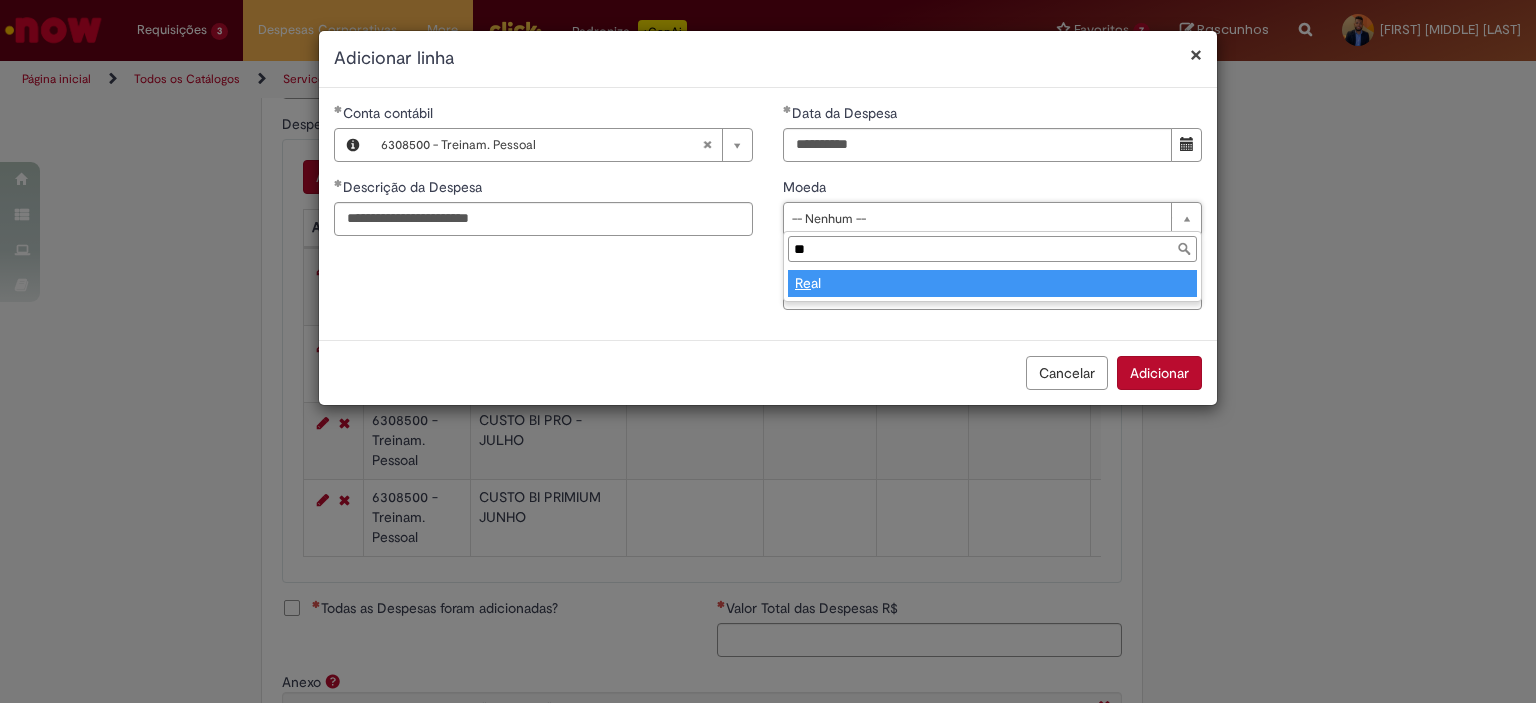 type on "***" 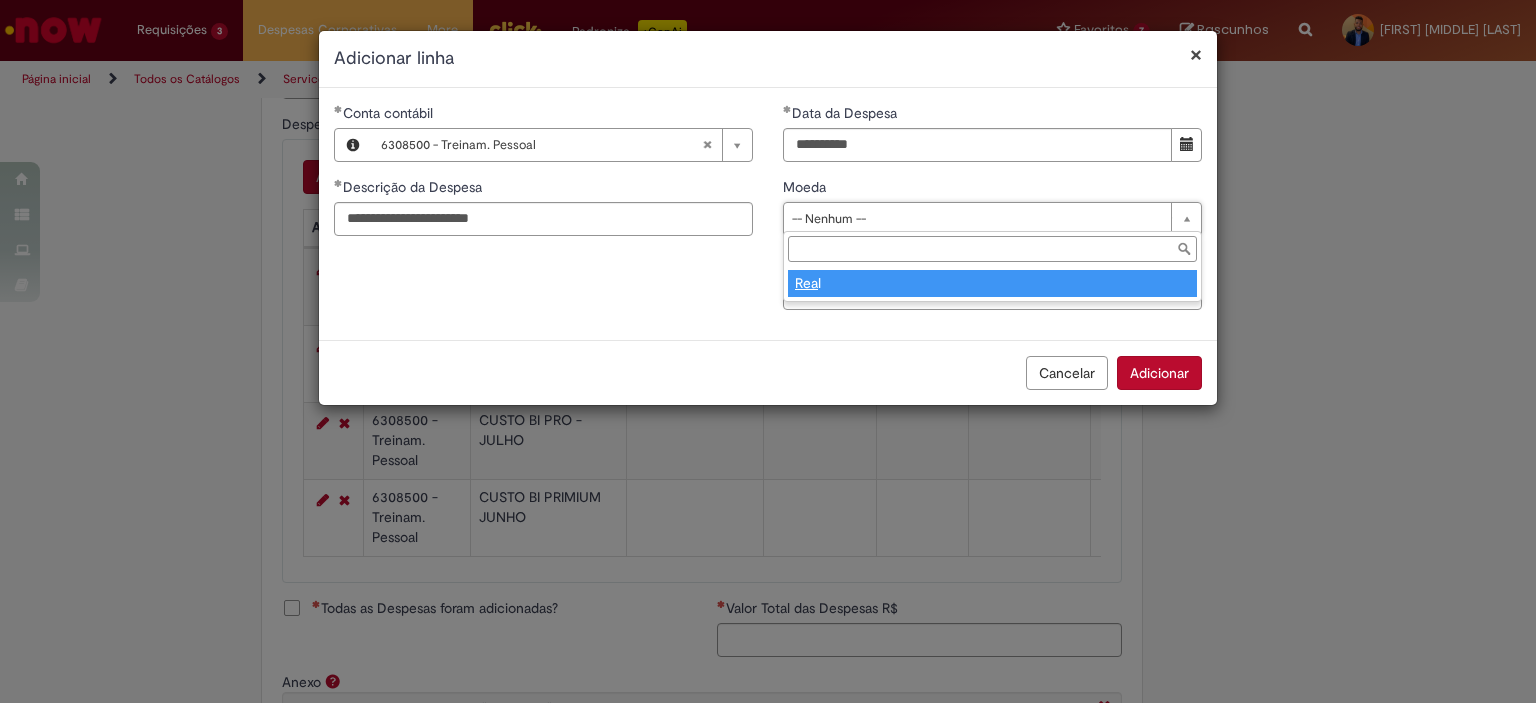 type on "****" 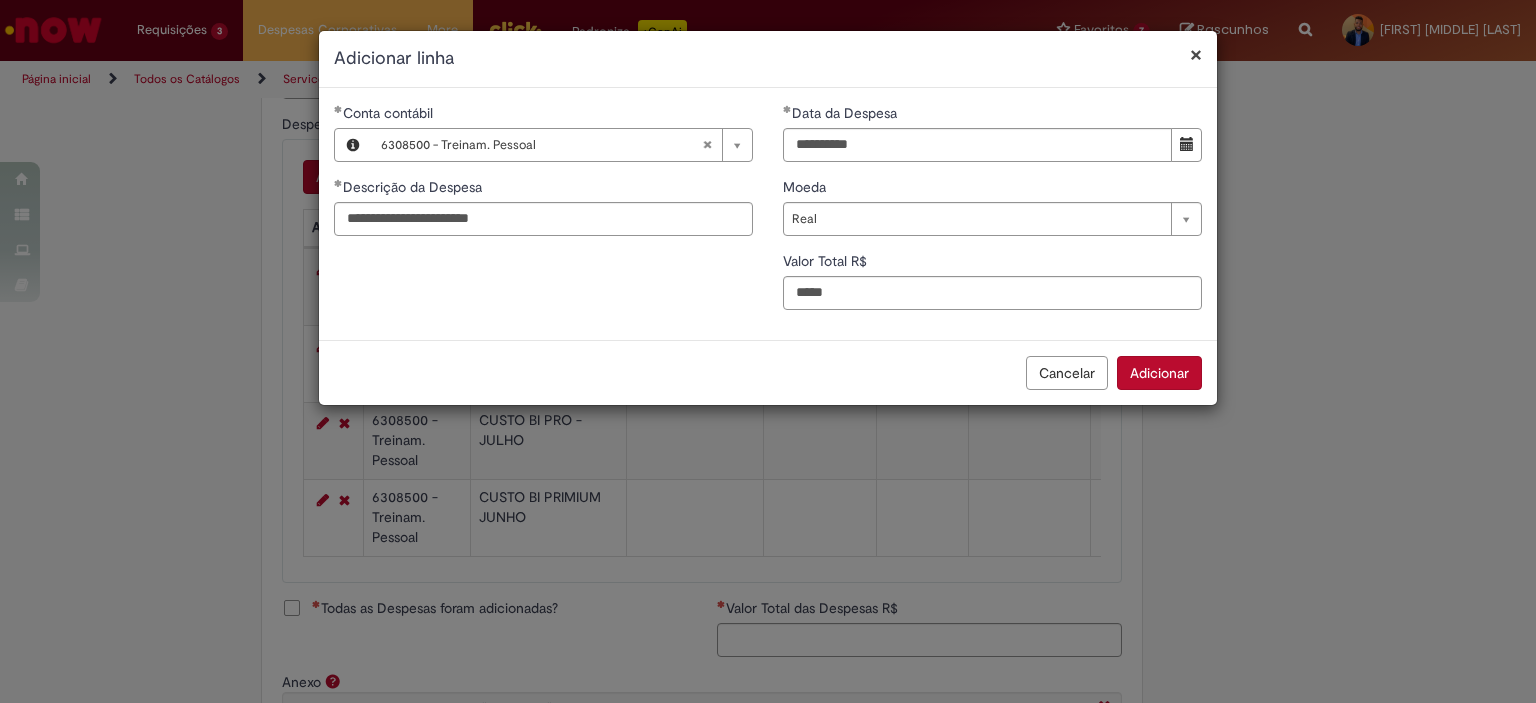 type on "*****" 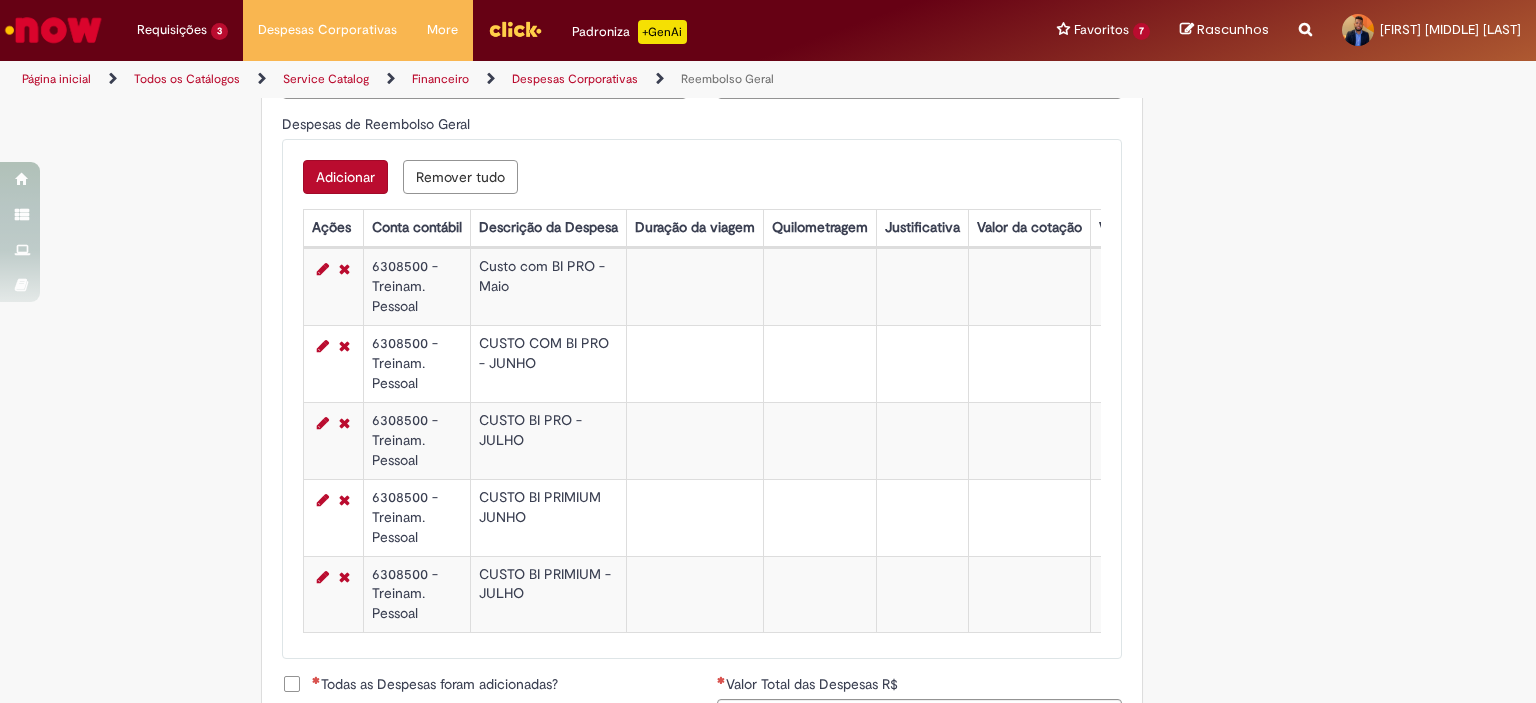 scroll, scrollTop: 1135, scrollLeft: 0, axis: vertical 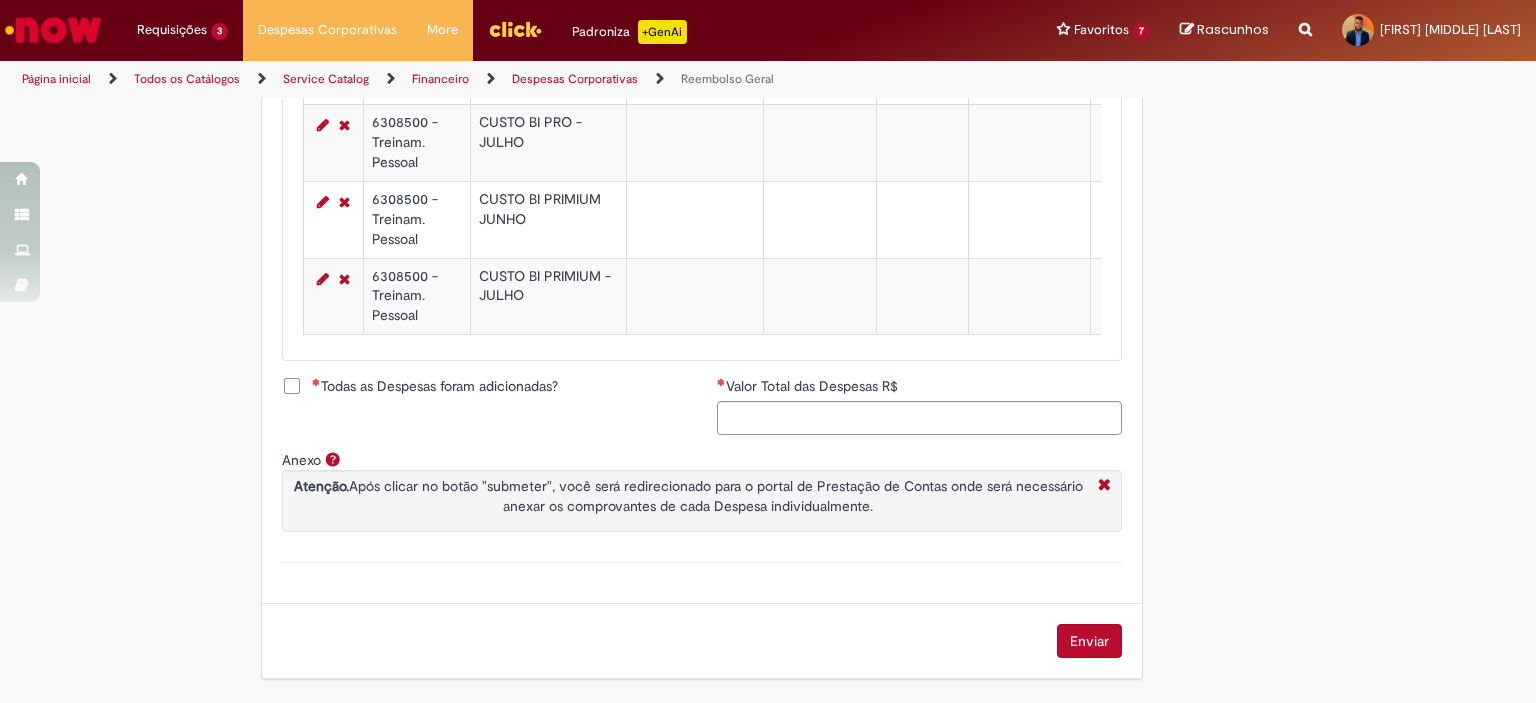 click on "Todas as Despesas foram adicionadas?" at bounding box center [435, 386] 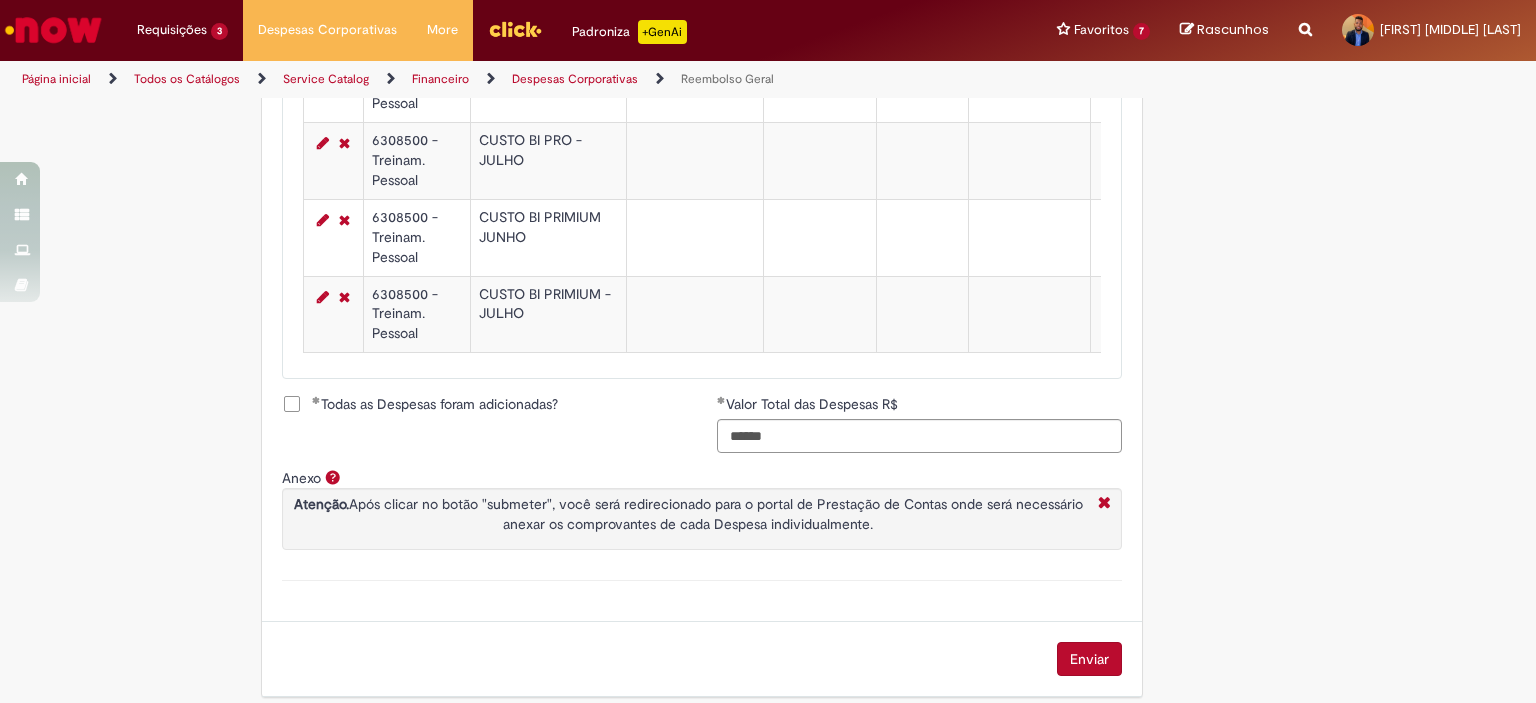 scroll, scrollTop: 1135, scrollLeft: 0, axis: vertical 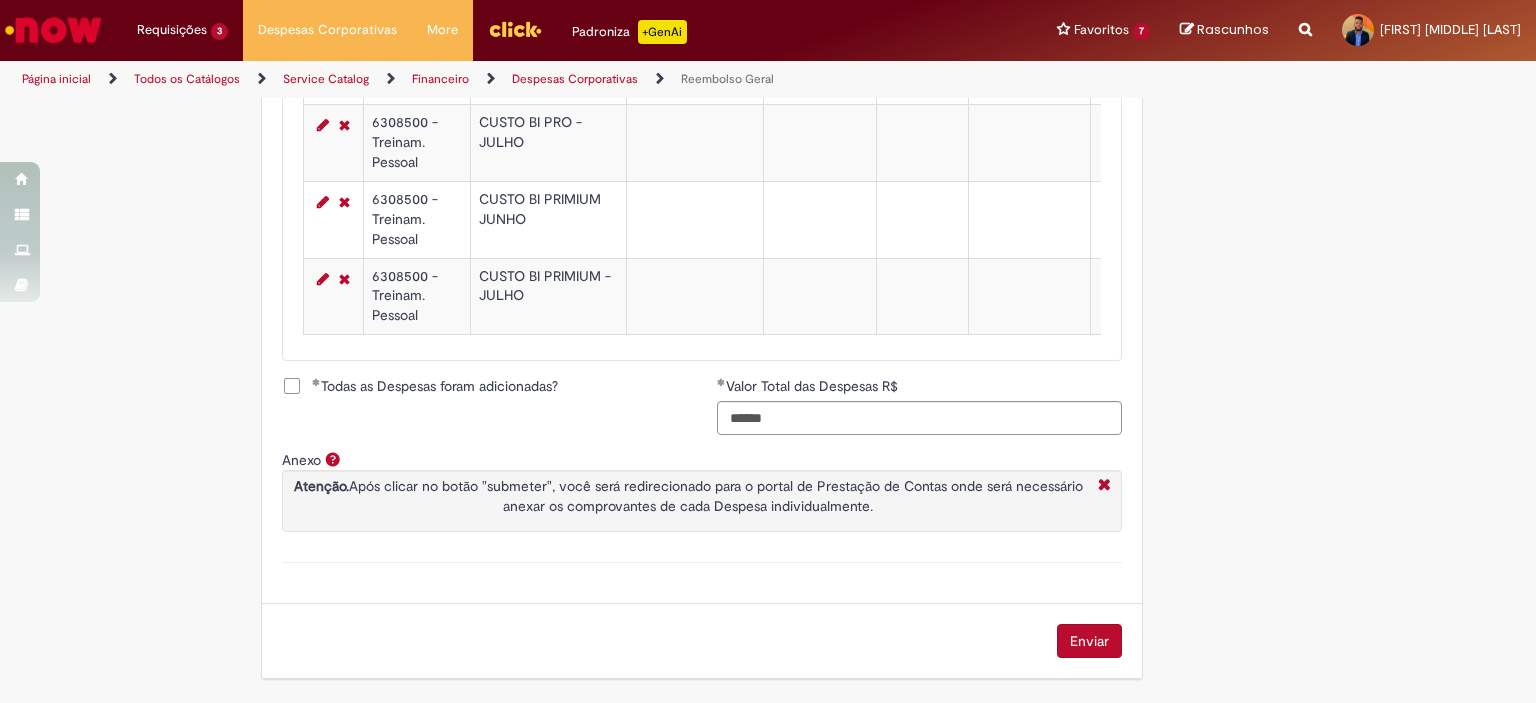 click on "Enviar" at bounding box center [1089, 641] 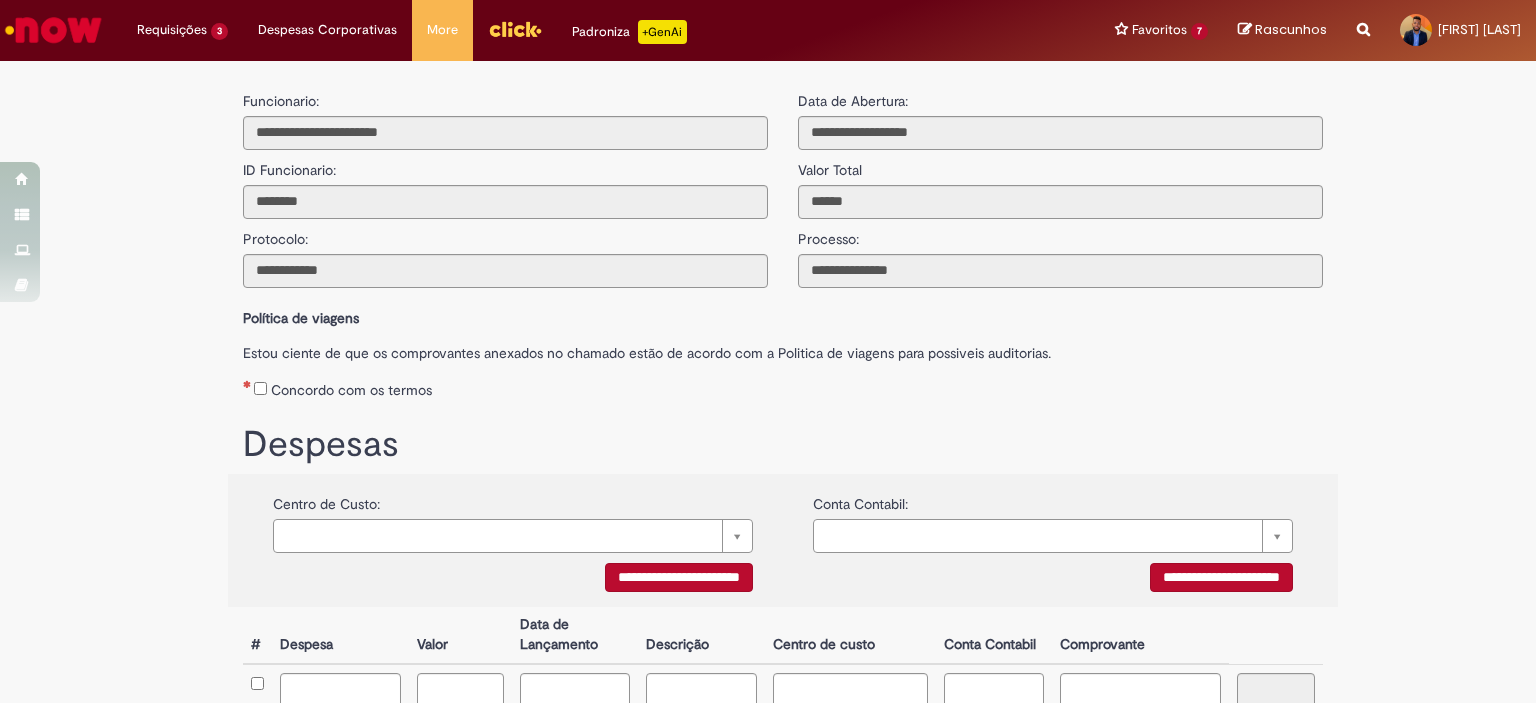 scroll, scrollTop: 0, scrollLeft: 0, axis: both 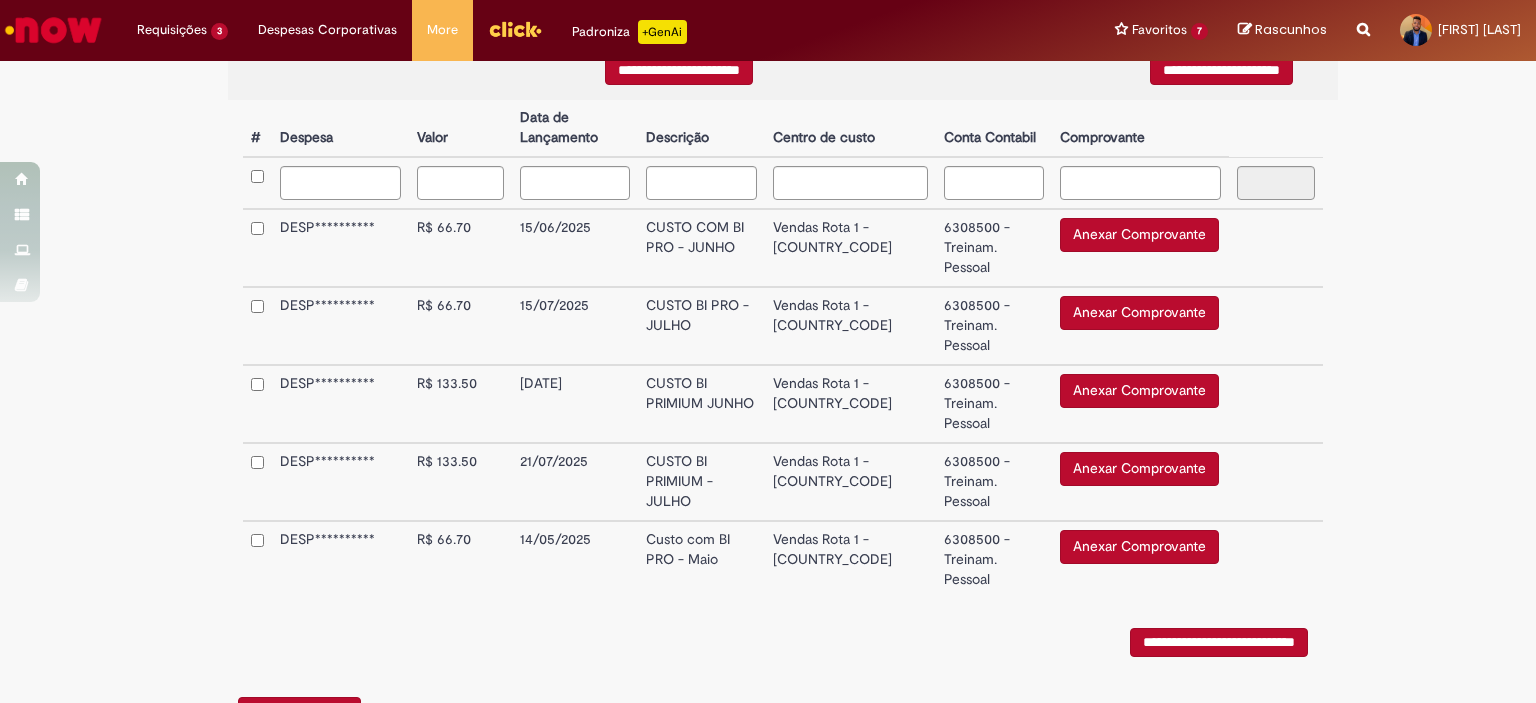 click on "Anexar Comprovante" at bounding box center [1139, 235] 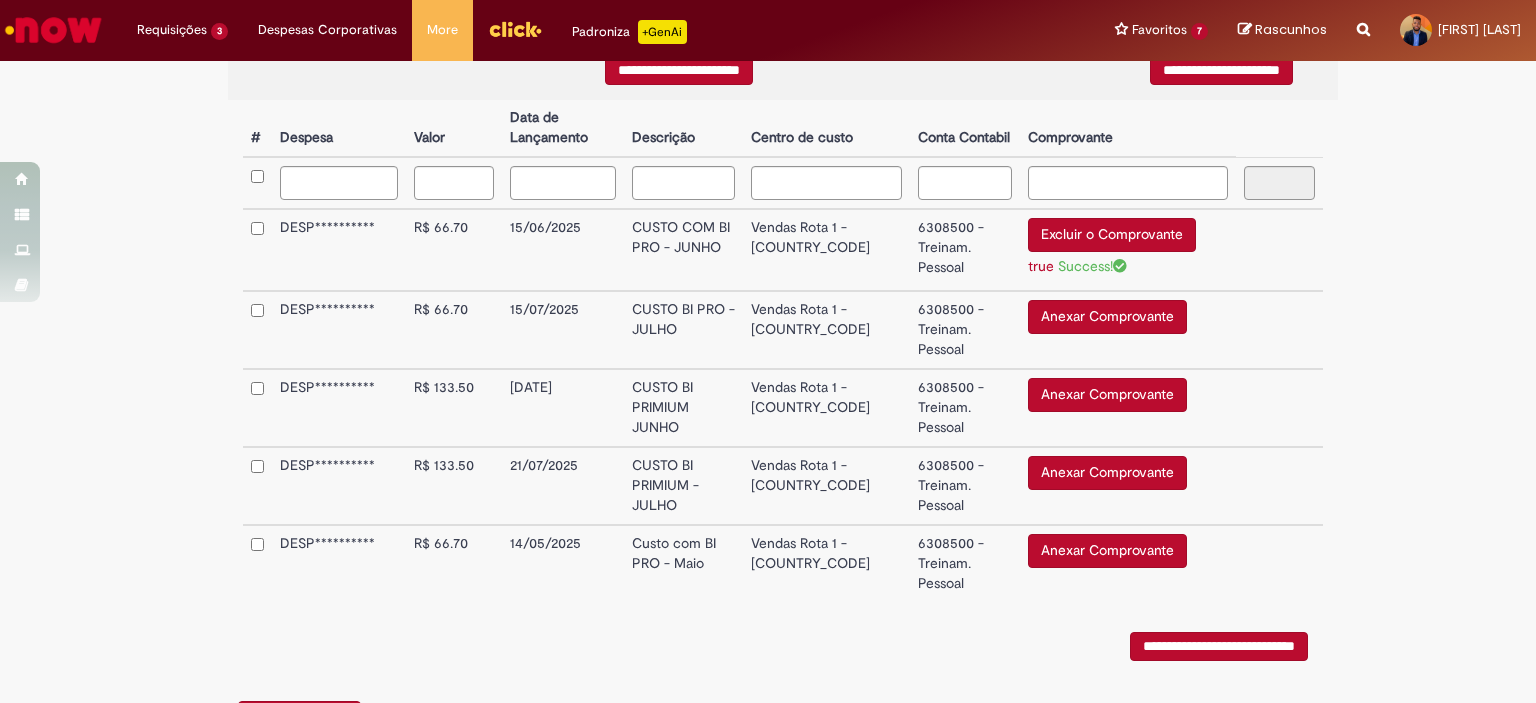 click on "Anexar Comprovante" at bounding box center [1107, 317] 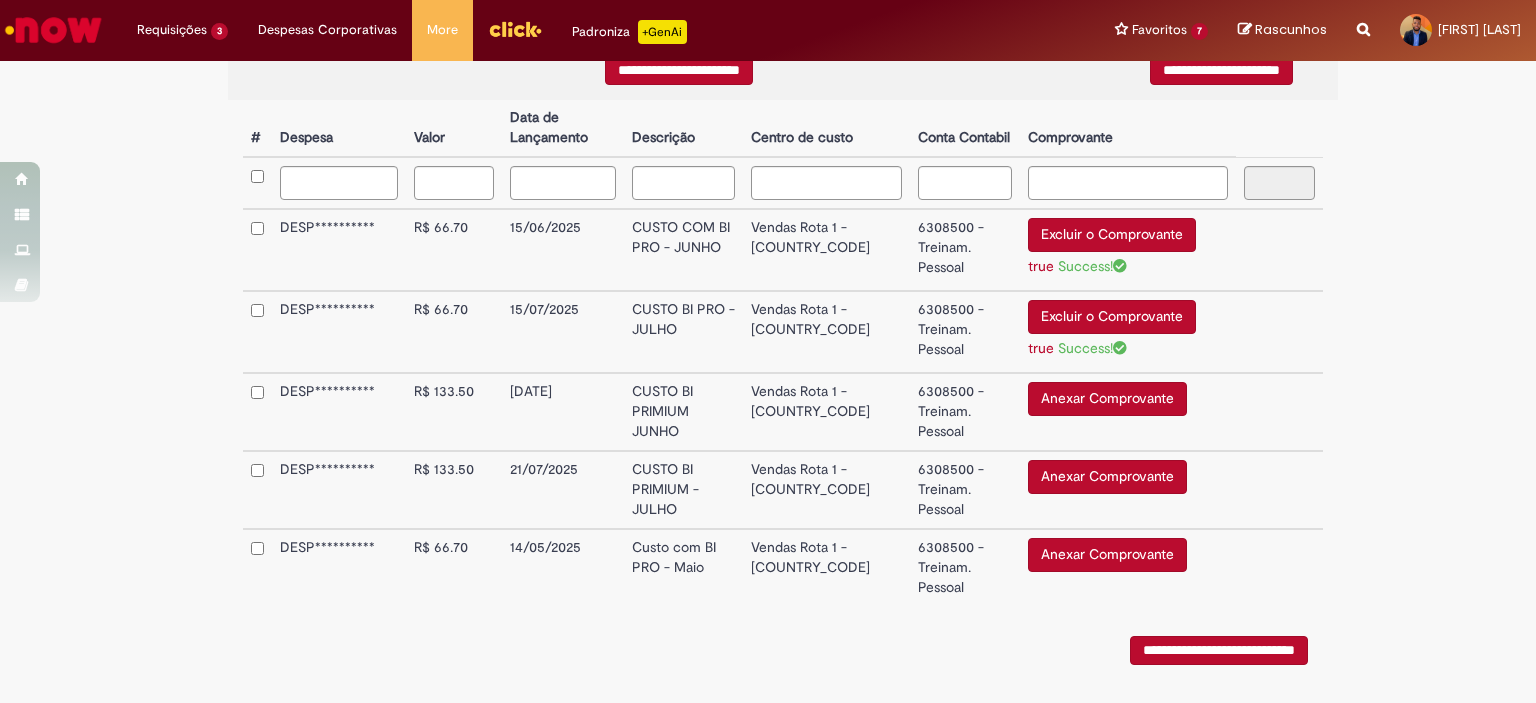 click on "Anexar Comprovante" at bounding box center [1107, 555] 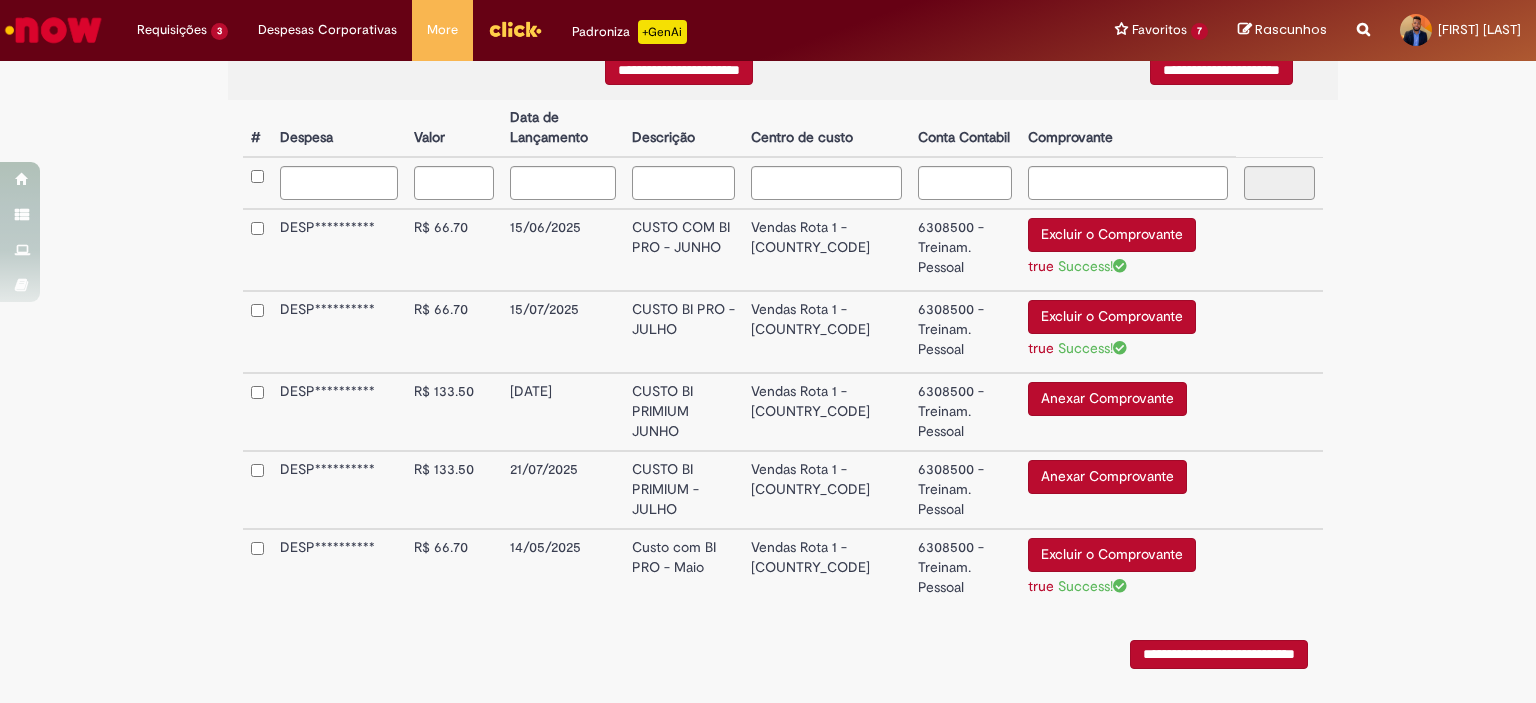 click on "Anexar Comprovante" at bounding box center [1107, 399] 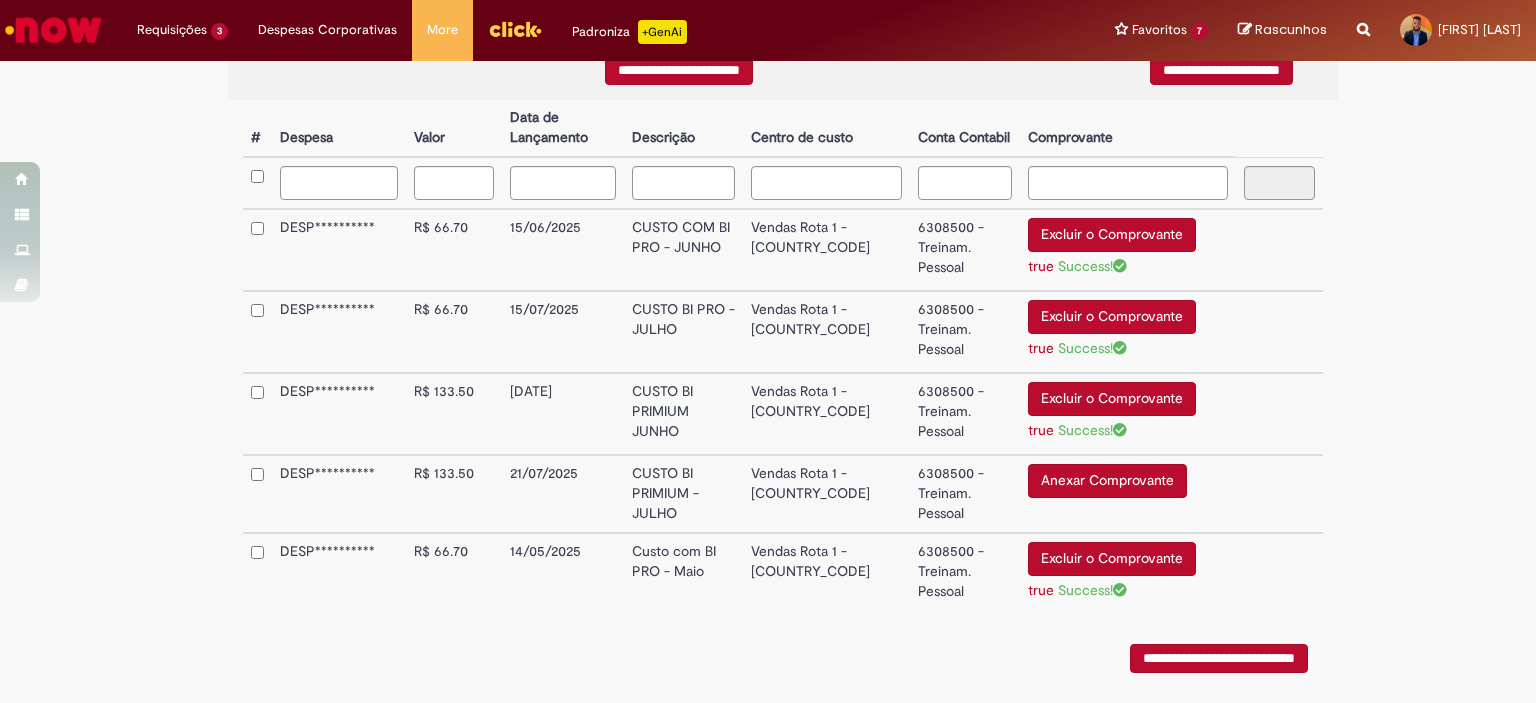 click on "Anexar Comprovante" at bounding box center (1107, 481) 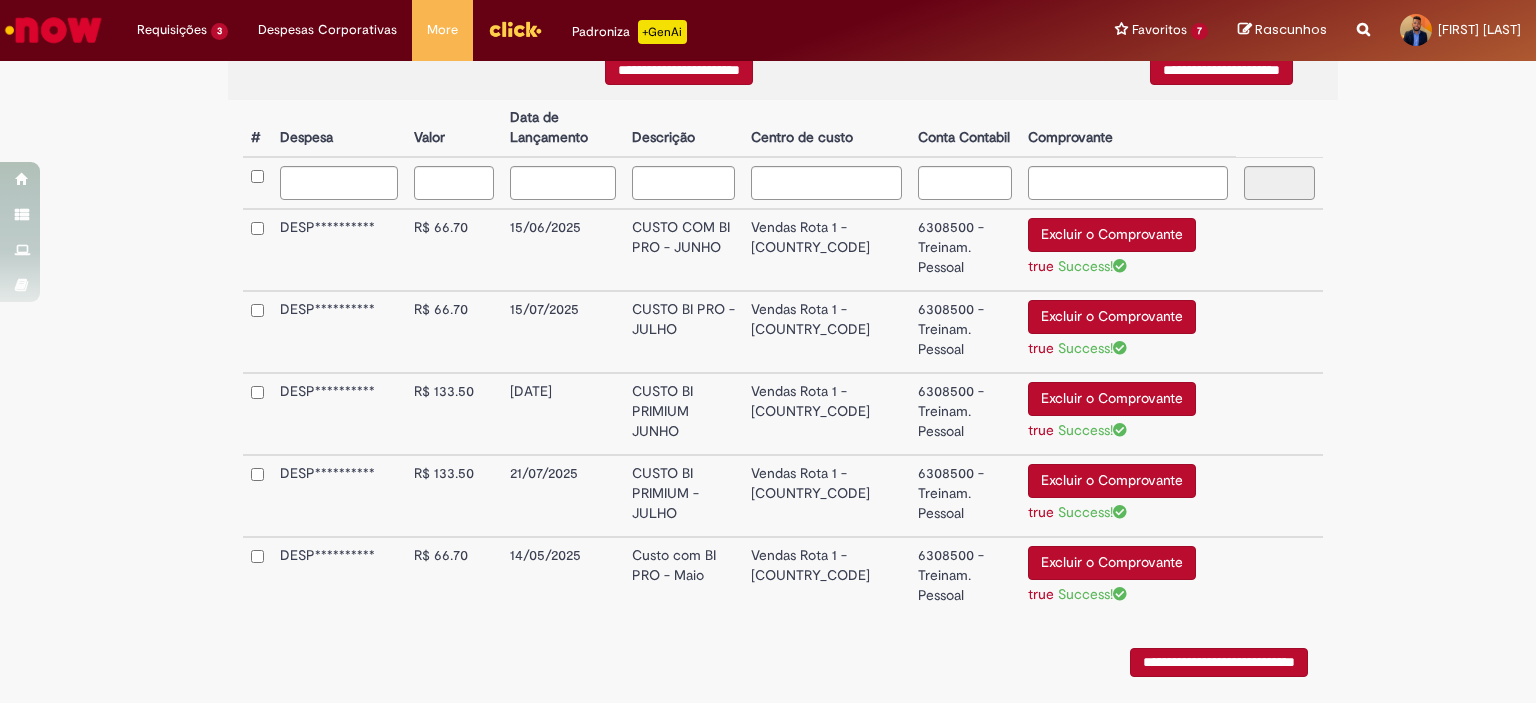 scroll, scrollTop: 604, scrollLeft: 0, axis: vertical 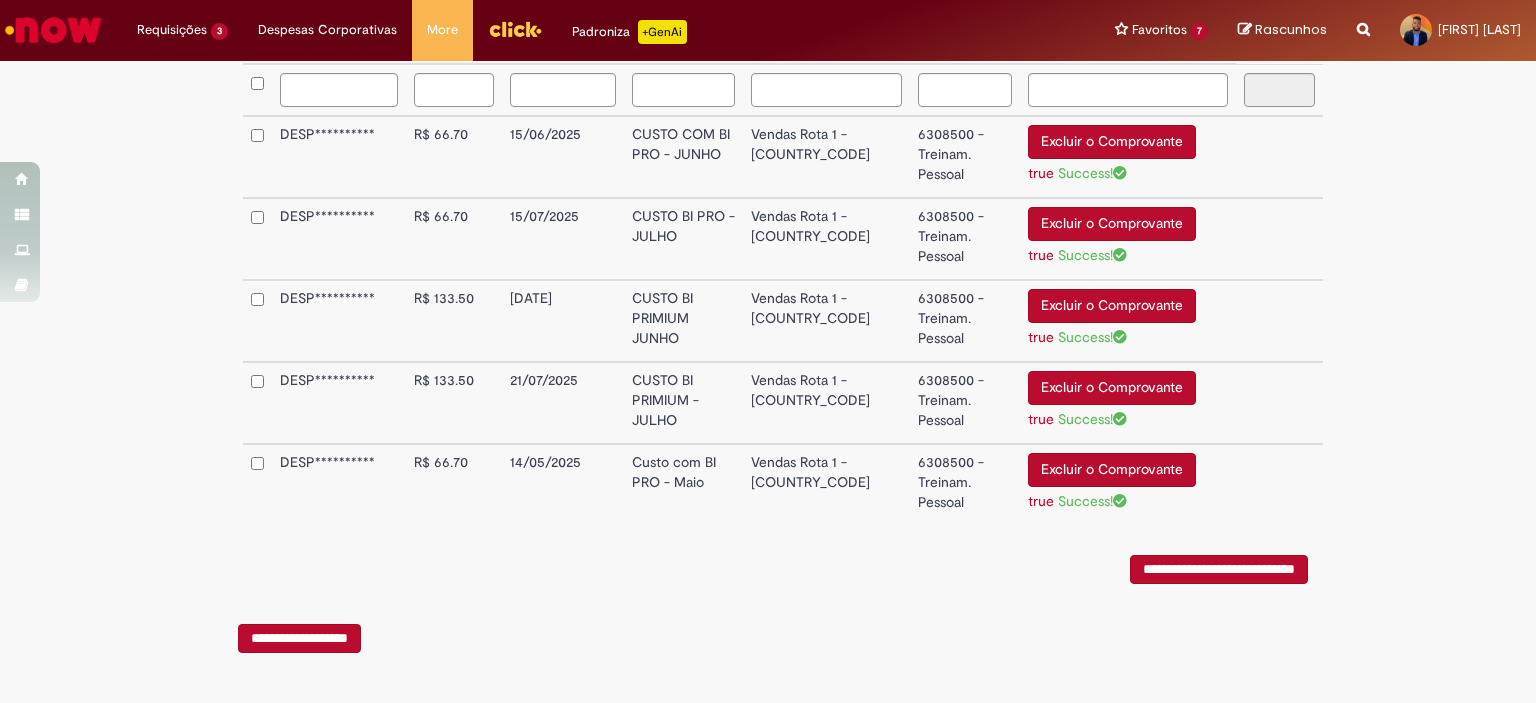 click on "**********" at bounding box center [1219, 569] 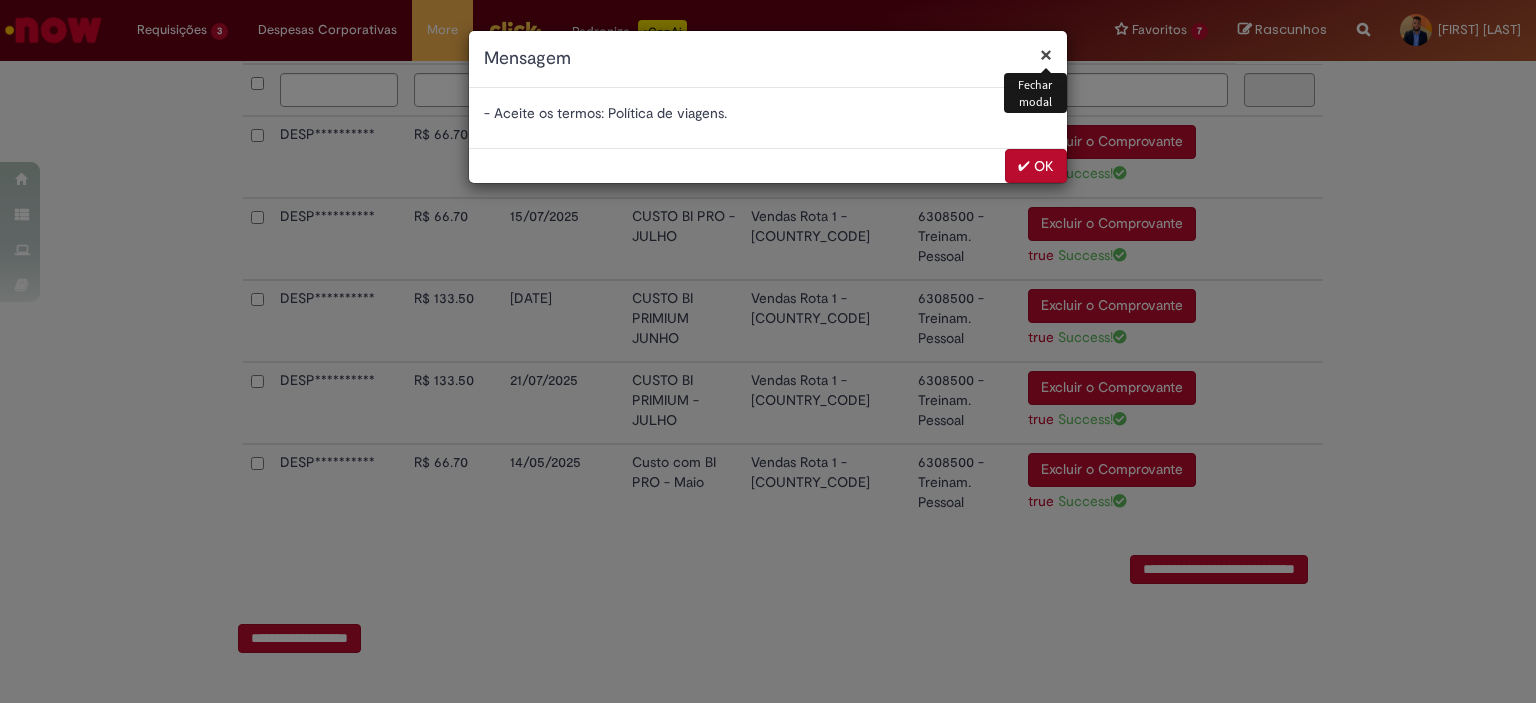 click on "✔ OK" at bounding box center [1036, 166] 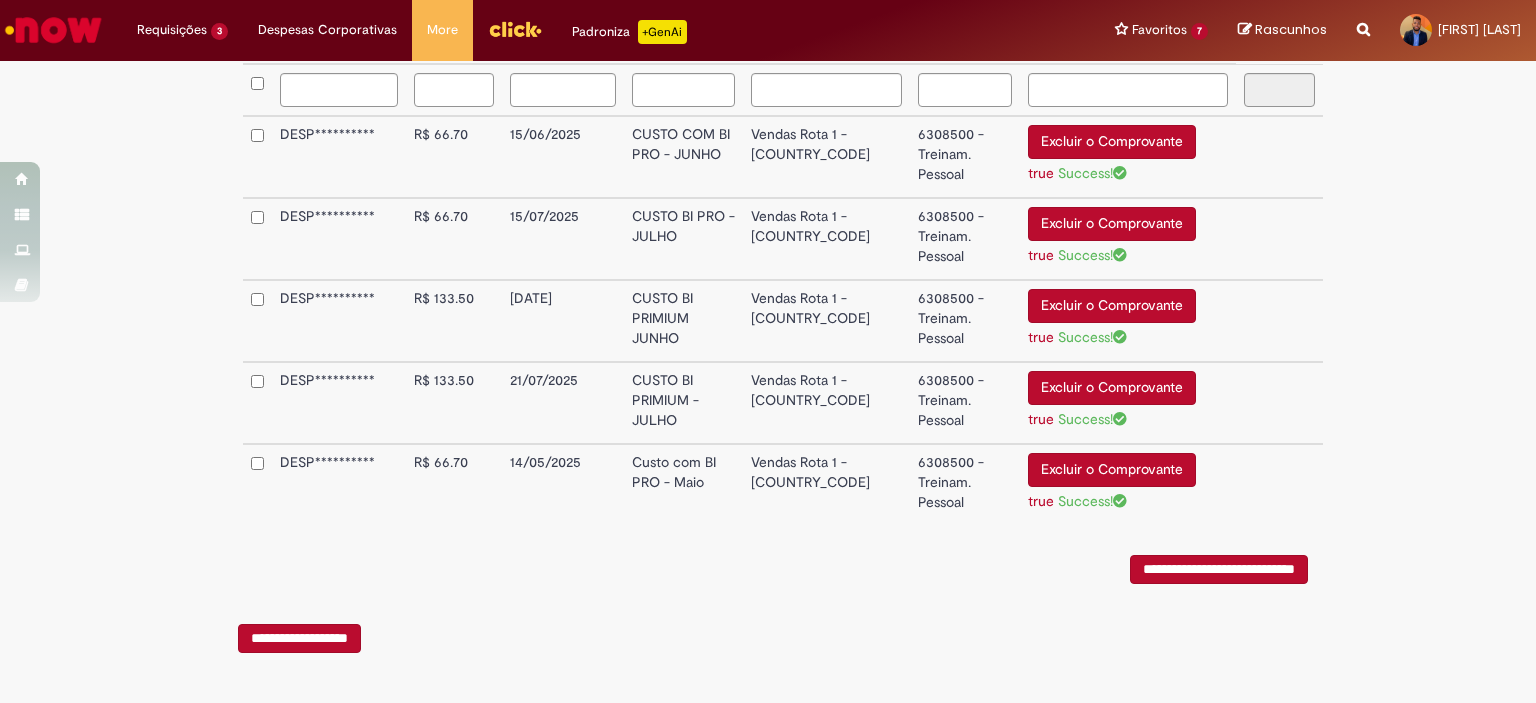 scroll, scrollTop: 0, scrollLeft: 0, axis: both 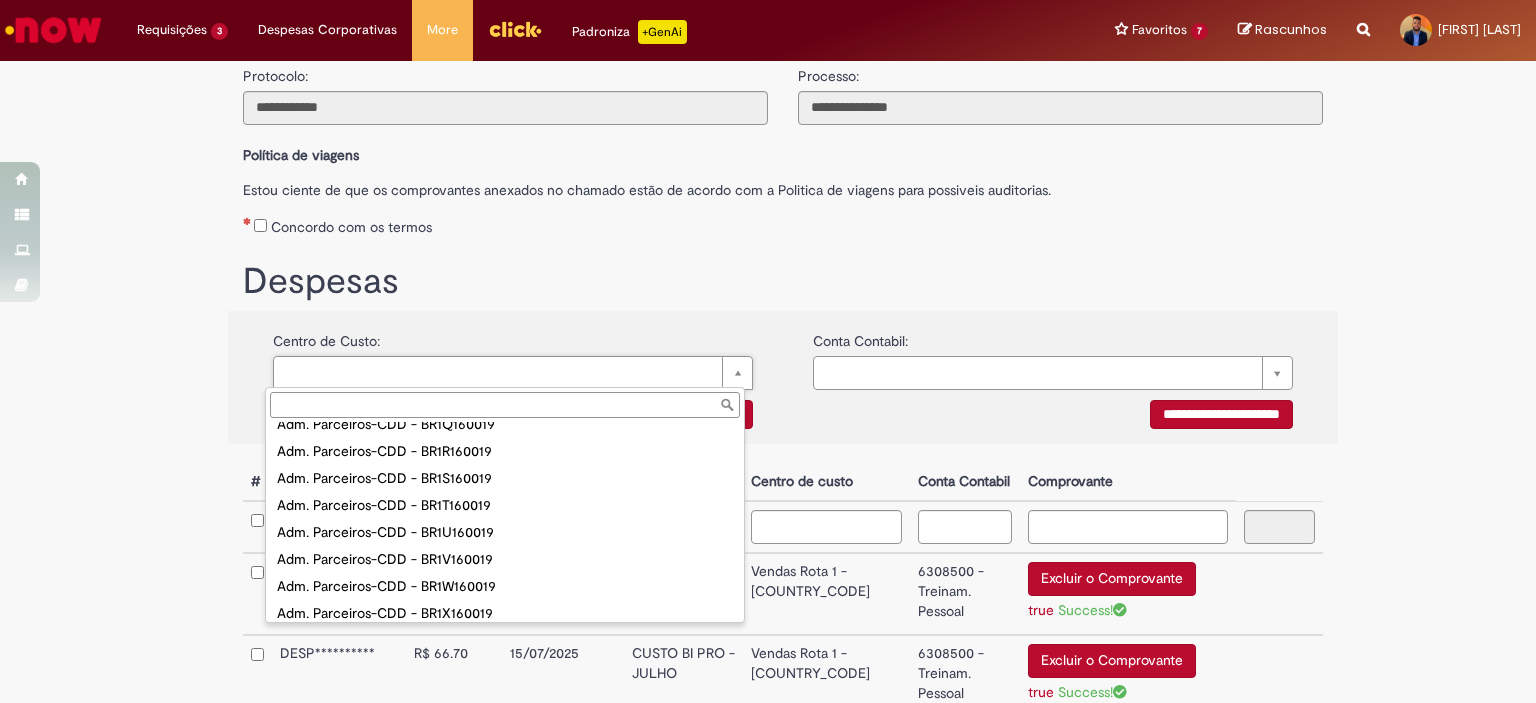 type on "**********" 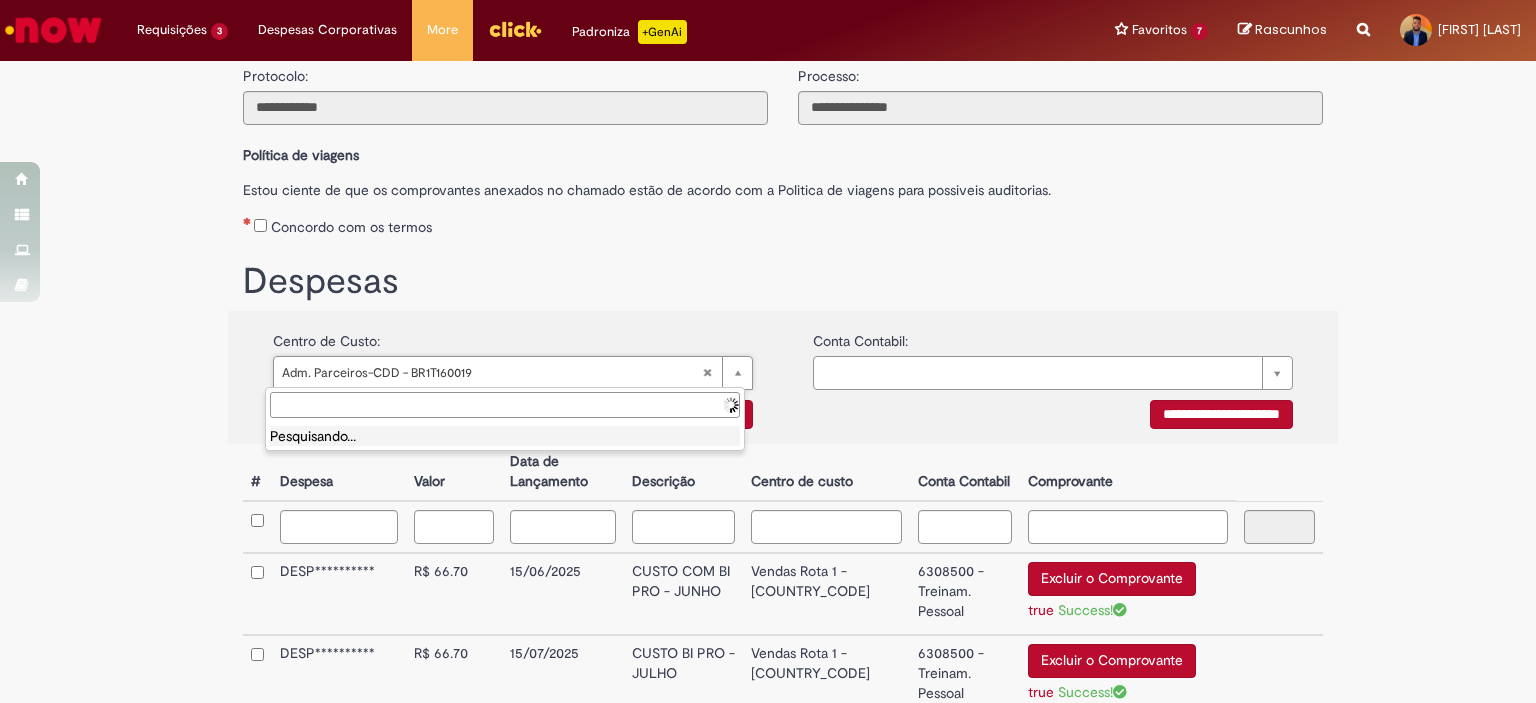 drag, startPoint x: 492, startPoint y: 492, endPoint x: 379, endPoint y: 362, distance: 172.24692 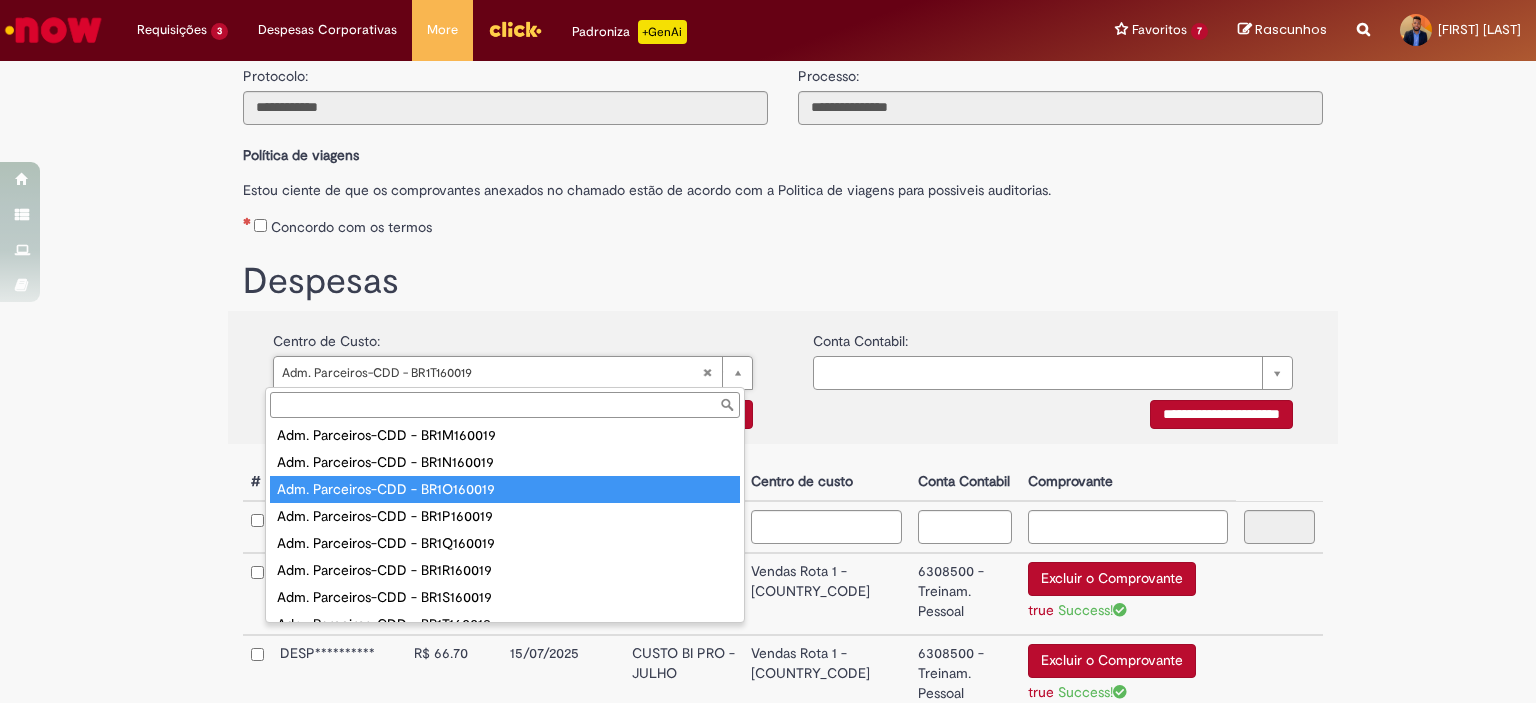 scroll, scrollTop: 0, scrollLeft: 0, axis: both 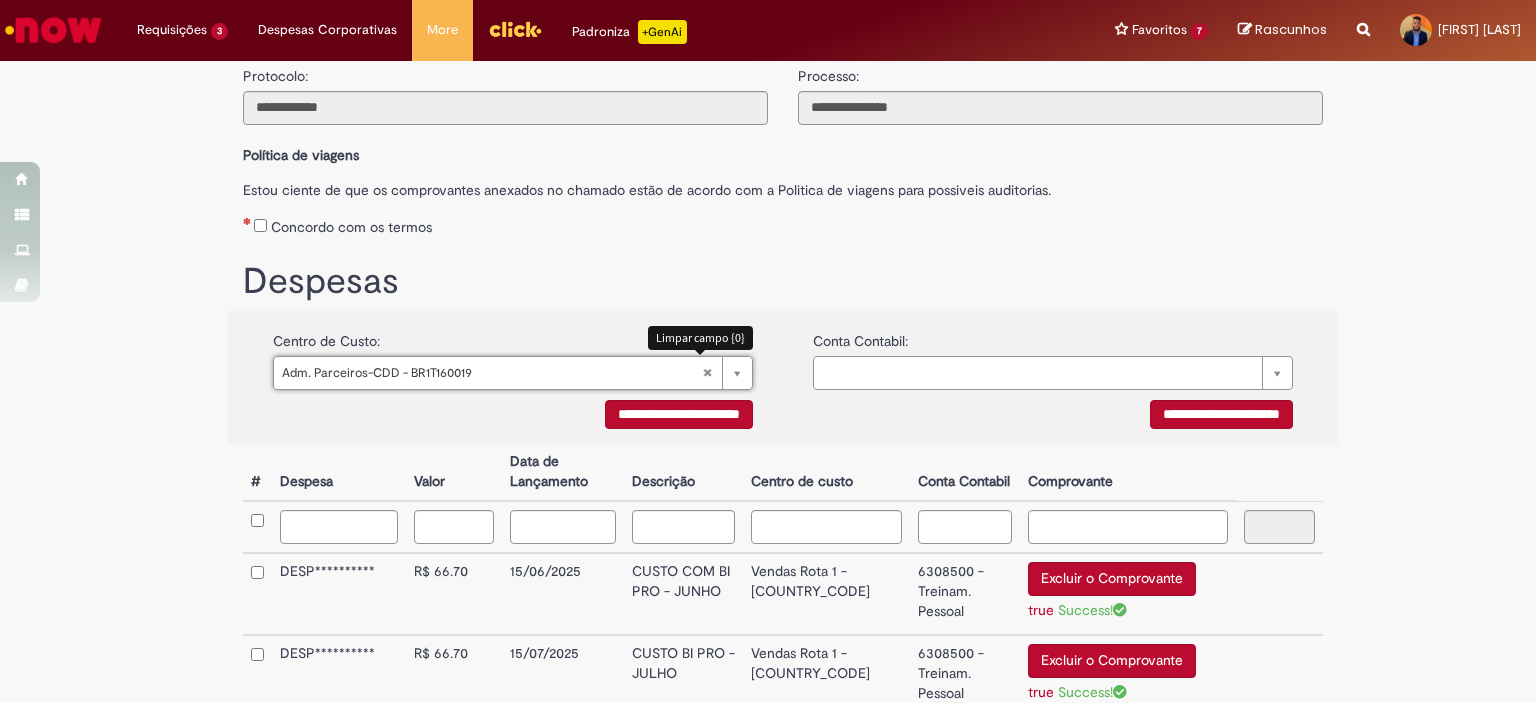type 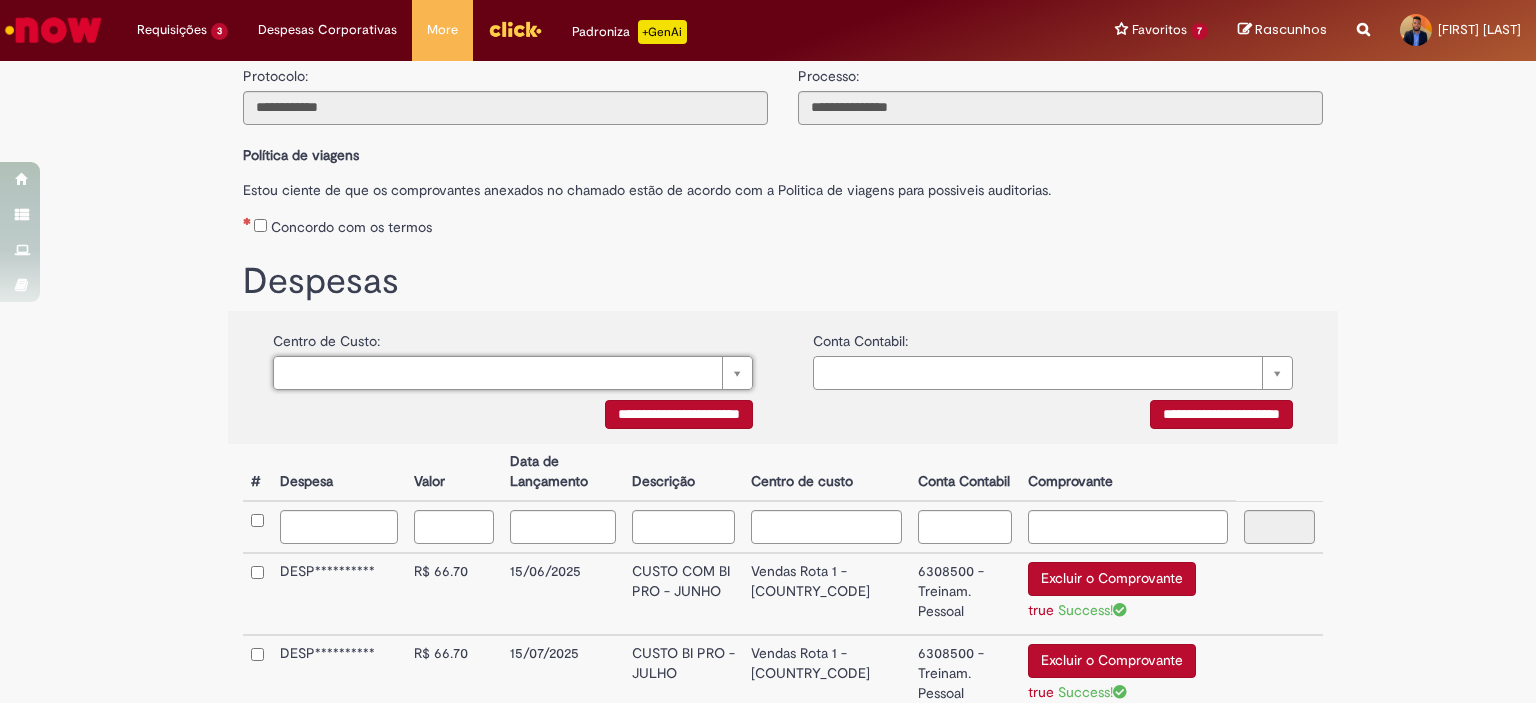 click on "**********" at bounding box center [513, 377] 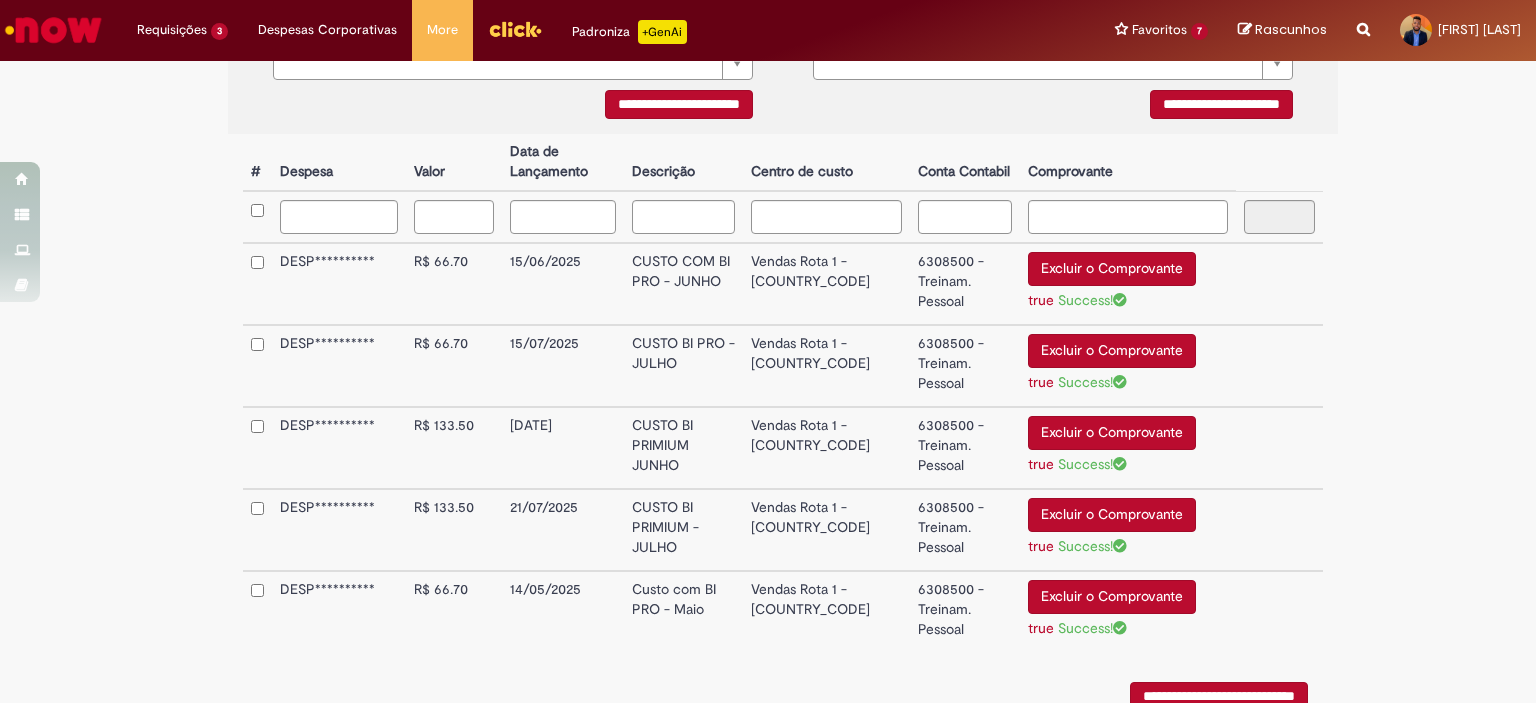 scroll, scrollTop: 604, scrollLeft: 0, axis: vertical 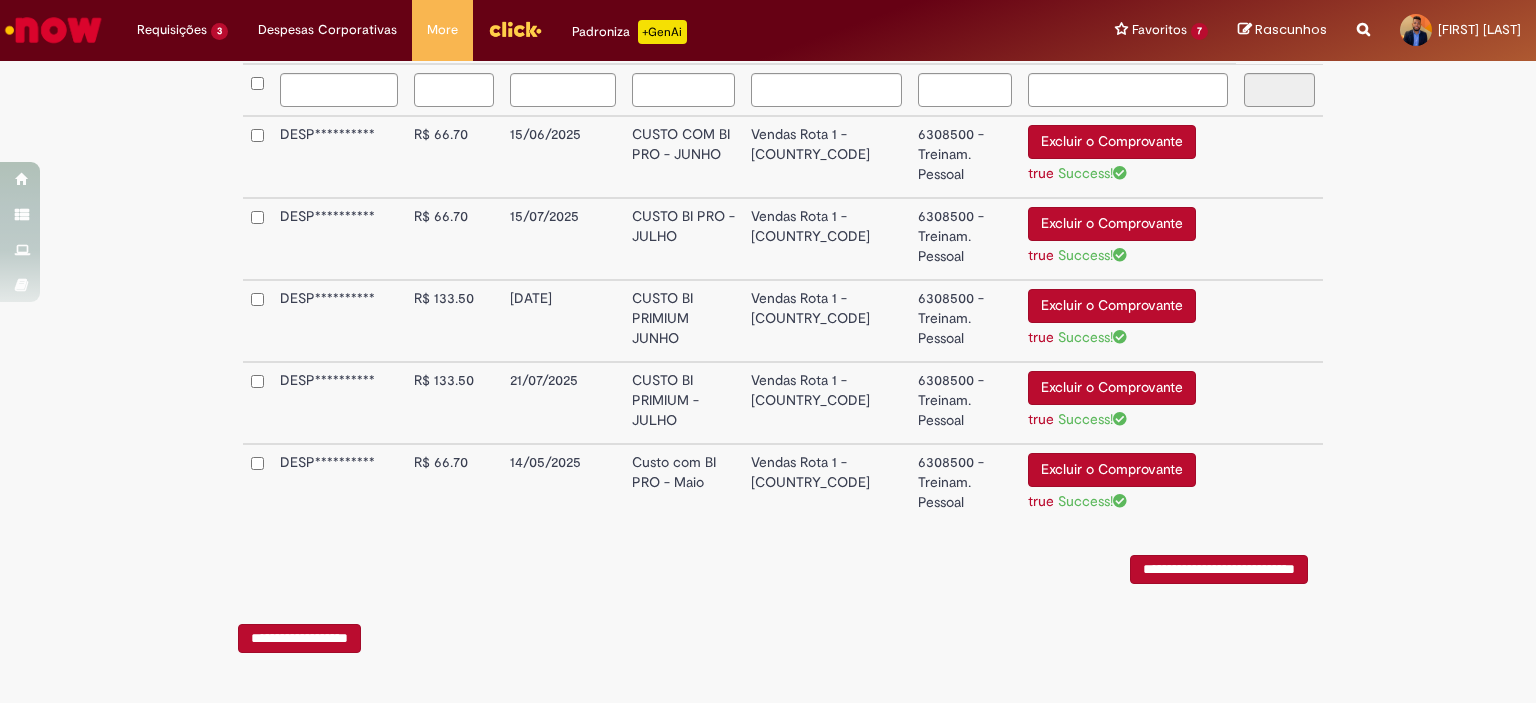 click on "**********" at bounding box center (1219, 569) 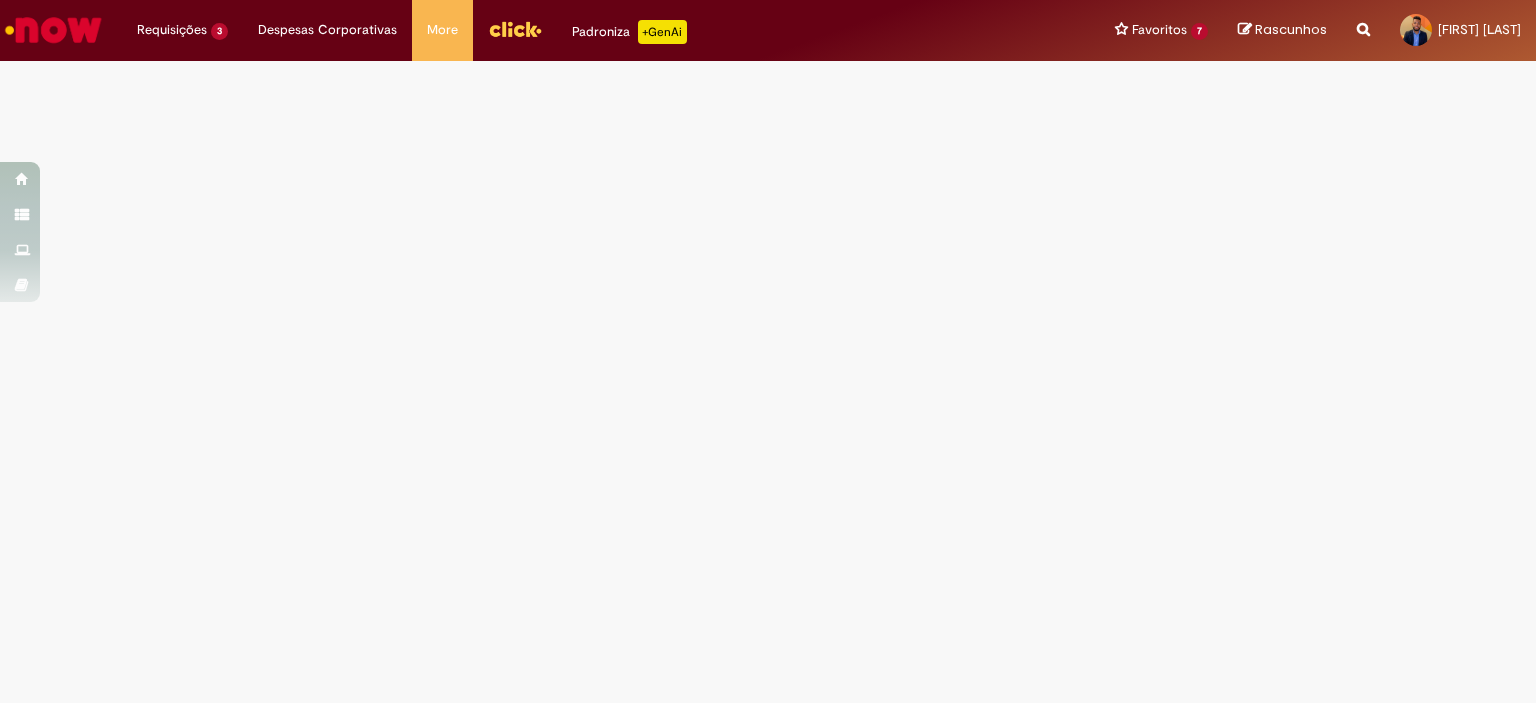 scroll, scrollTop: 0, scrollLeft: 0, axis: both 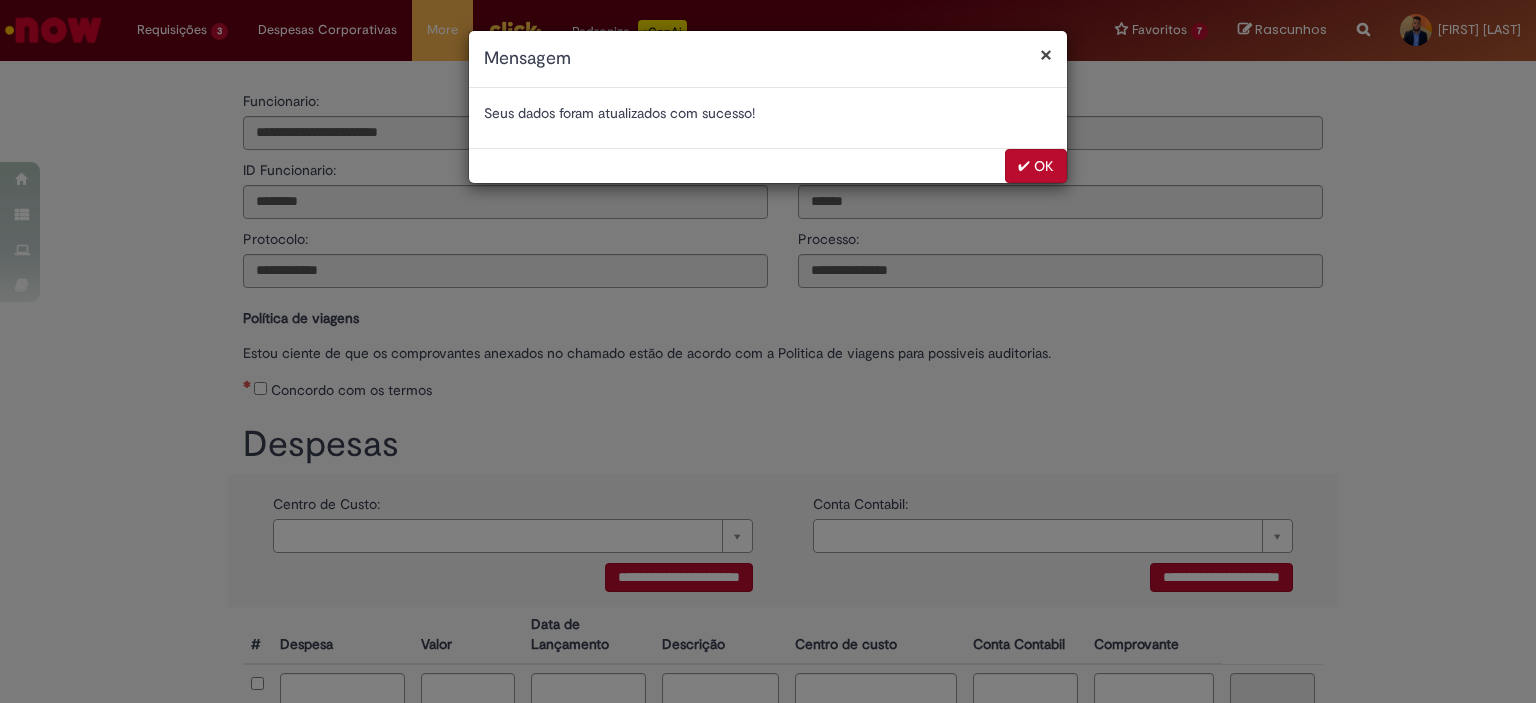 click on "✔ OK" at bounding box center (1036, 166) 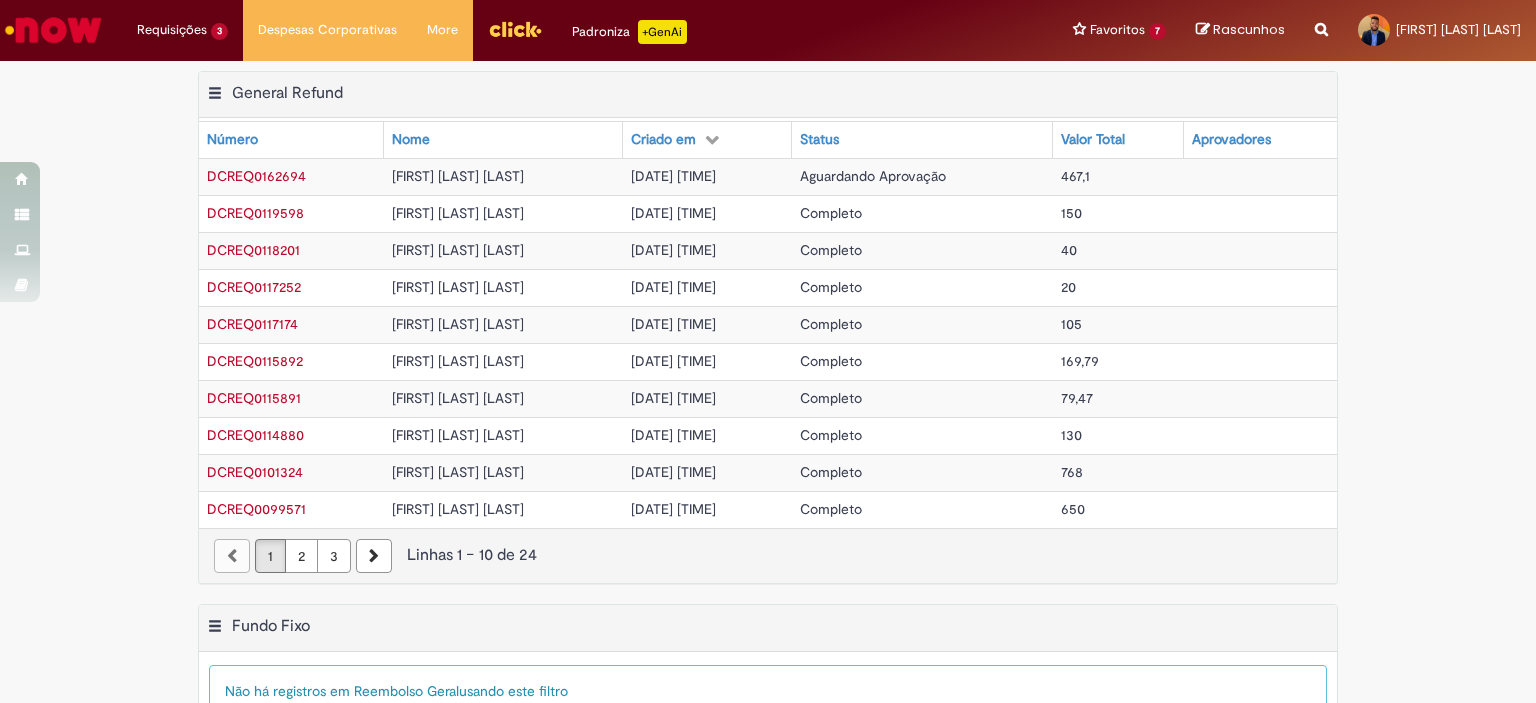 scroll, scrollTop: 0, scrollLeft: 0, axis: both 